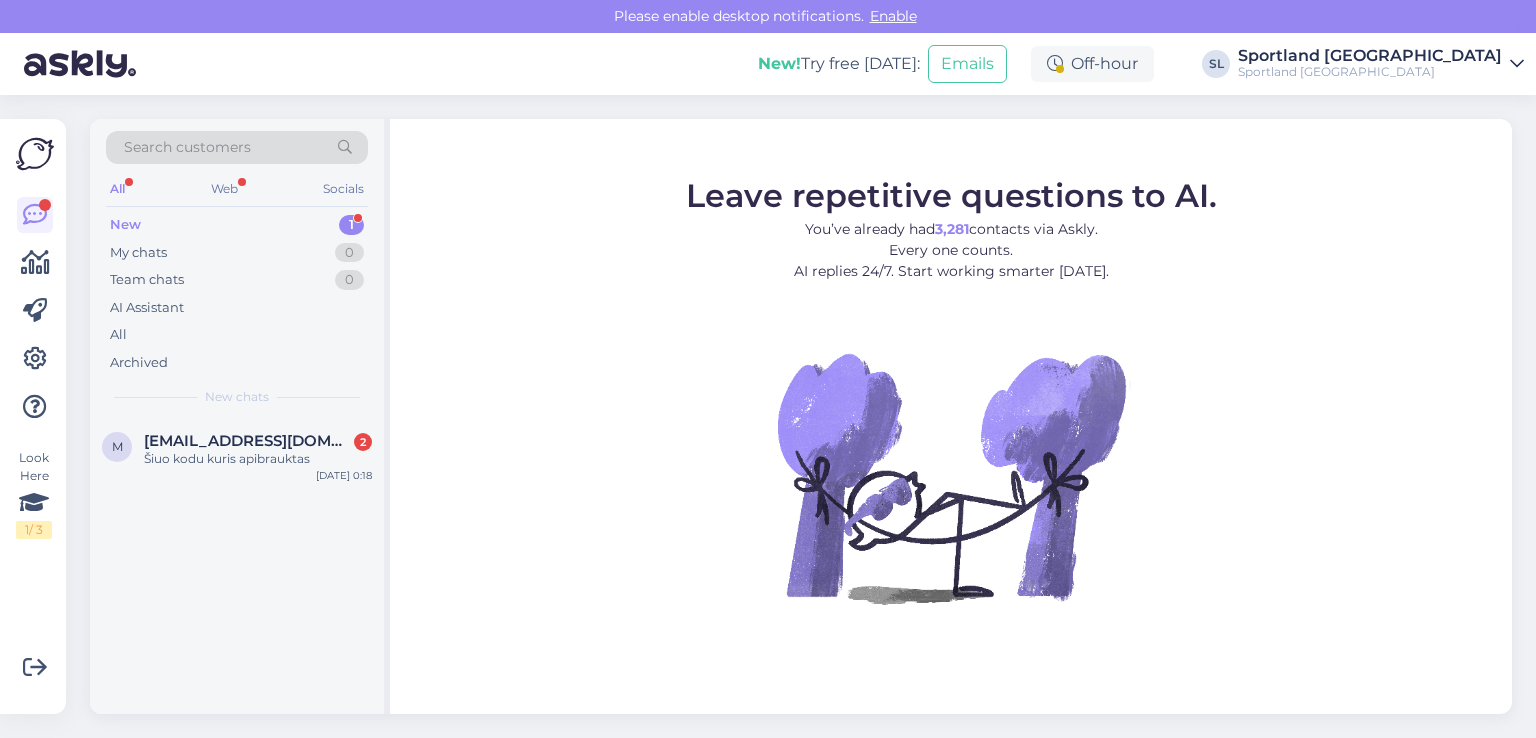 scroll, scrollTop: 0, scrollLeft: 0, axis: both 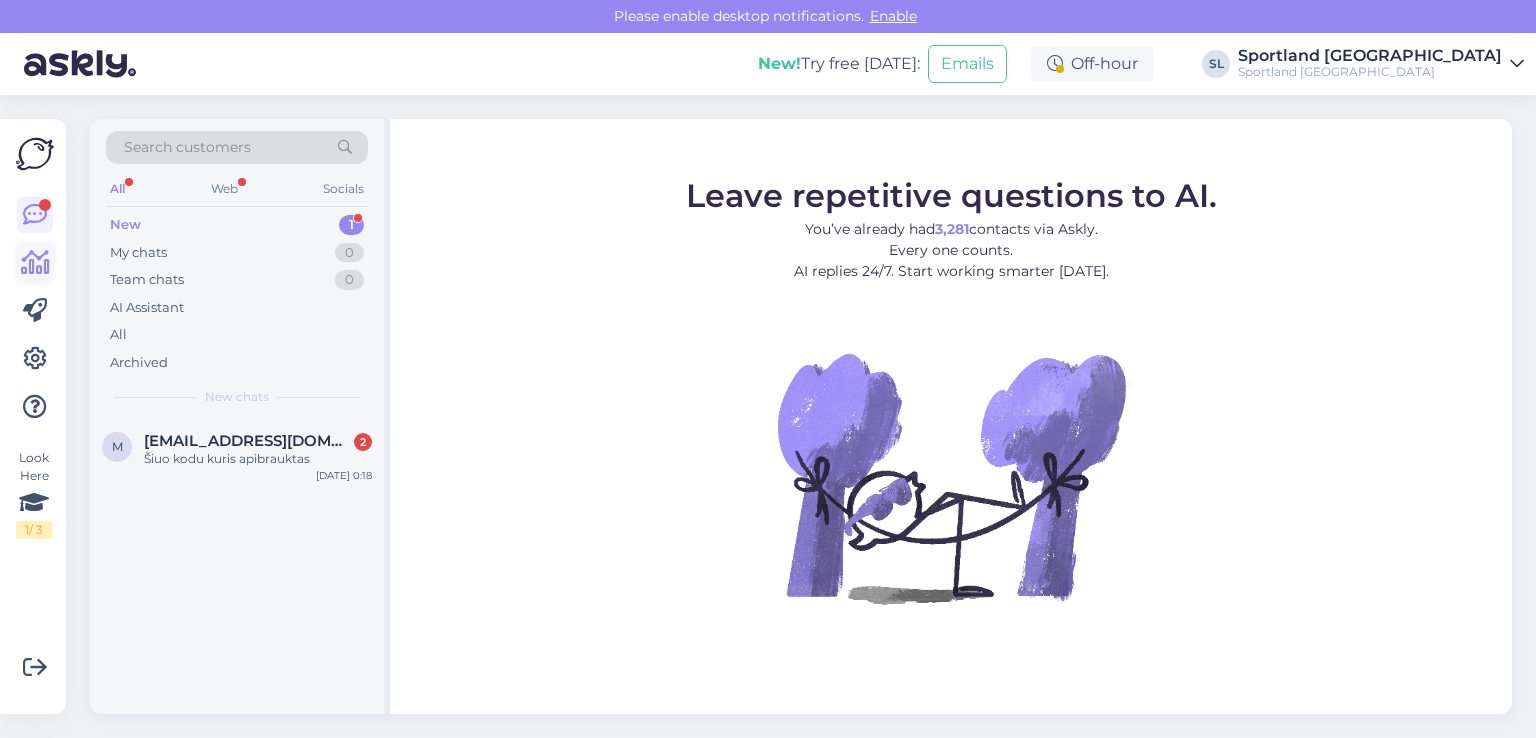 click at bounding box center (35, 263) 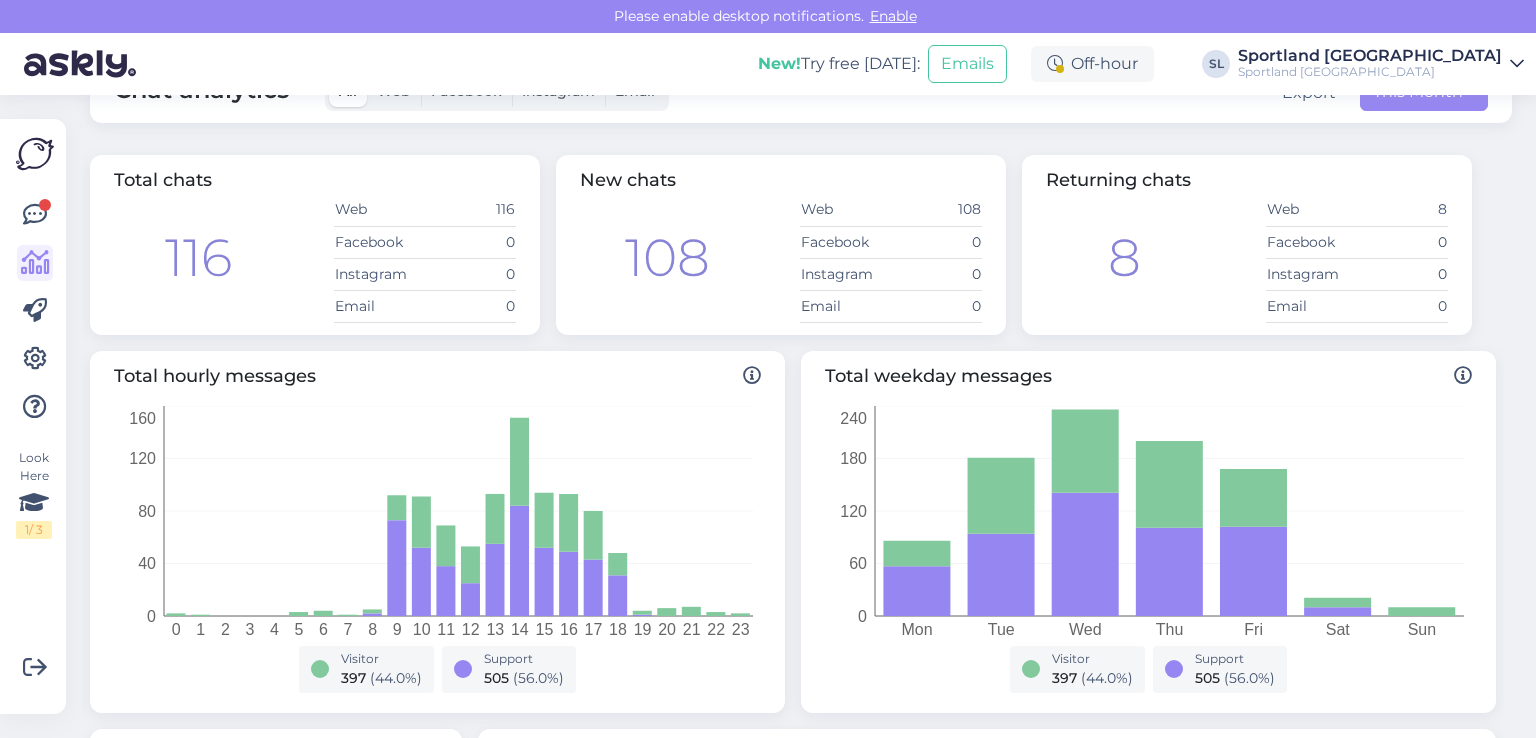 scroll, scrollTop: 0, scrollLeft: 0, axis: both 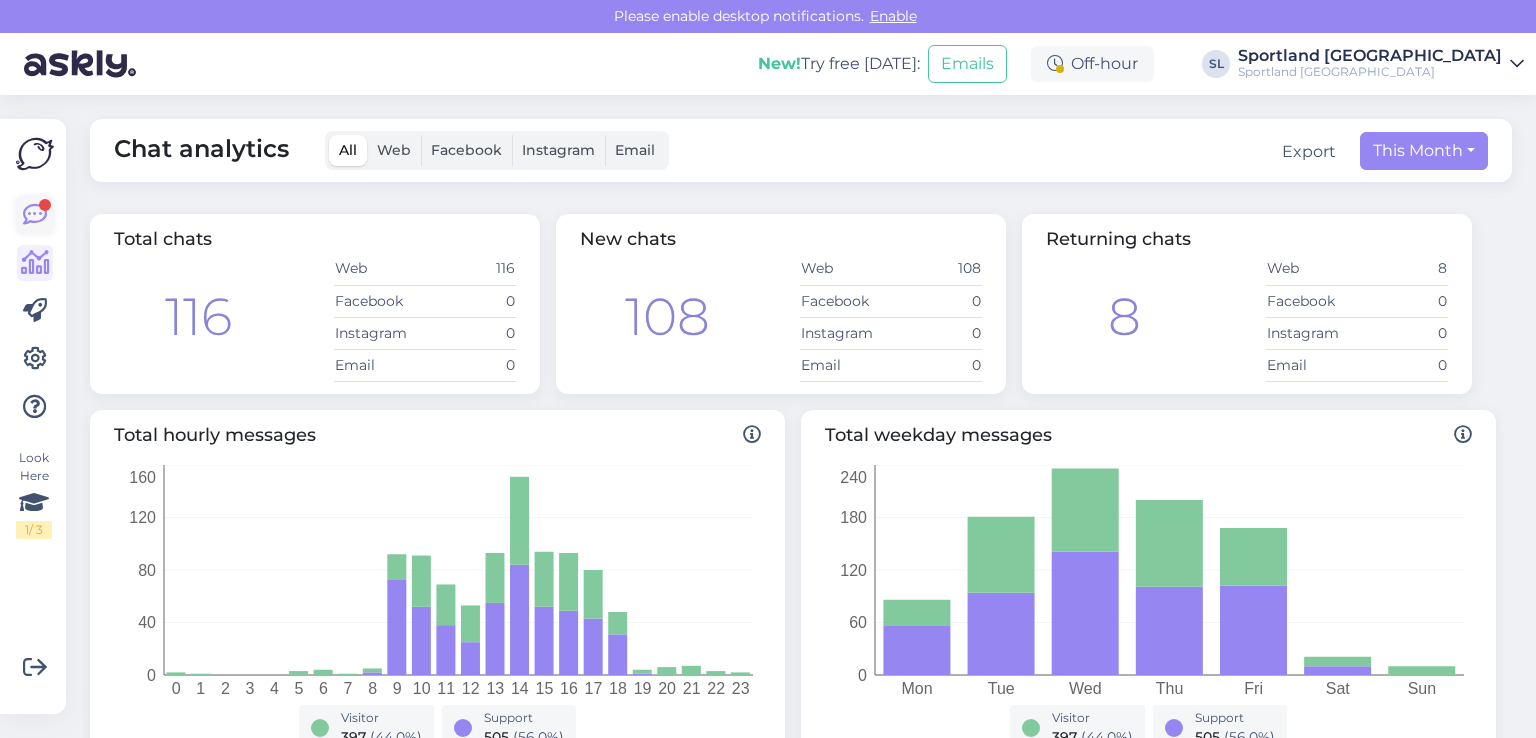 click at bounding box center [35, 215] 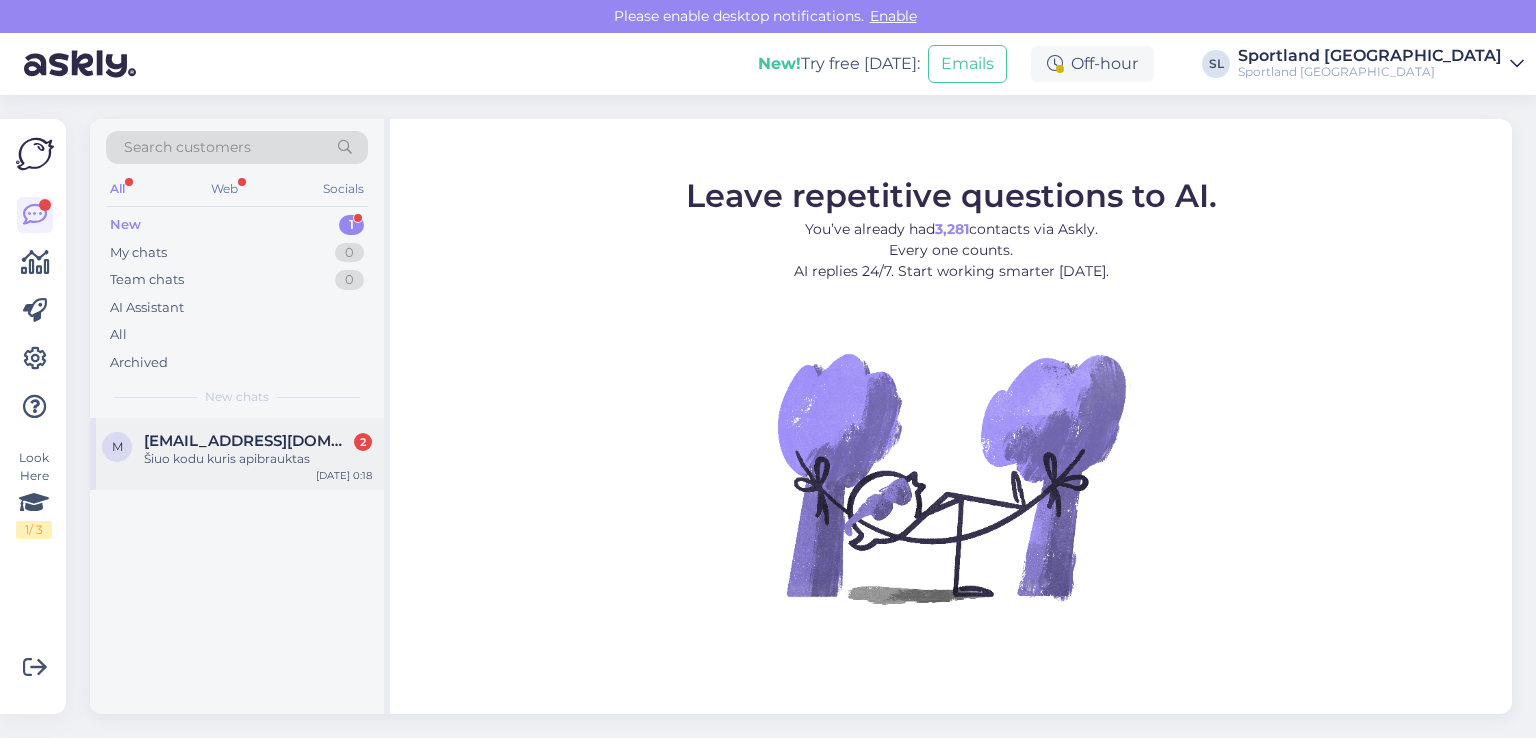 click on "[EMAIL_ADDRESS][DOMAIN_NAME]" at bounding box center (248, 441) 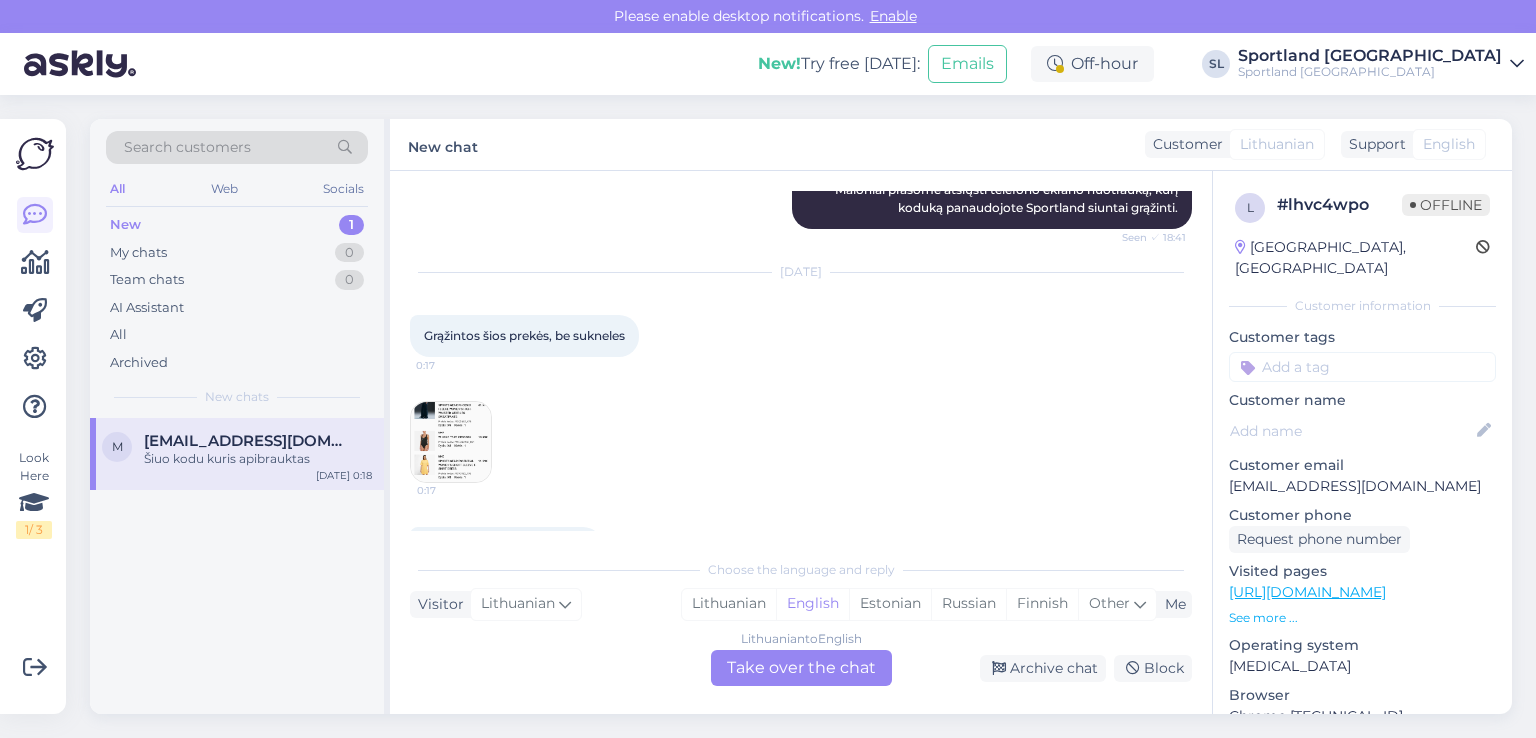 scroll, scrollTop: 985, scrollLeft: 0, axis: vertical 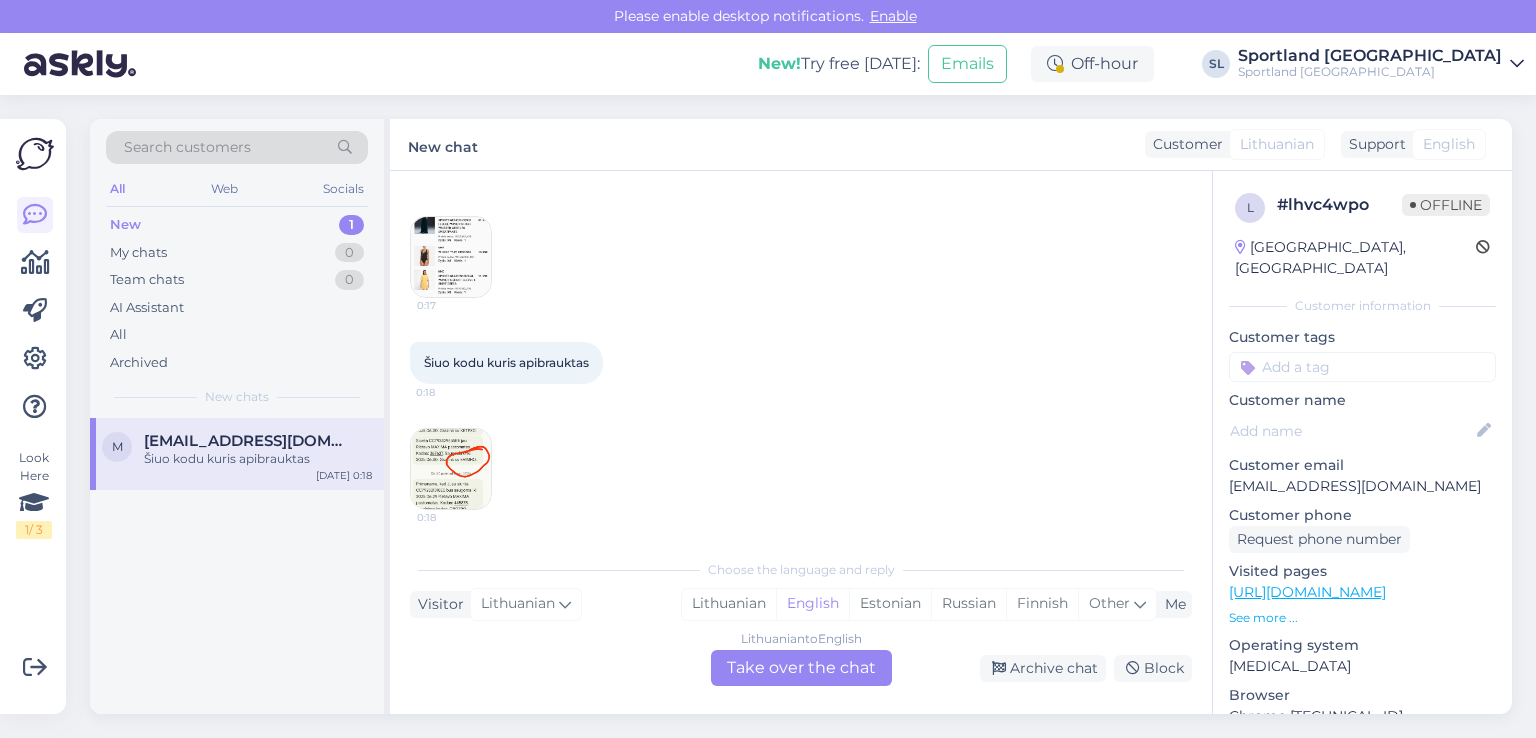 click at bounding box center [451, 469] 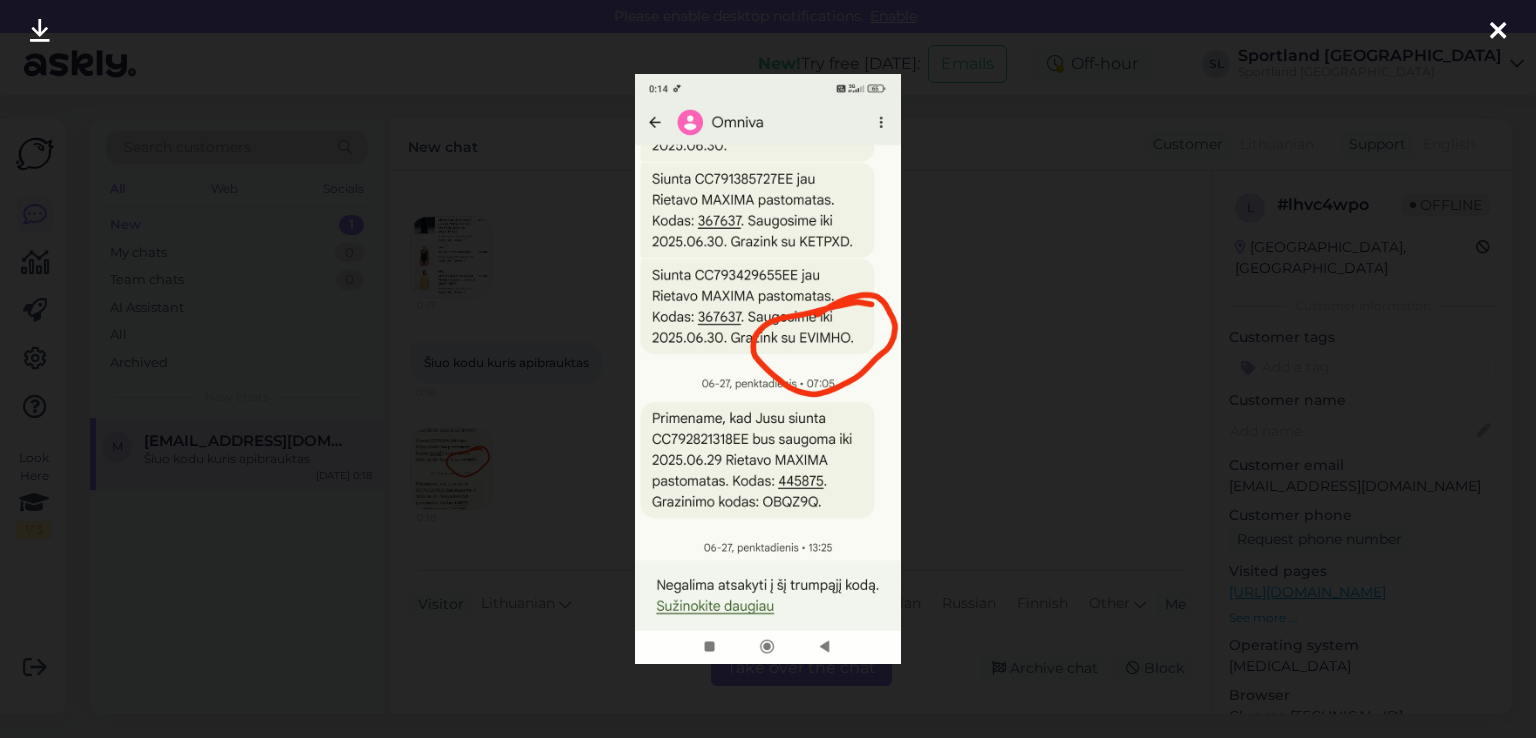 click at bounding box center (1498, 32) 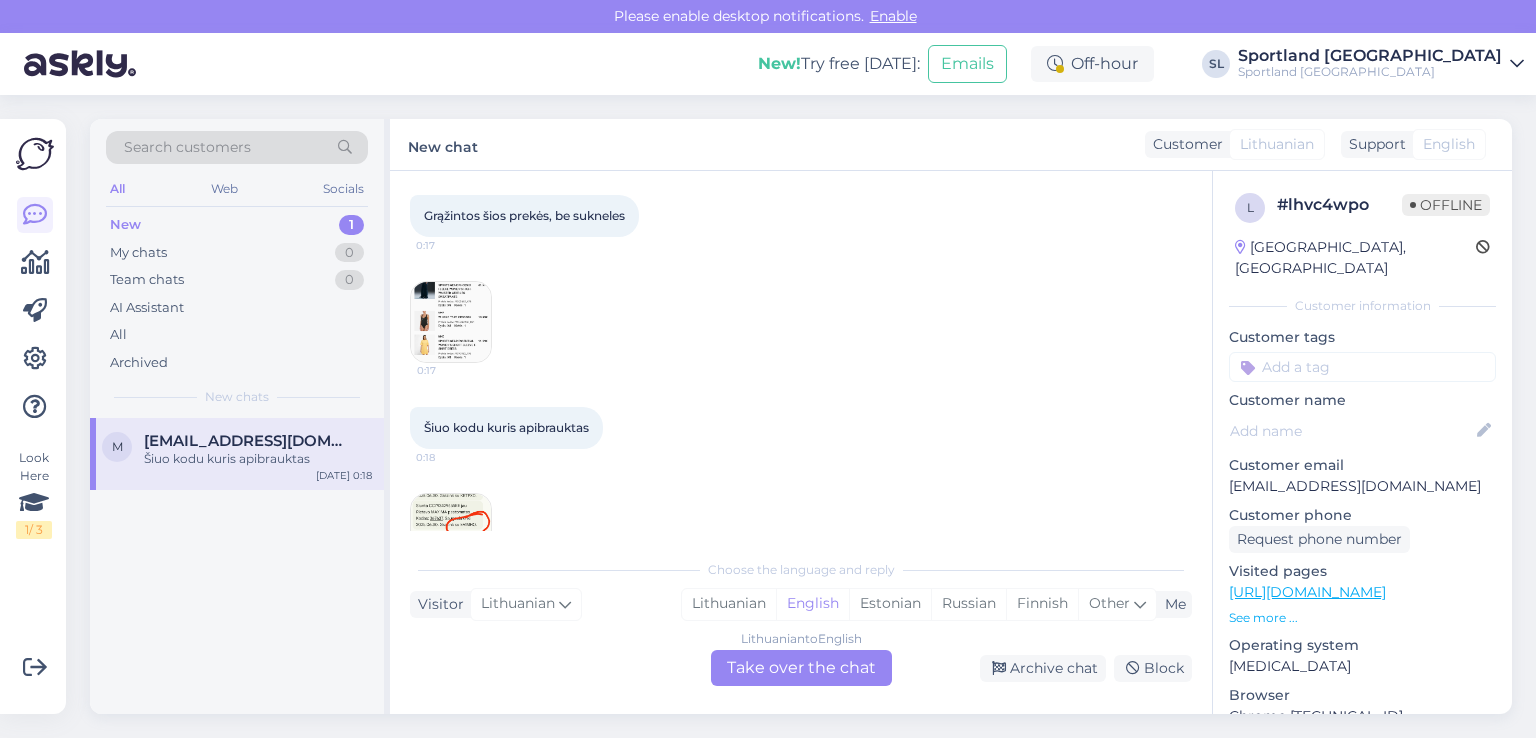 scroll, scrollTop: 885, scrollLeft: 0, axis: vertical 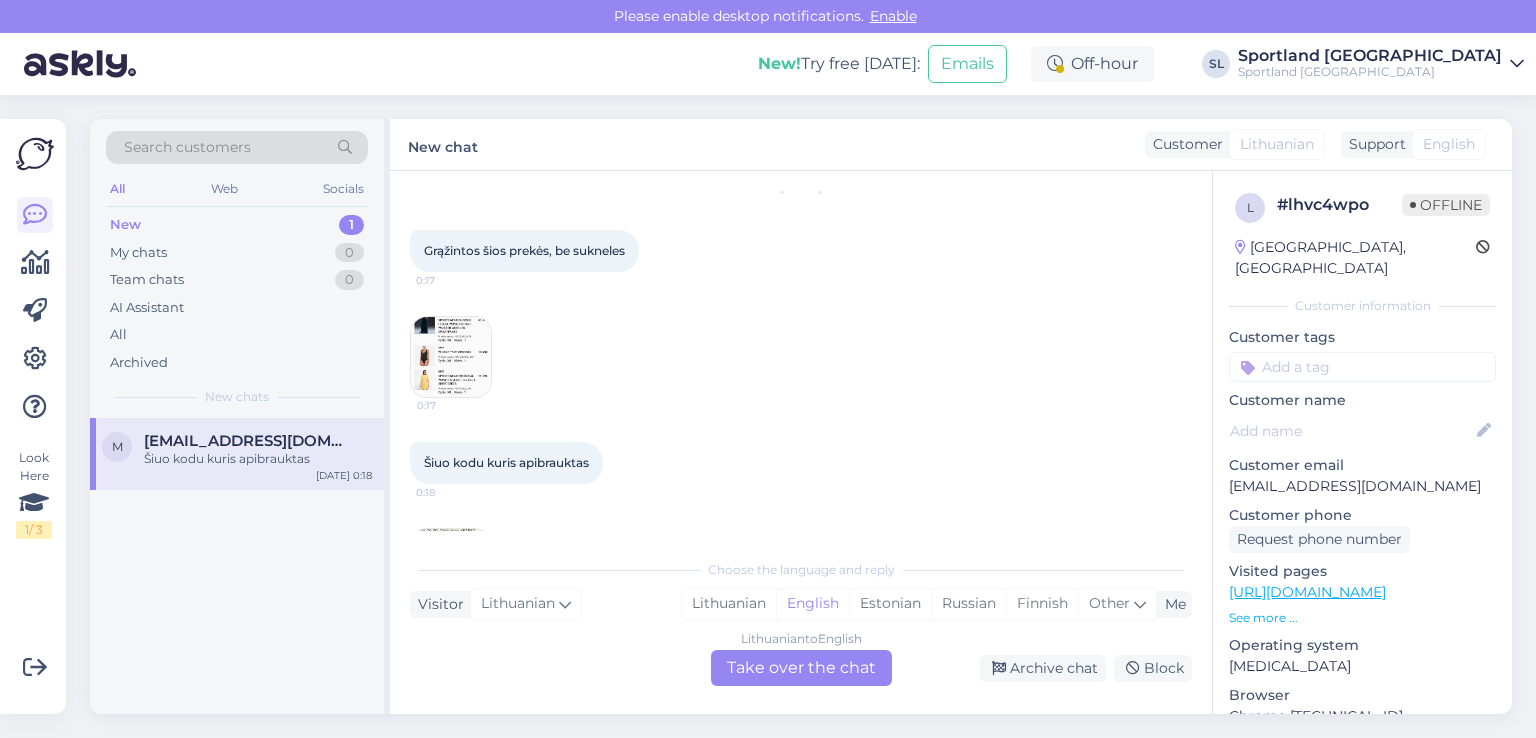 click at bounding box center [451, 357] 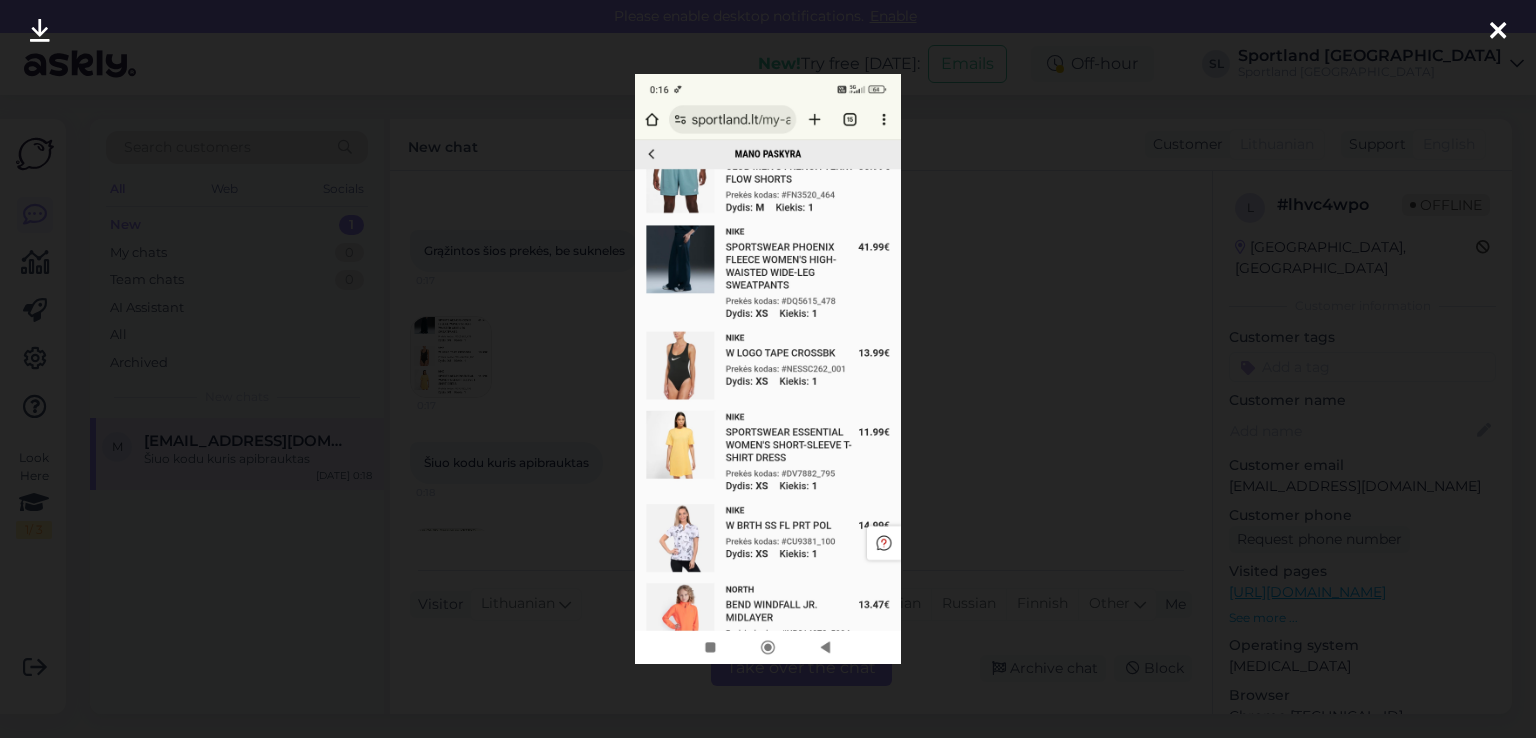 click at bounding box center (1498, 32) 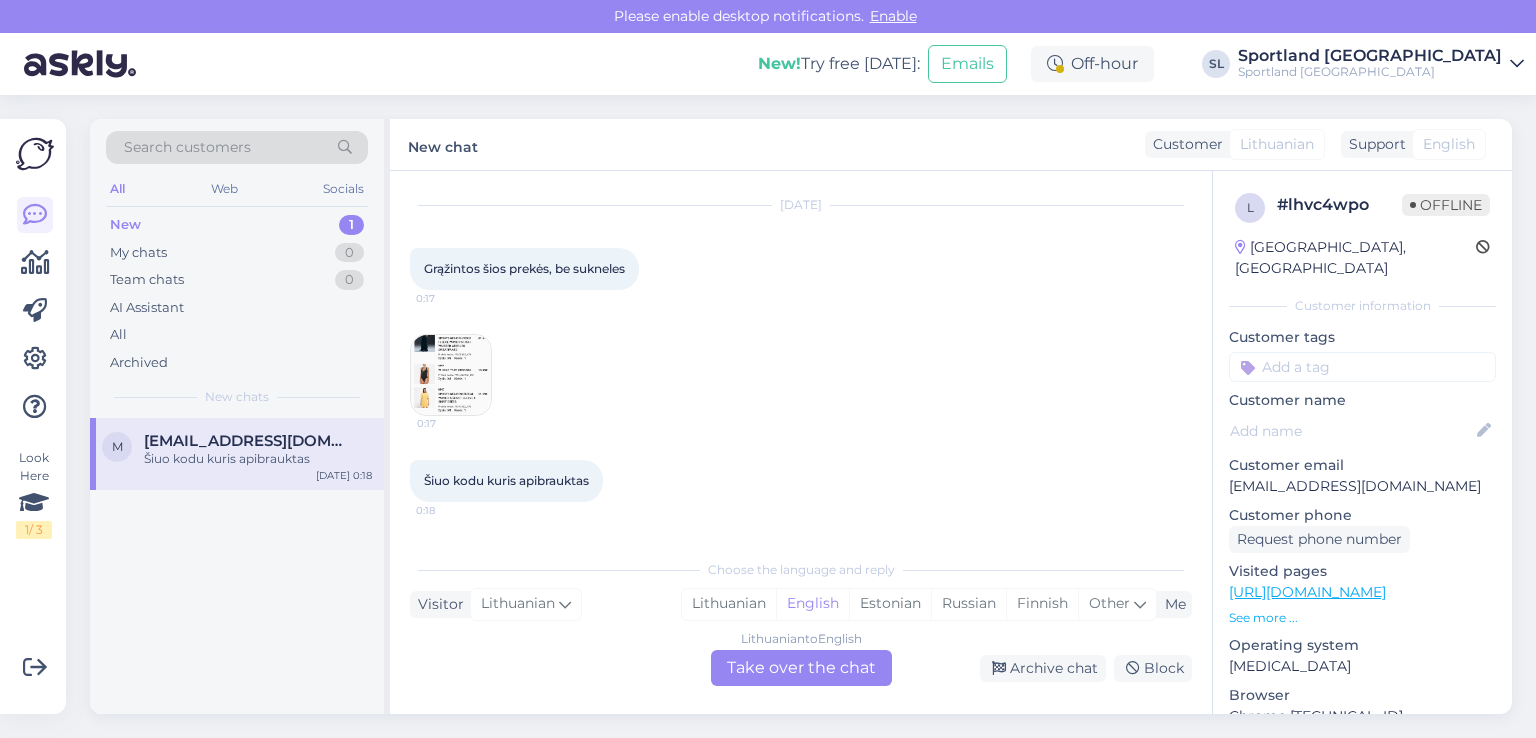 scroll, scrollTop: 885, scrollLeft: 0, axis: vertical 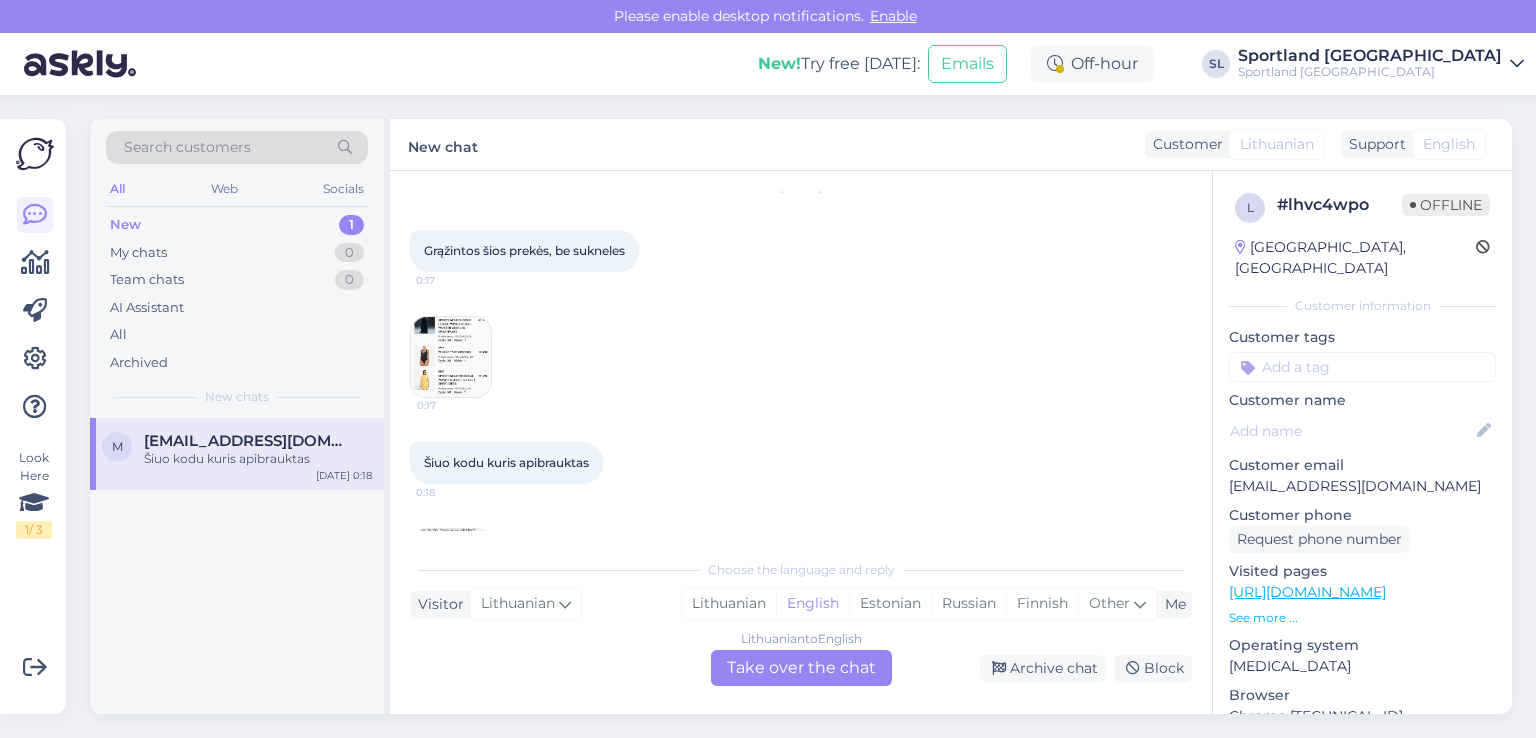 click at bounding box center (451, 357) 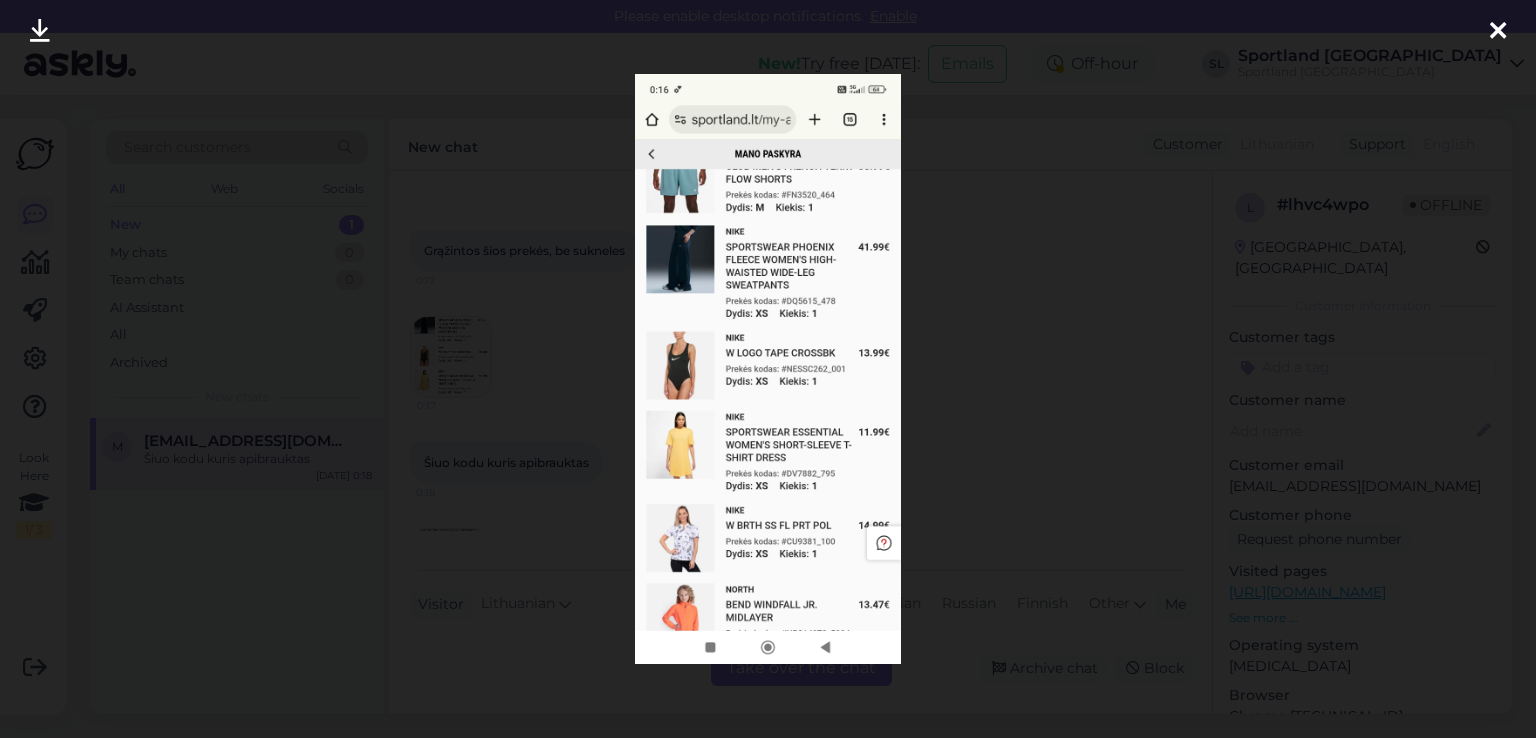 click at bounding box center (1498, 32) 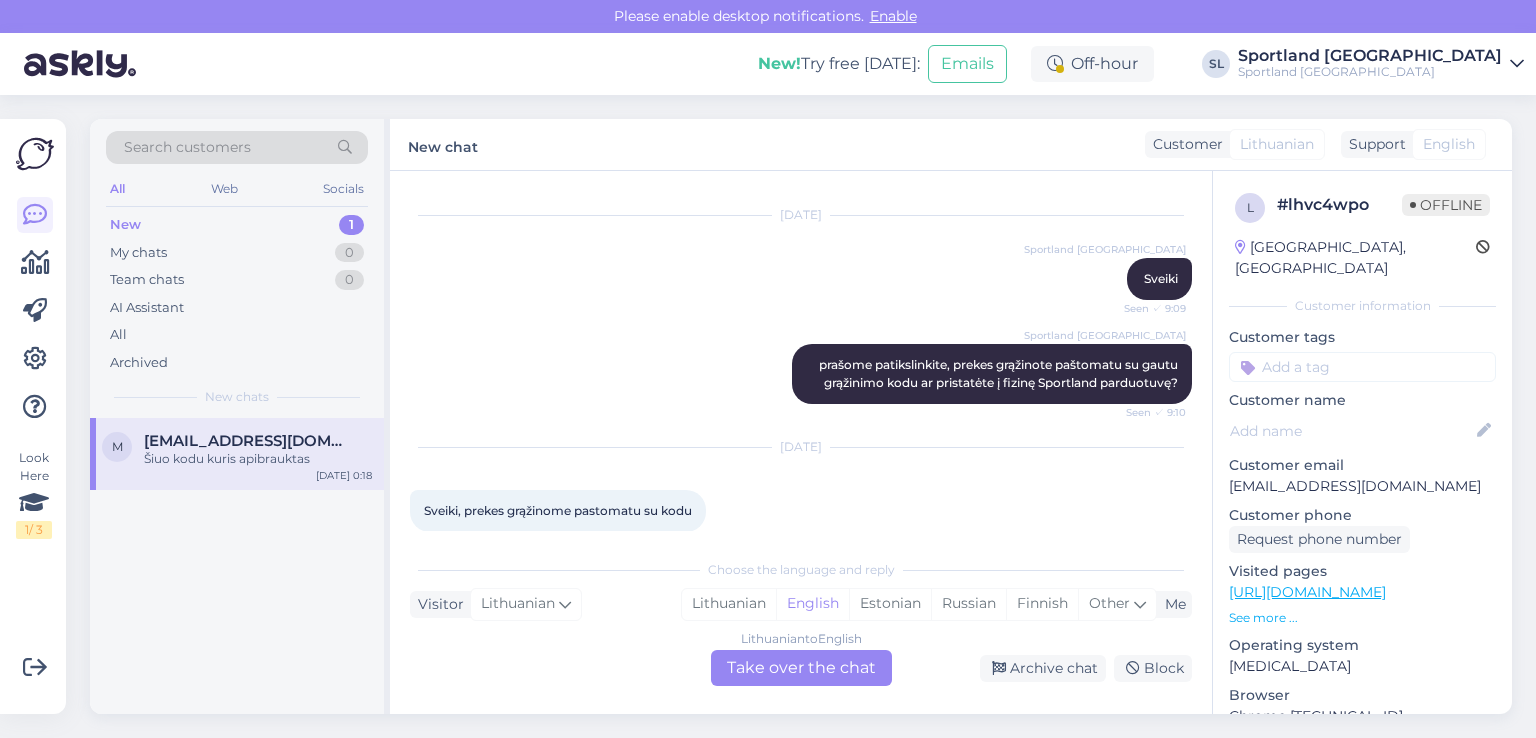 scroll, scrollTop: 0, scrollLeft: 0, axis: both 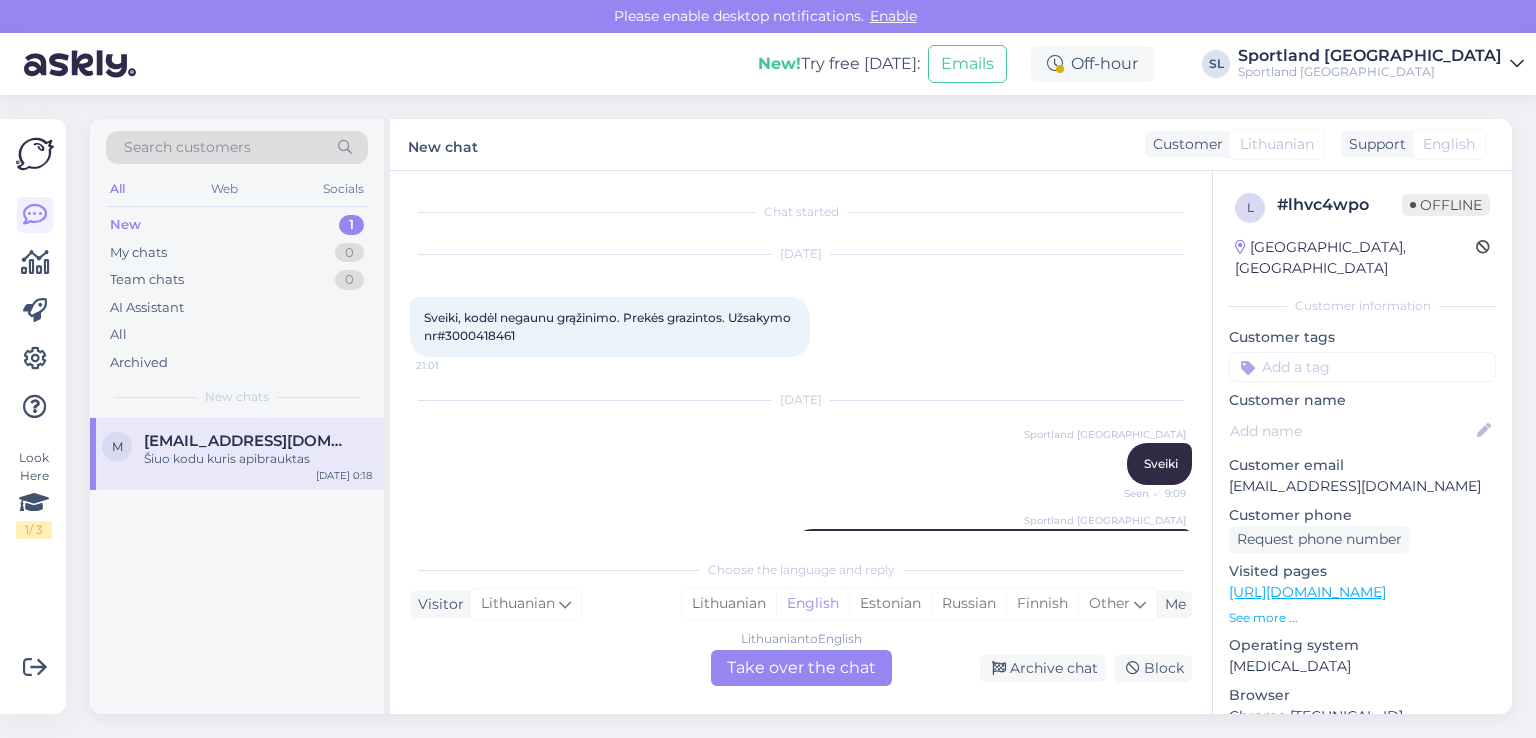 click on "Sveiki, kodėl negaunu grąžinimo. Prekės grazintos. Užsakymo nr#3000418461" at bounding box center (609, 326) 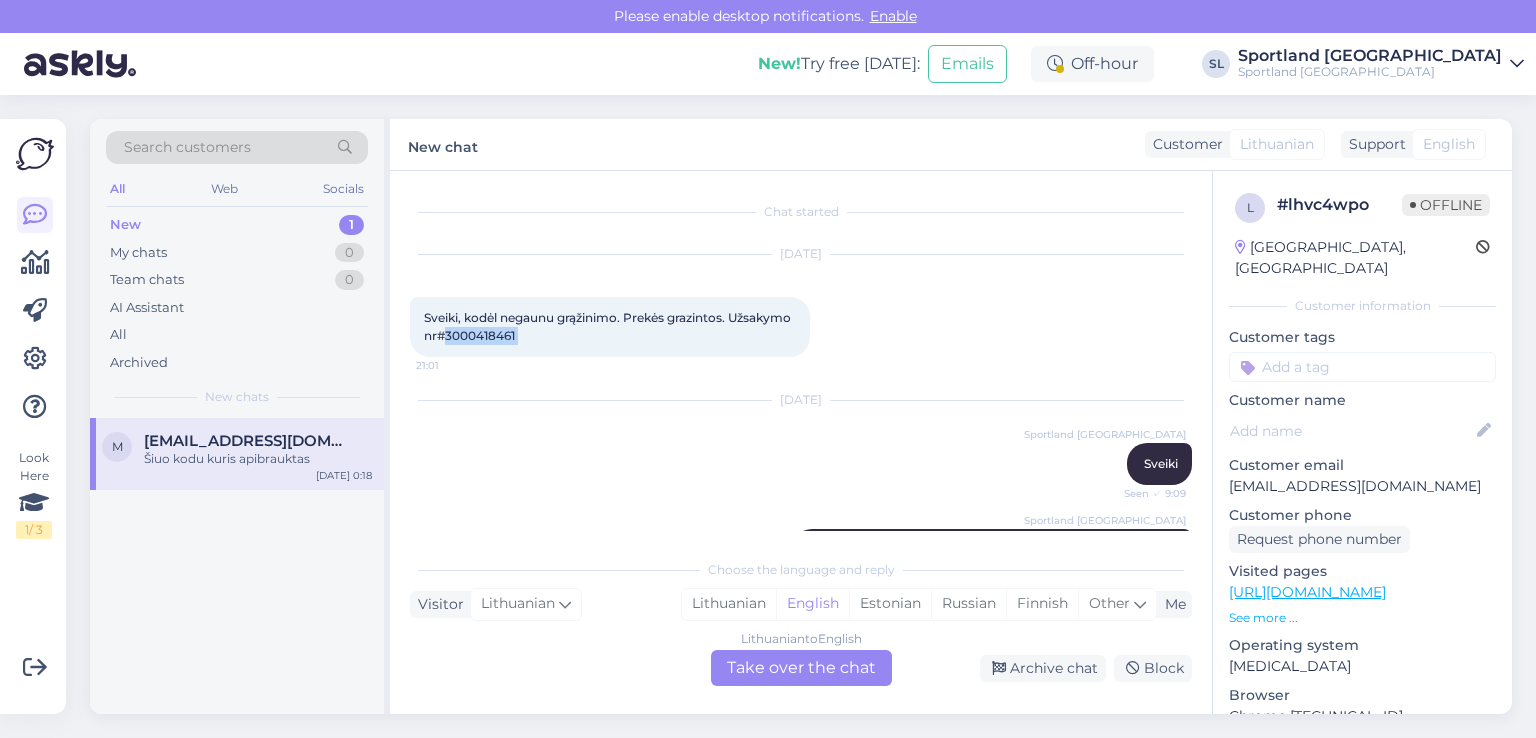 click on "Sveiki, kodėl negaunu grąžinimo. Prekės grazintos. Užsakymo nr#3000418461" at bounding box center [609, 326] 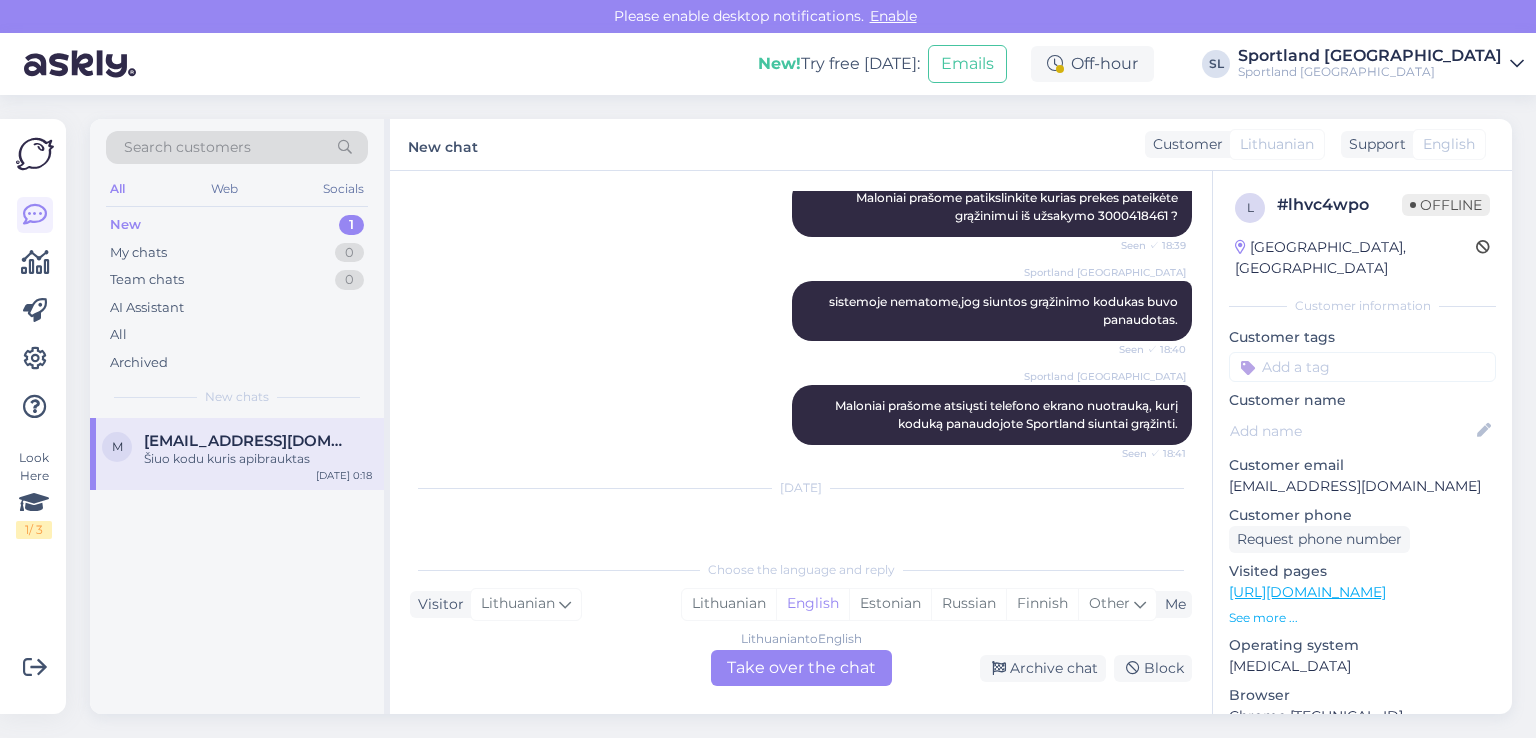 scroll, scrollTop: 985, scrollLeft: 0, axis: vertical 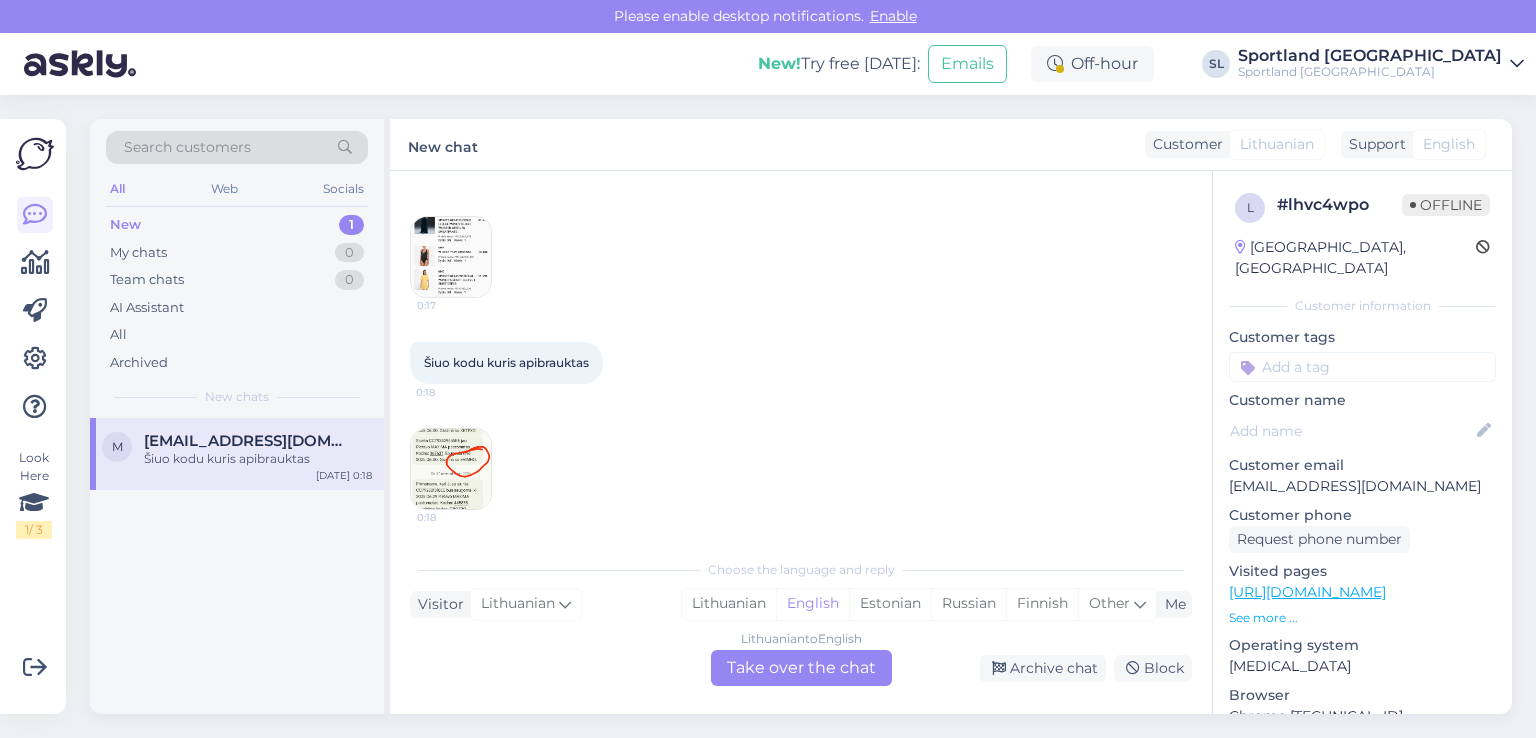 click at bounding box center [451, 469] 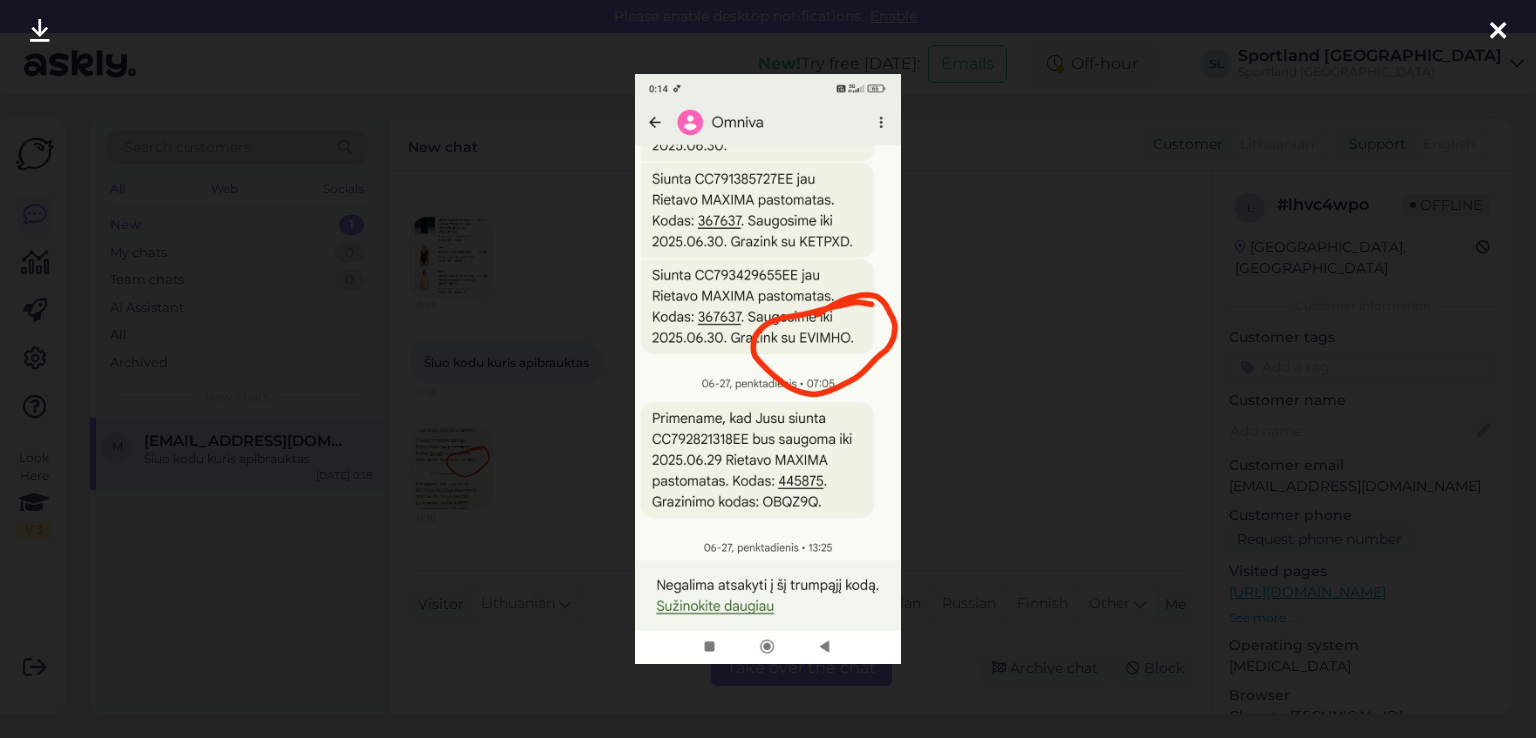 click at bounding box center (1498, 32) 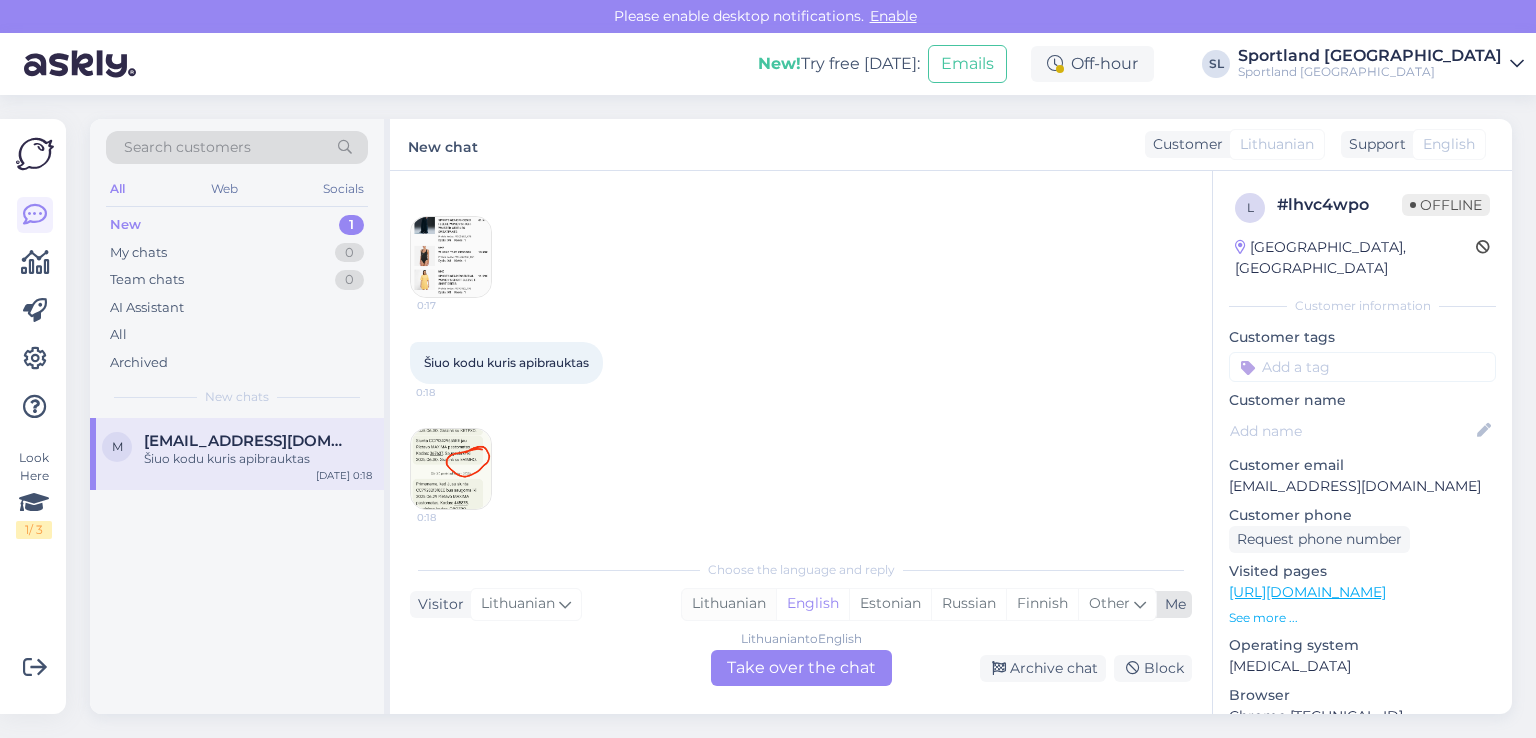 click on "Lithuanian" at bounding box center (729, 604) 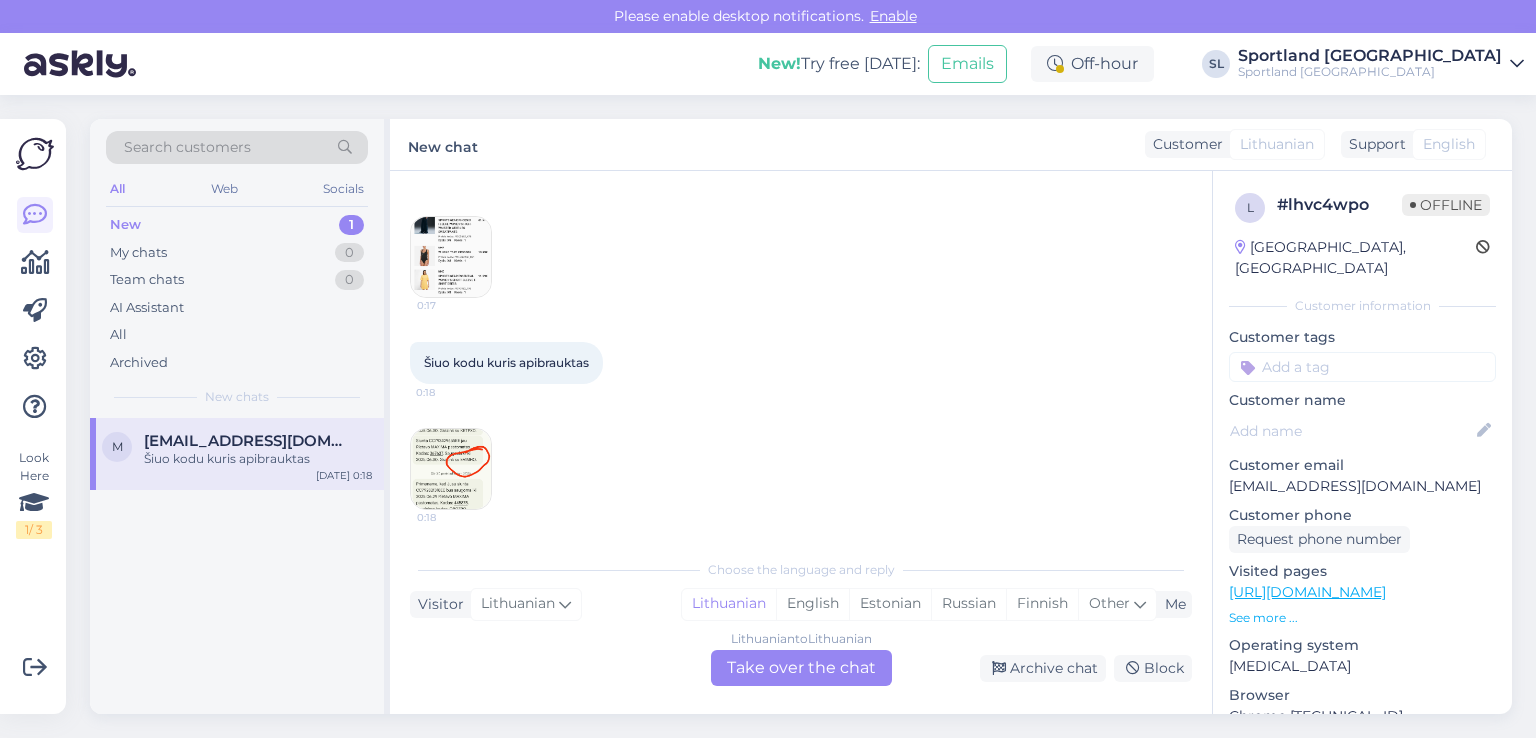 click on "Lithuanian  to  Lithuanian Take over the chat" at bounding box center [801, 668] 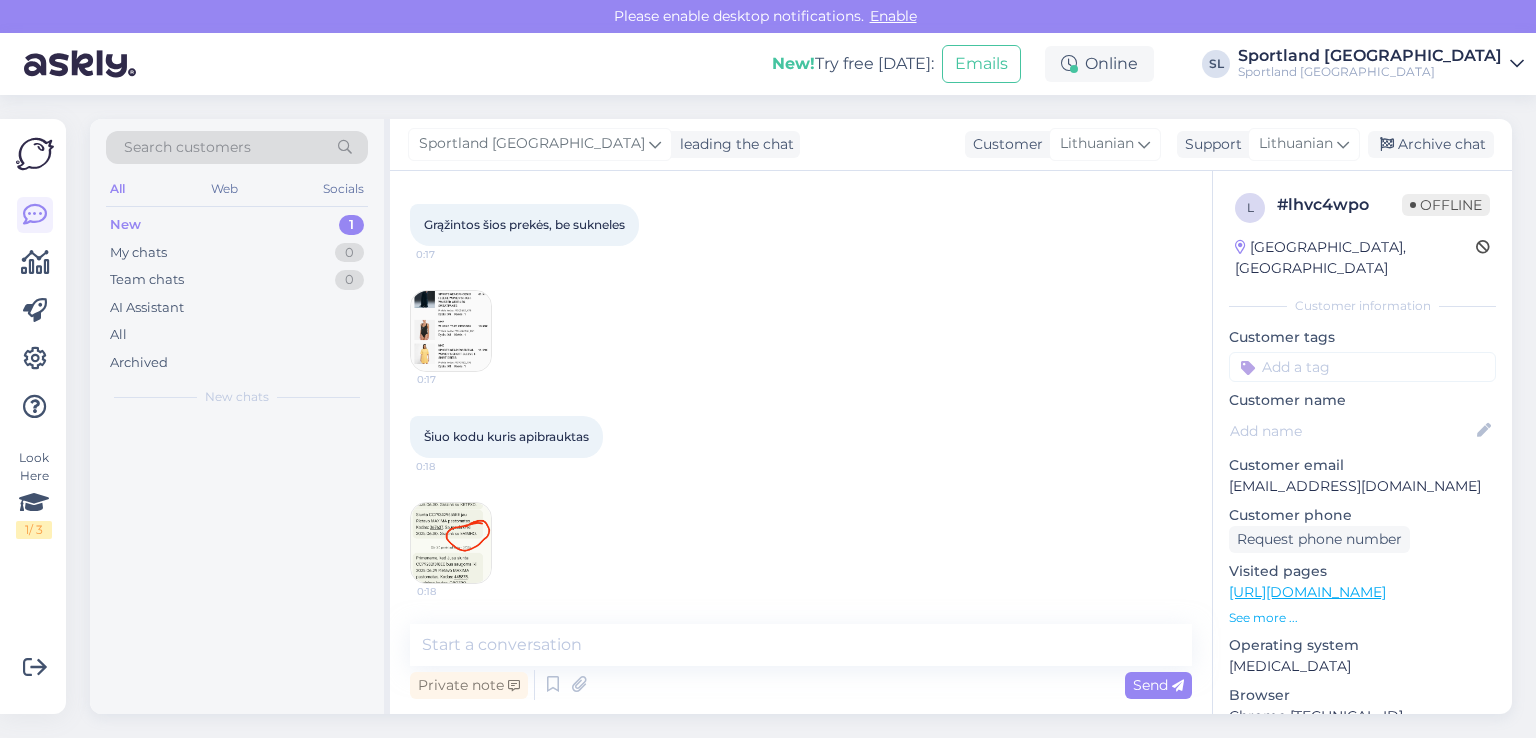 scroll, scrollTop: 911, scrollLeft: 0, axis: vertical 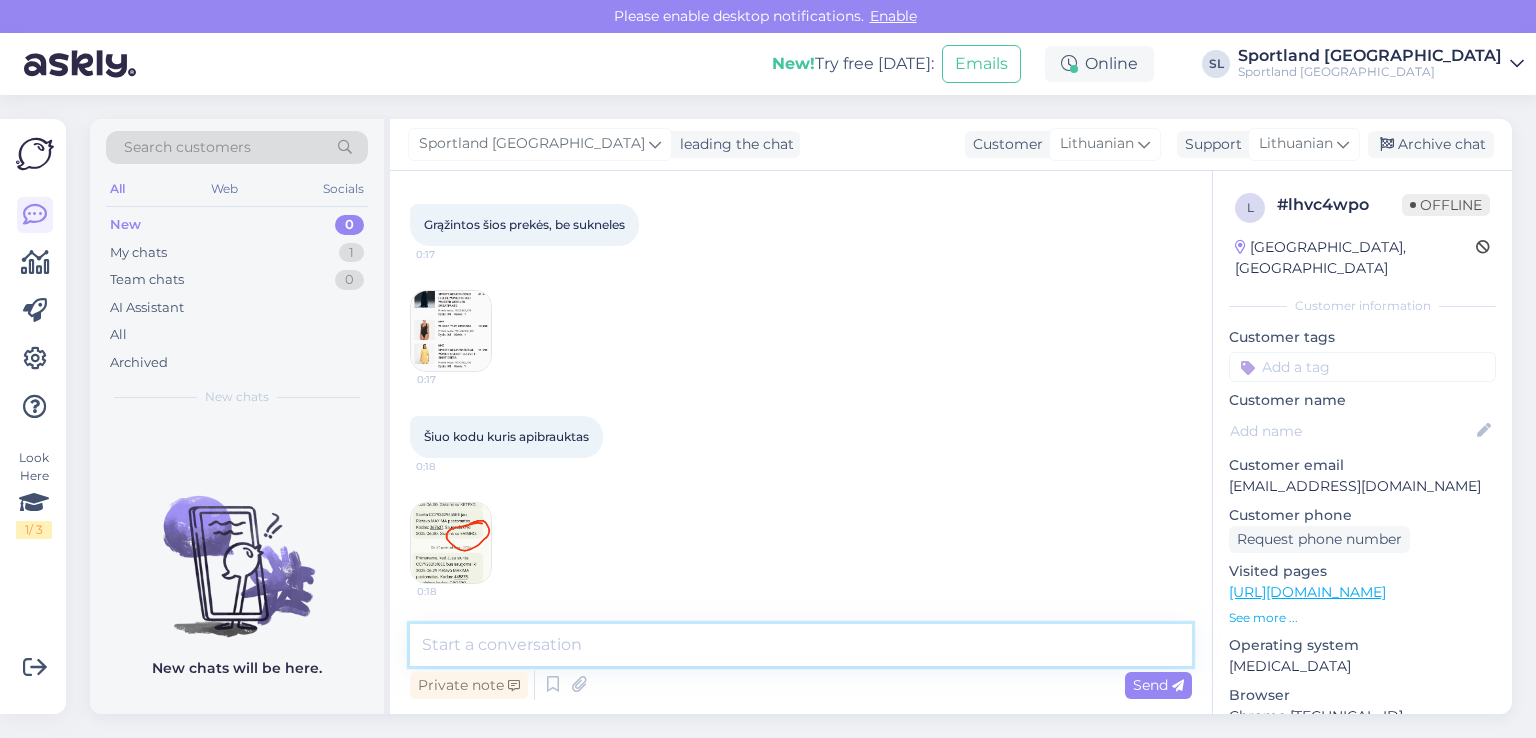 click at bounding box center [801, 645] 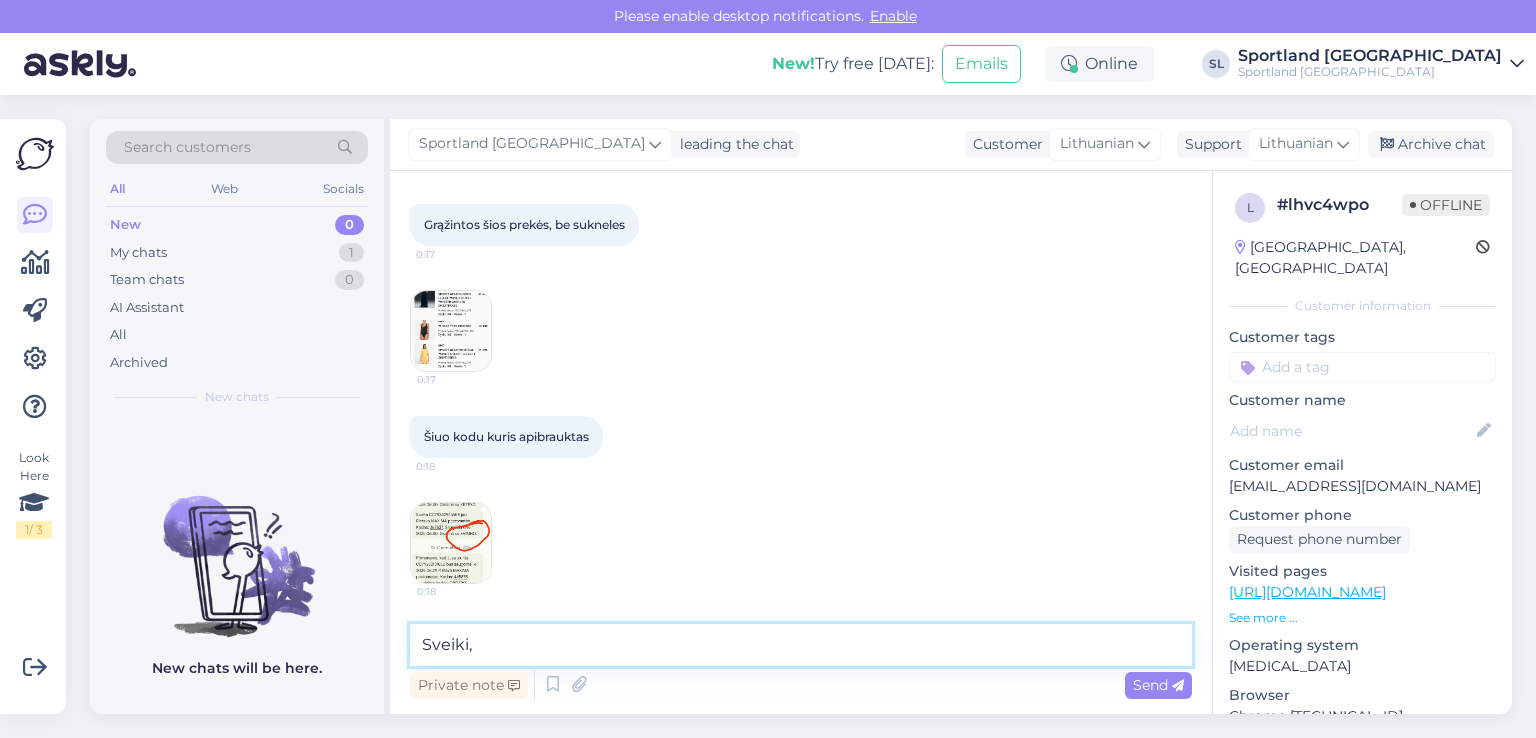 type on "Sveiki," 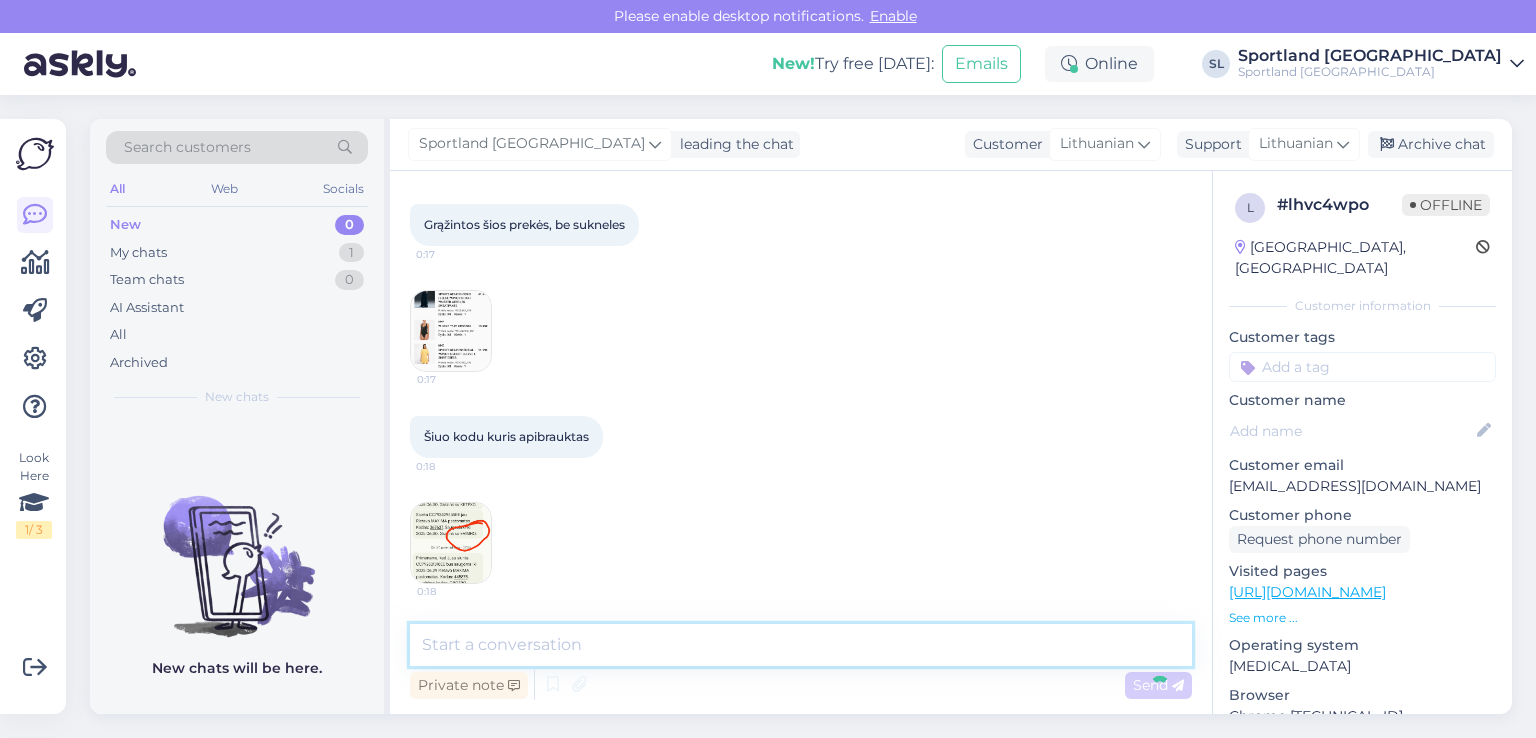scroll, scrollTop: 996, scrollLeft: 0, axis: vertical 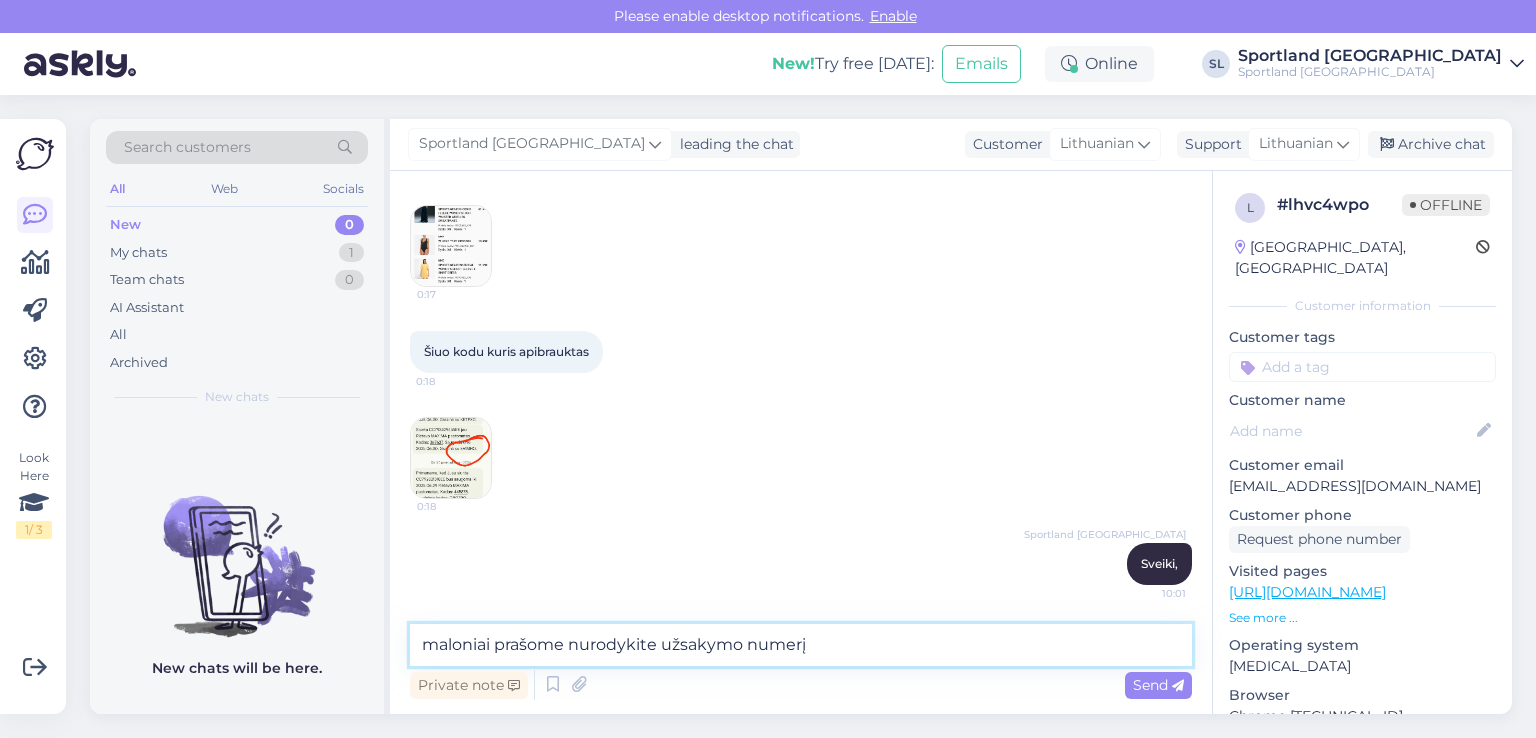 type on "maloniai prašome nurodykite užsakymo numerį" 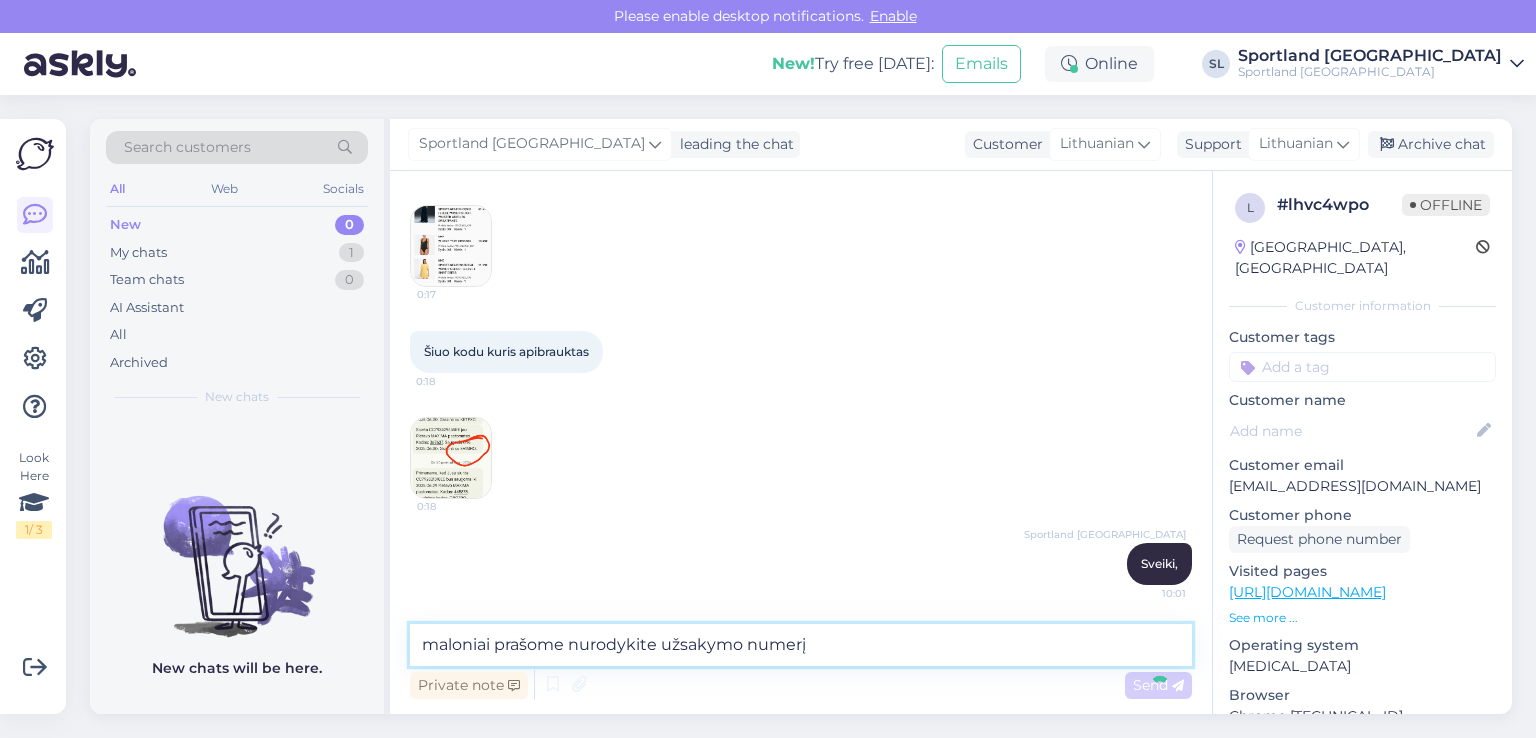 type 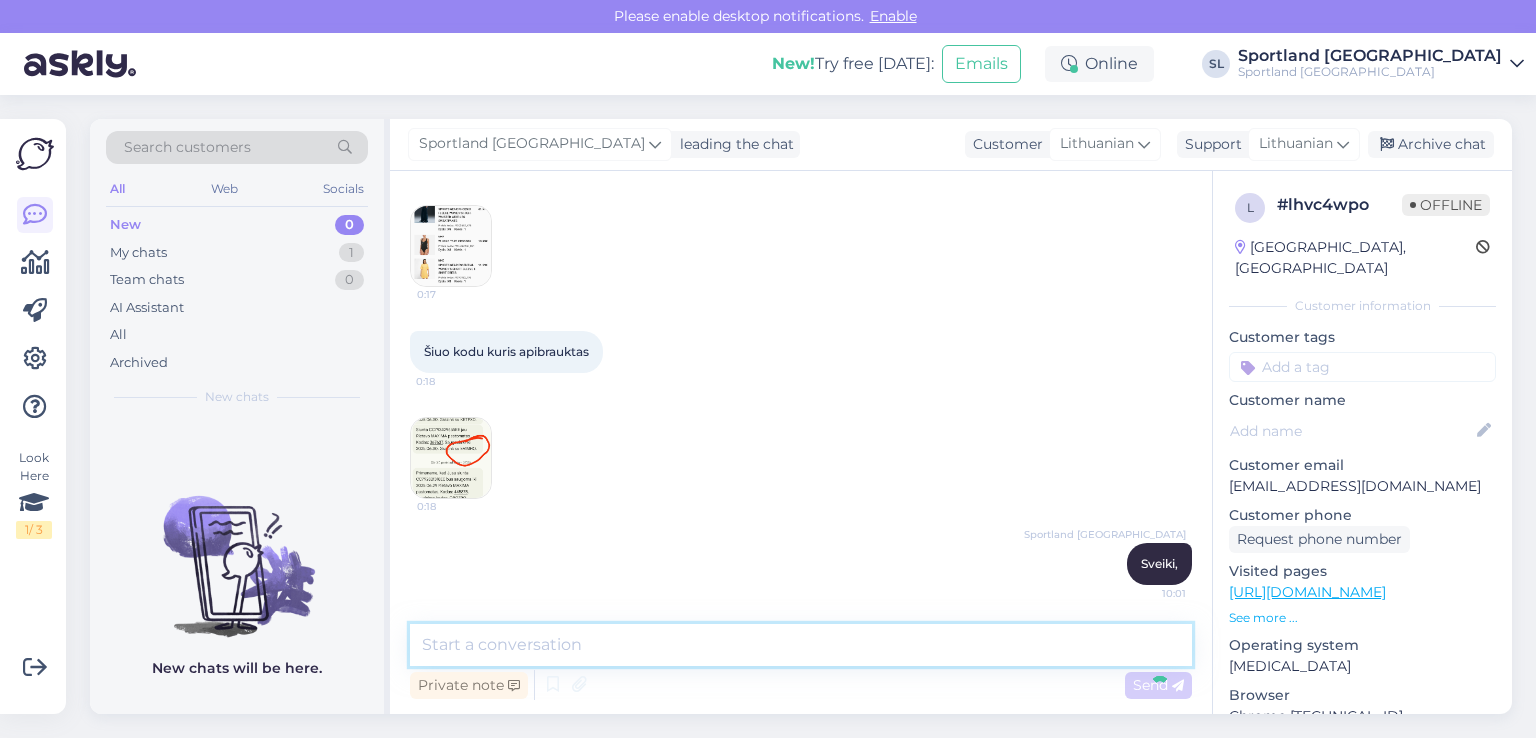 scroll, scrollTop: 1083, scrollLeft: 0, axis: vertical 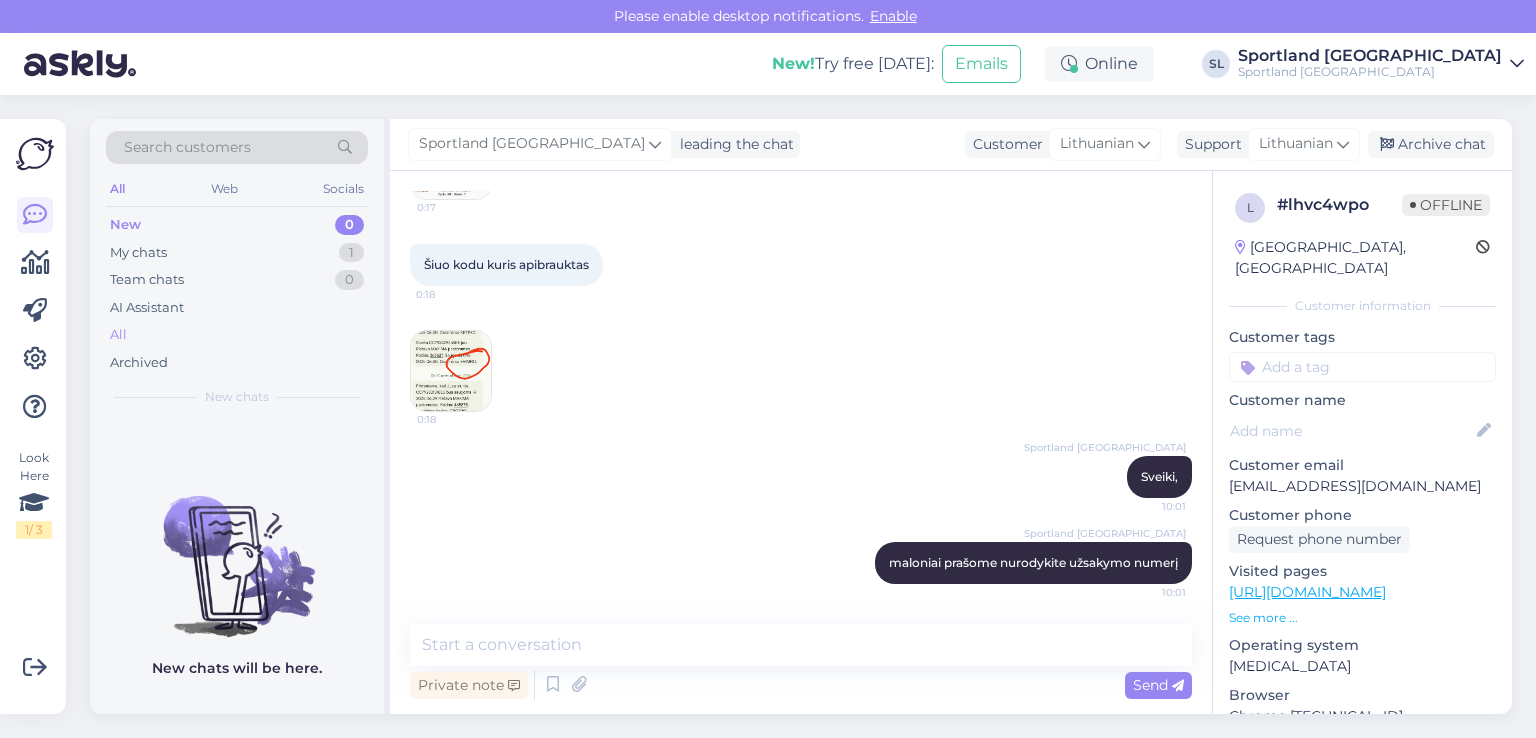 click on "All" at bounding box center (118, 335) 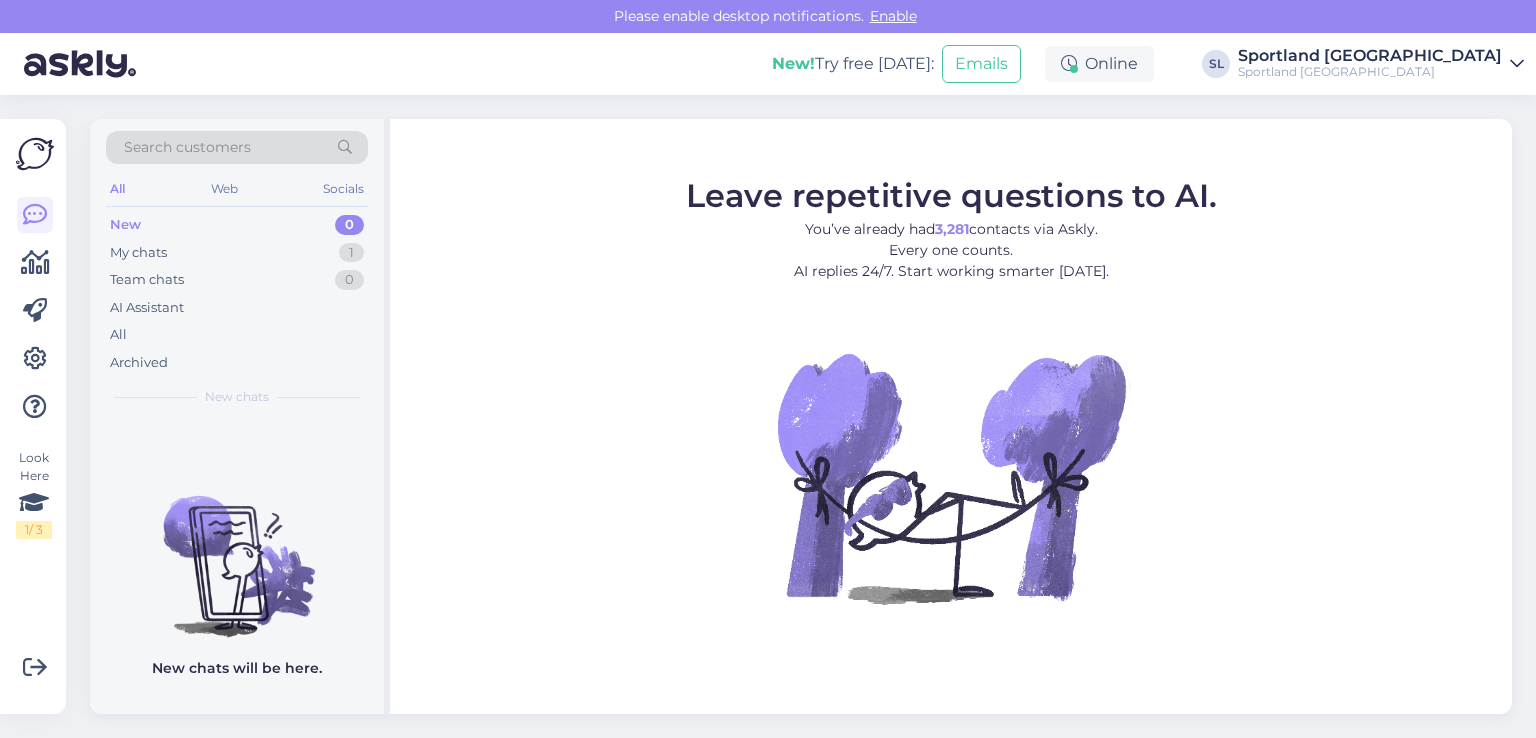 scroll, scrollTop: 0, scrollLeft: 0, axis: both 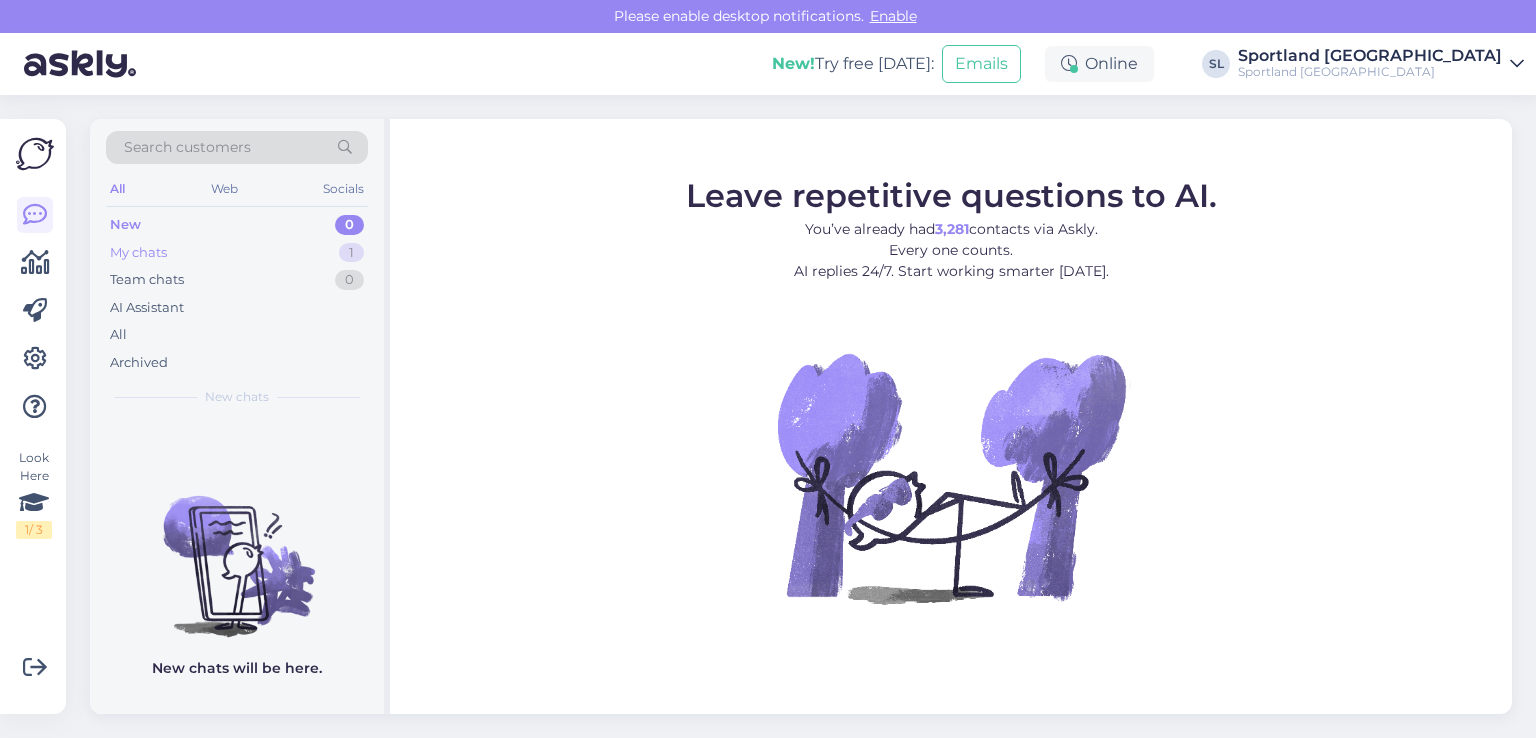 click on "My chats 1" at bounding box center (237, 253) 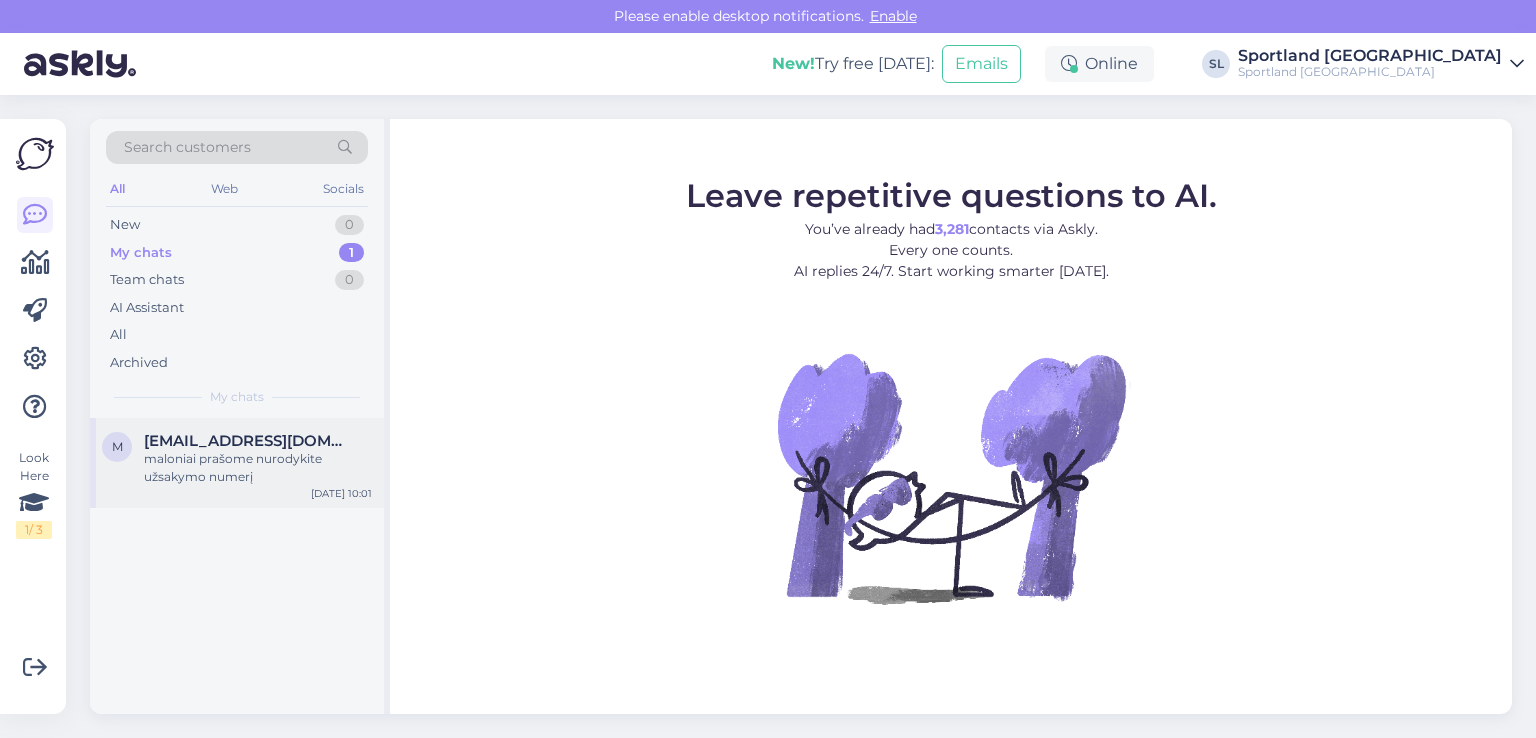 click on "maloniai prašome nurodykite užsakymo numerį" at bounding box center [258, 468] 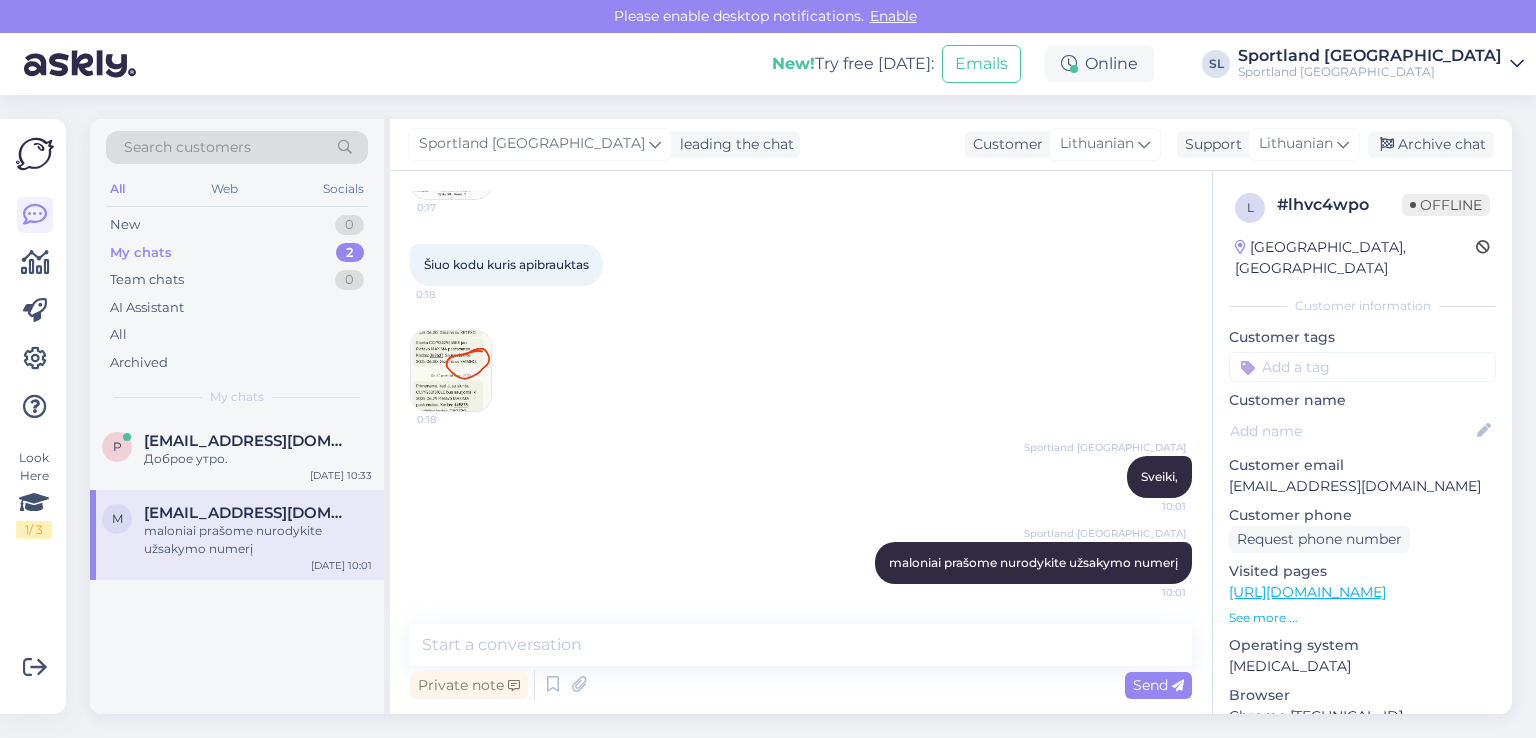 scroll, scrollTop: 1082, scrollLeft: 0, axis: vertical 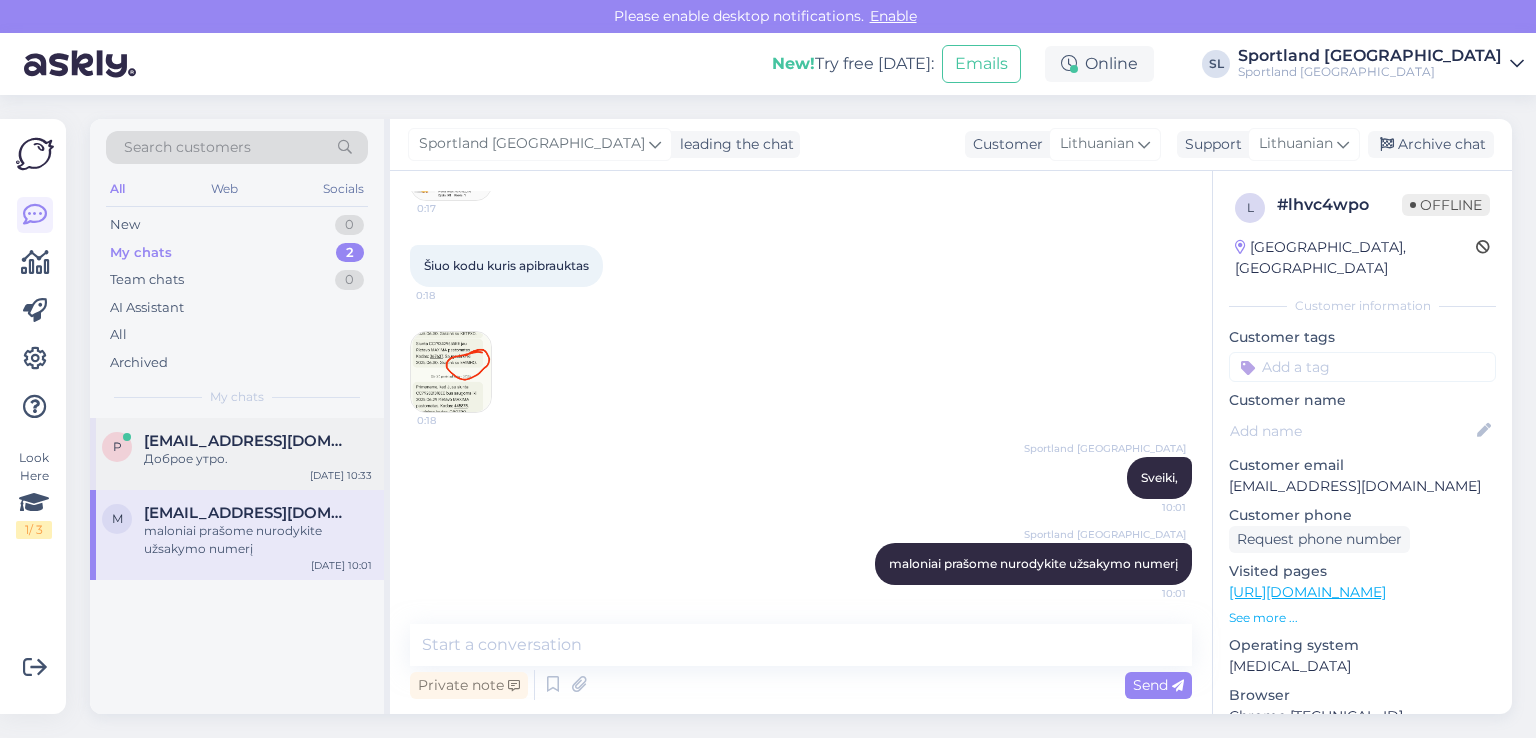 click on "[EMAIL_ADDRESS][DOMAIN_NAME]" at bounding box center [248, 441] 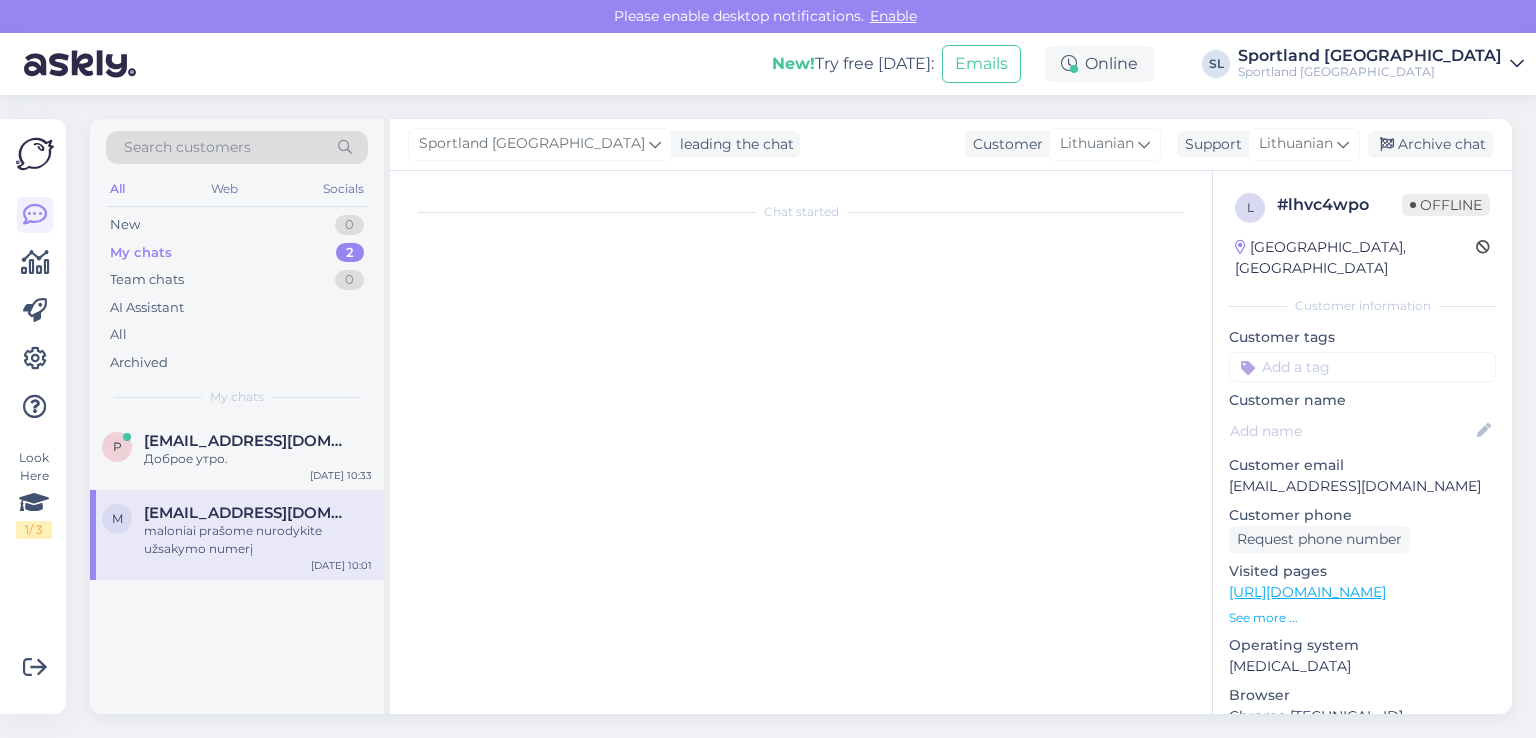 scroll, scrollTop: 0, scrollLeft: 0, axis: both 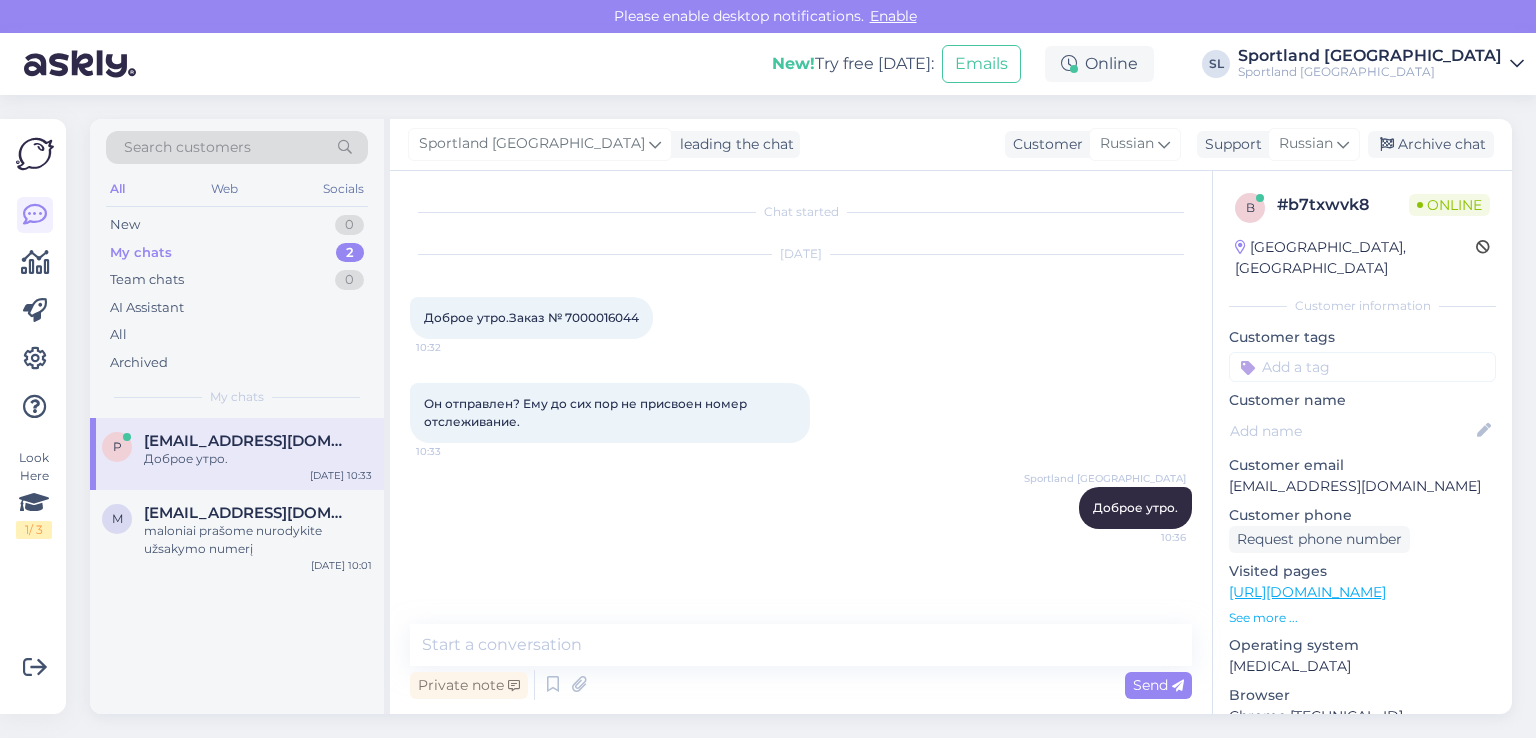 click on "Доброе утро.Заказ № 7000016044" at bounding box center [531, 317] 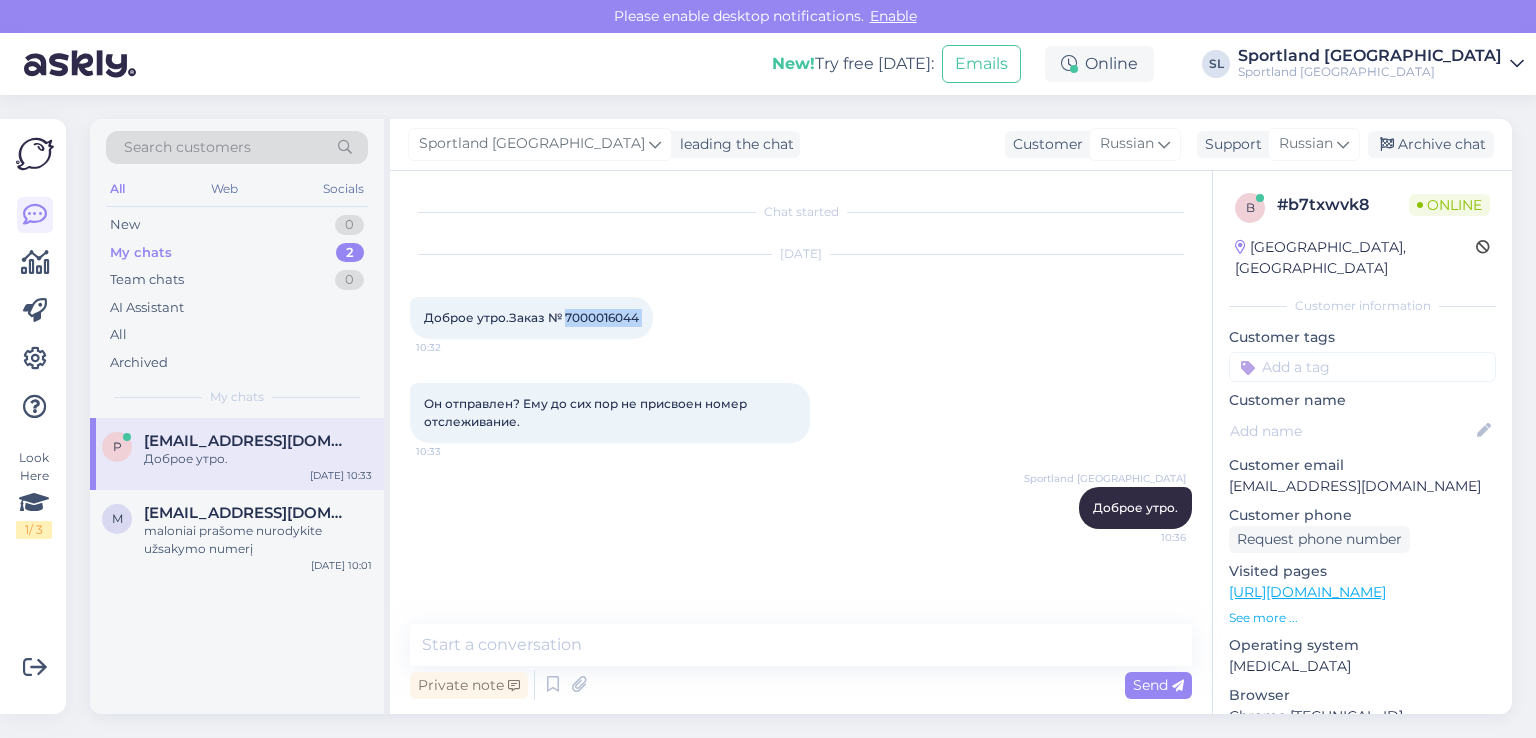 click on "Доброе утро.Заказ № 7000016044" at bounding box center [531, 317] 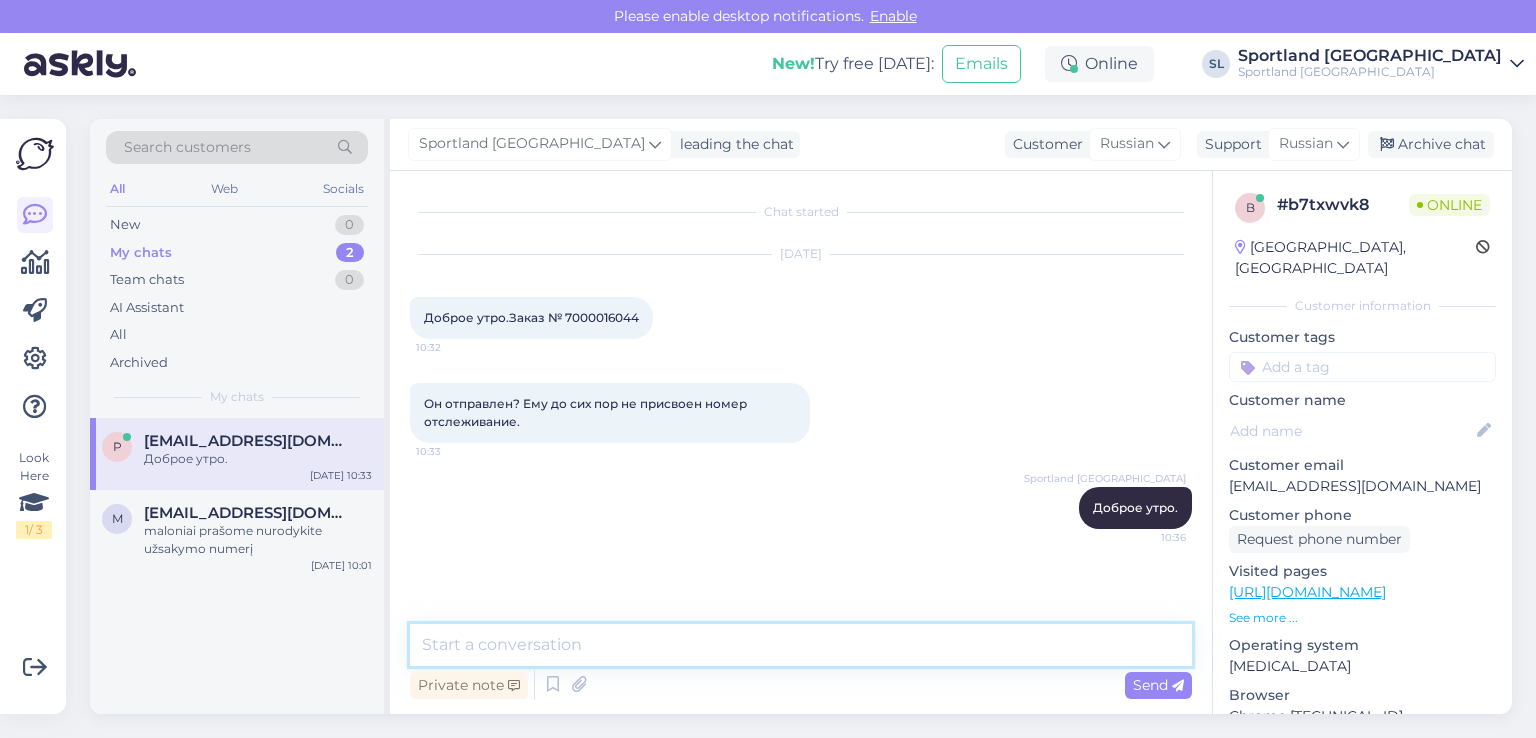 click at bounding box center [801, 645] 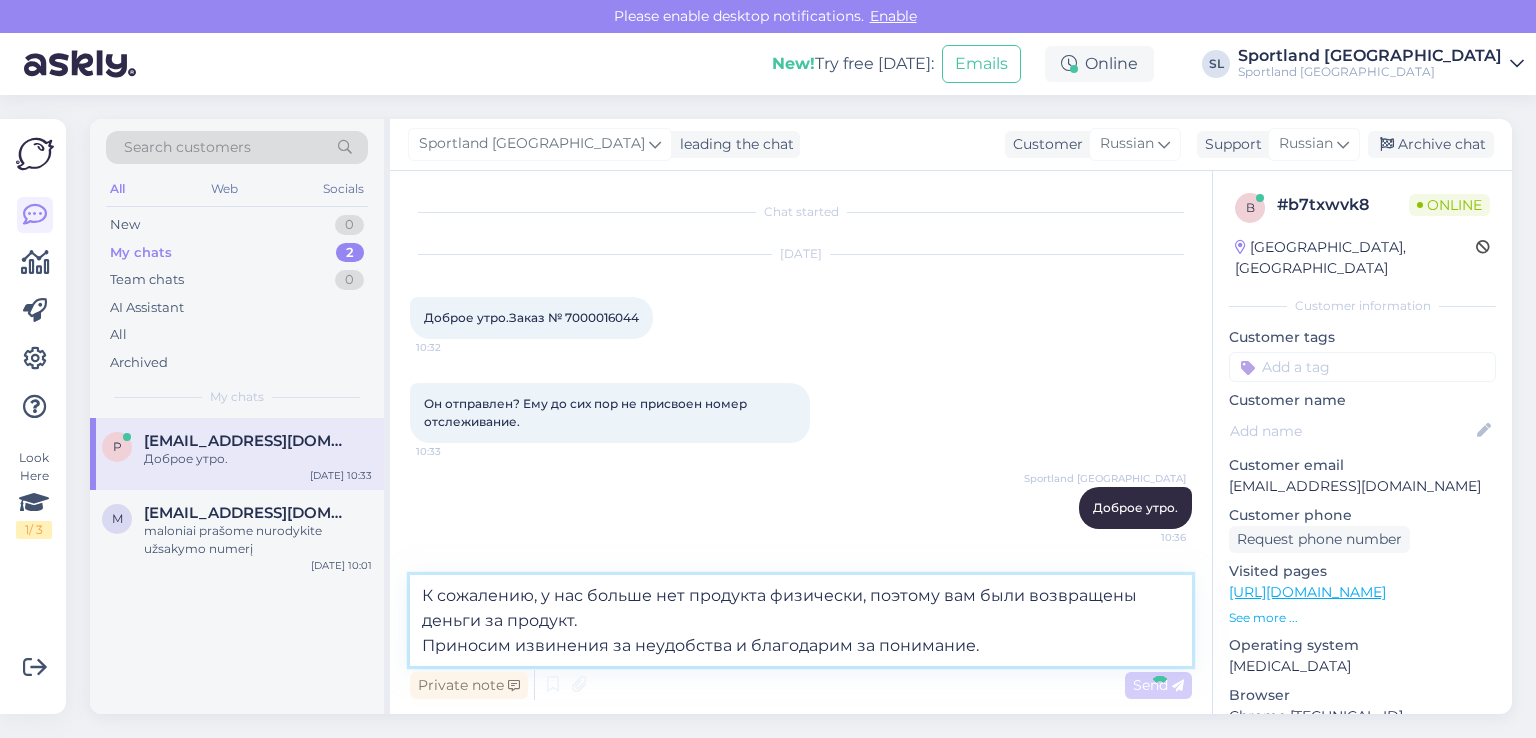 type 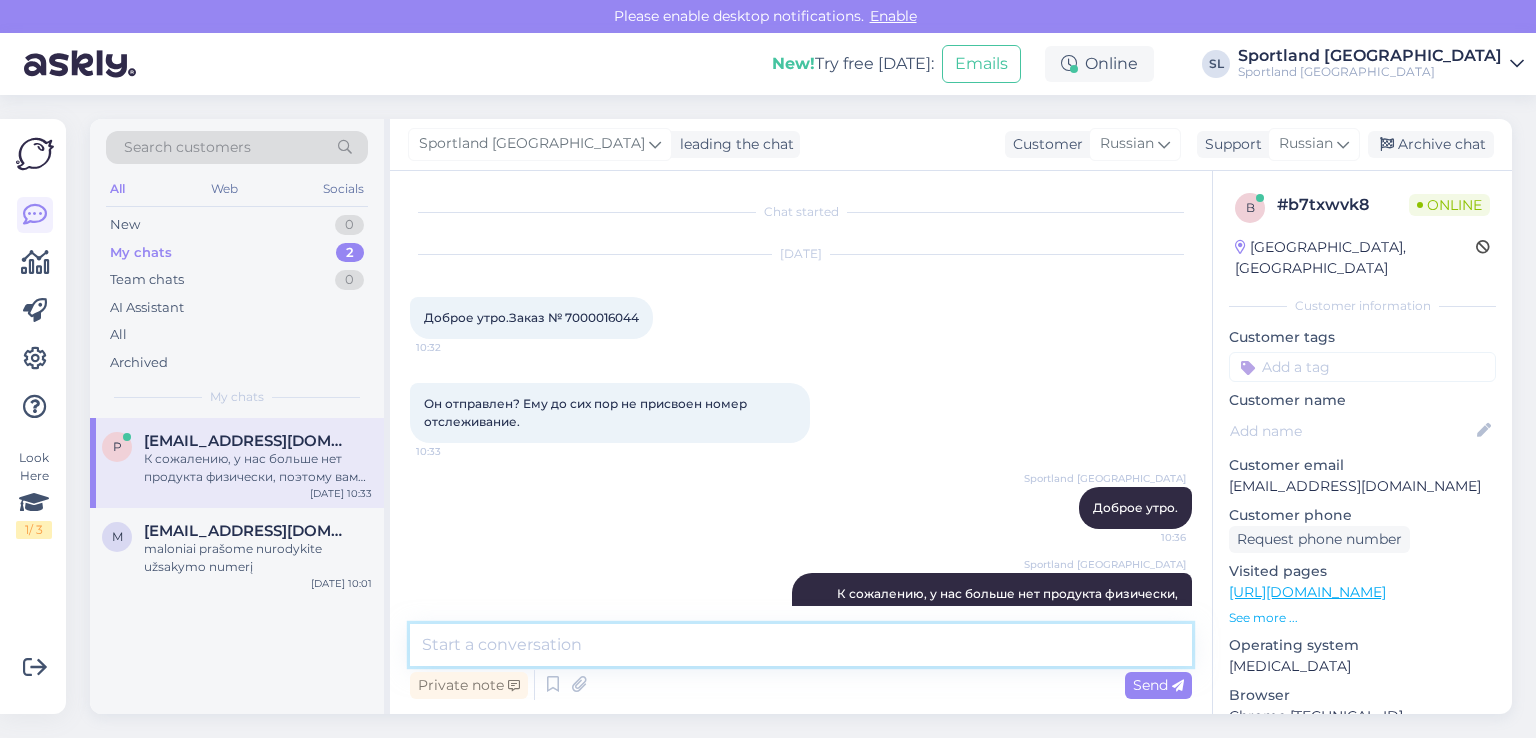 scroll, scrollTop: 85, scrollLeft: 0, axis: vertical 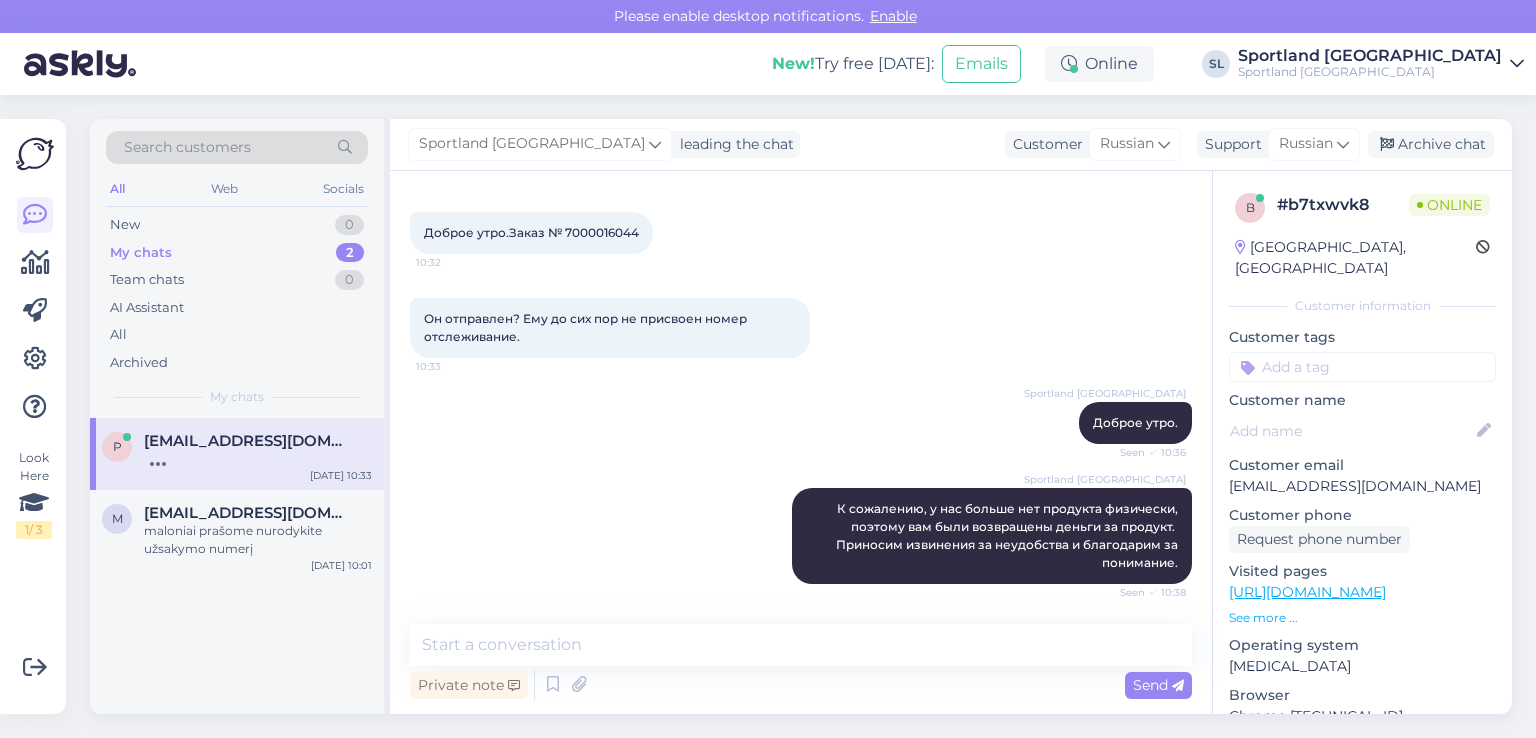 click on "p punkrokrulit@mail.ru Jul 12 10:33  m monikulka30@gmail.com maloniai prašome nurodykite užsakymo numerį  Jul 12 10:01" at bounding box center [237, 566] 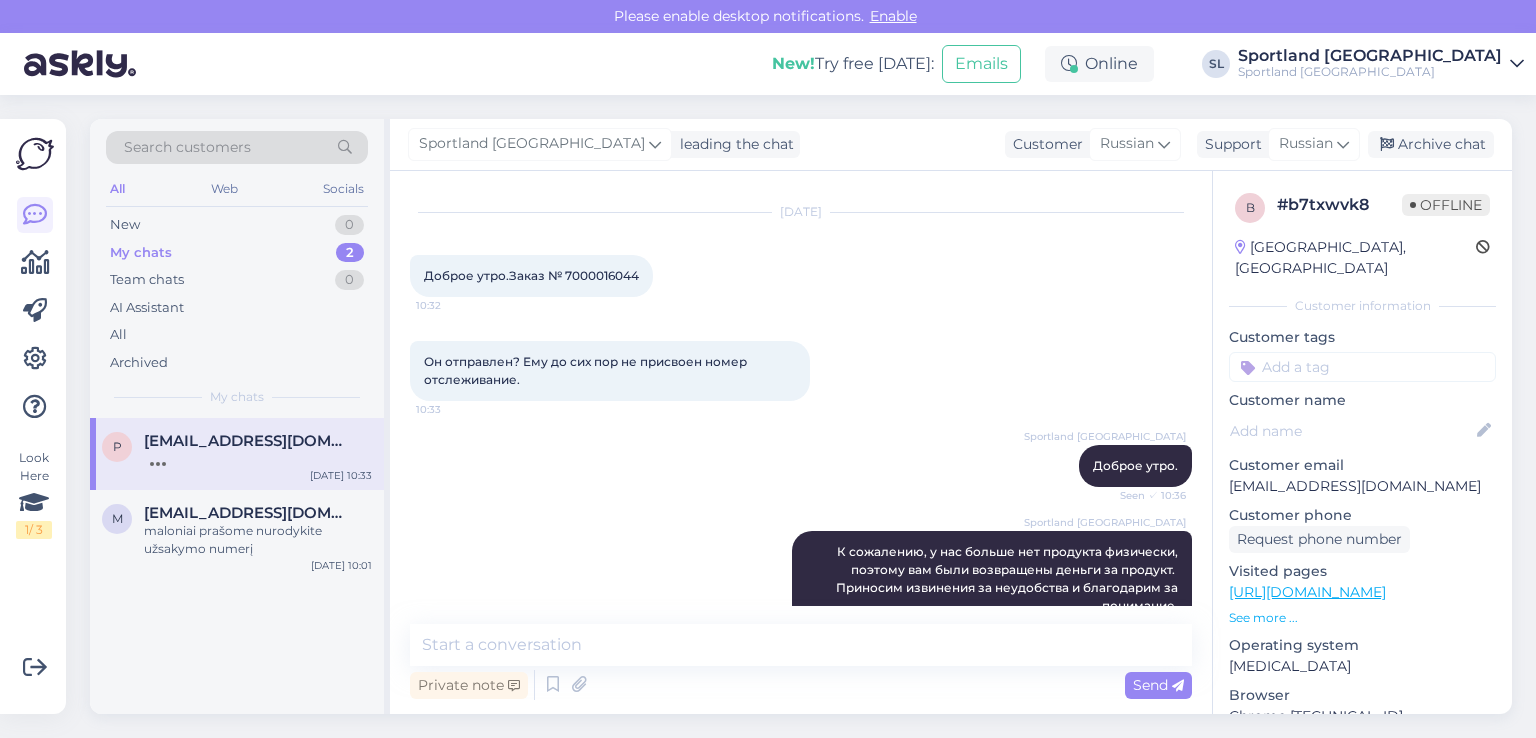scroll, scrollTop: 85, scrollLeft: 0, axis: vertical 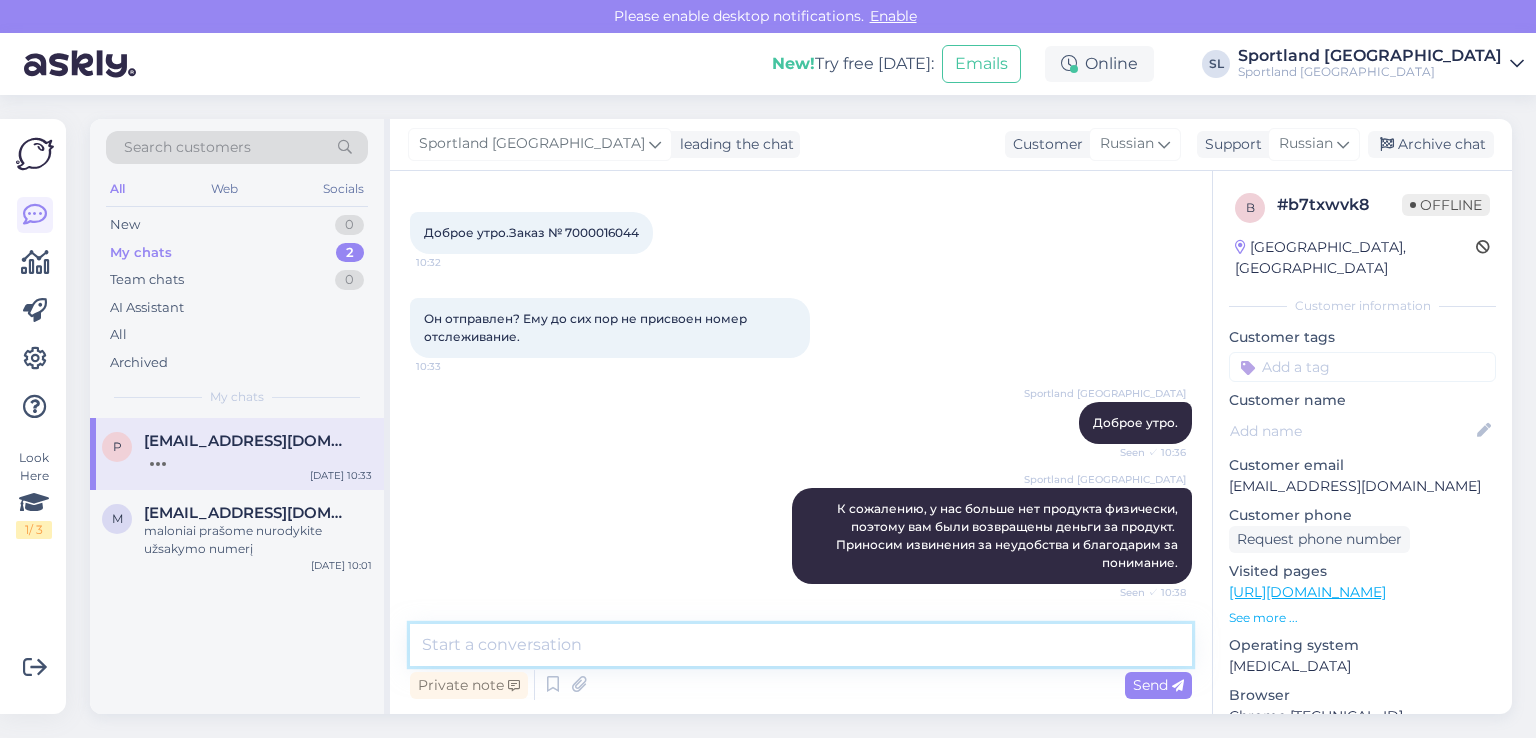 click at bounding box center [801, 645] 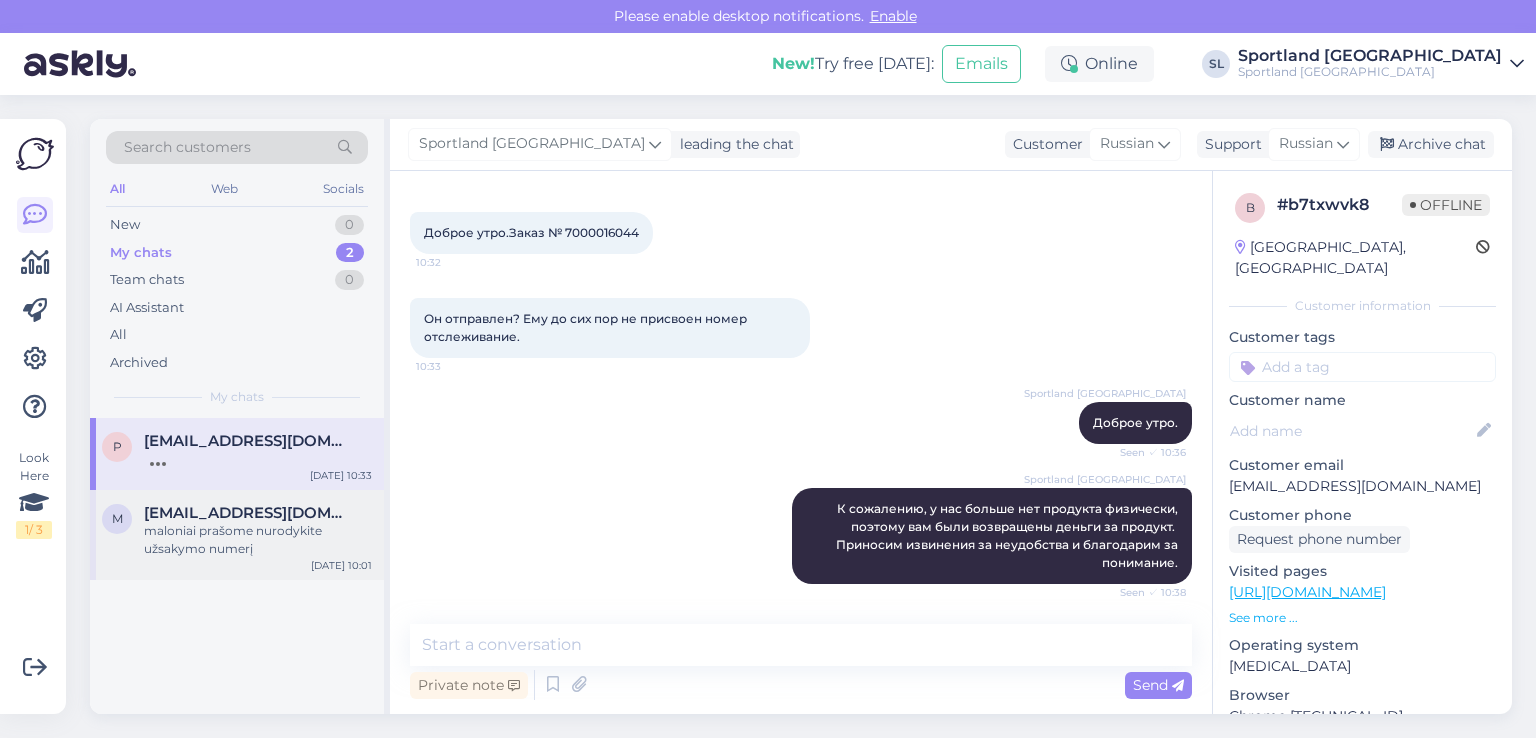 click on "[EMAIL_ADDRESS][DOMAIN_NAME]" at bounding box center (248, 513) 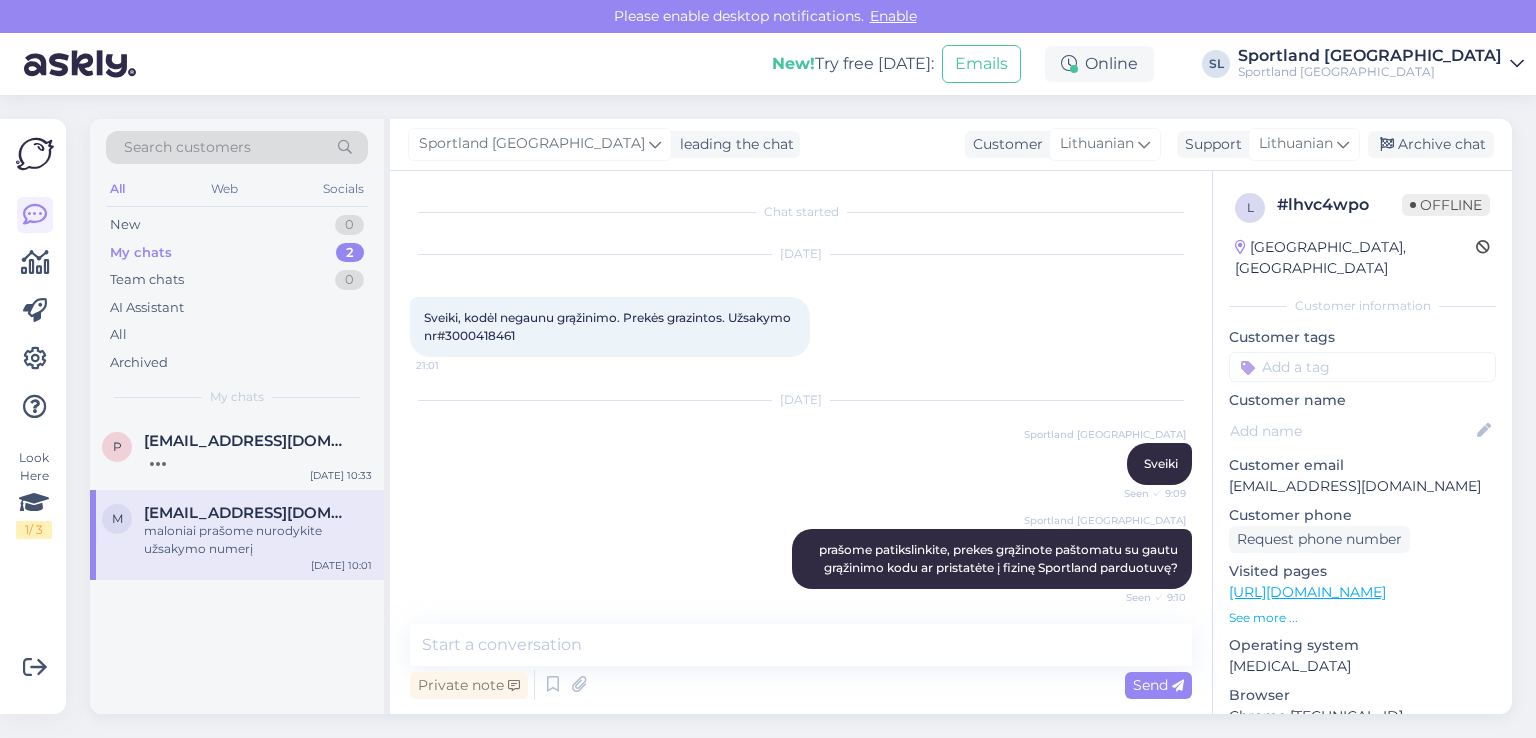 scroll, scrollTop: 1083, scrollLeft: 0, axis: vertical 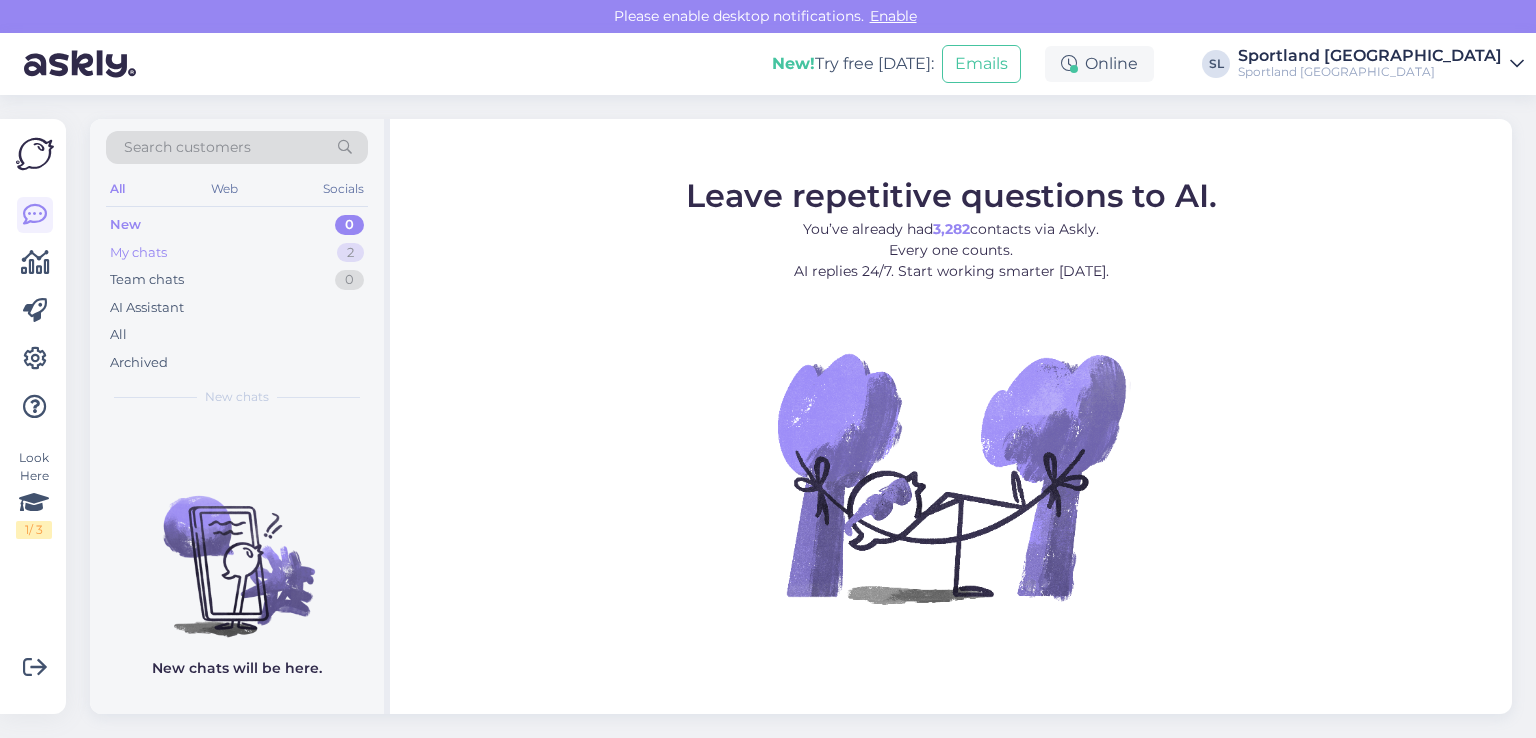 click on "My chats 2" at bounding box center (237, 253) 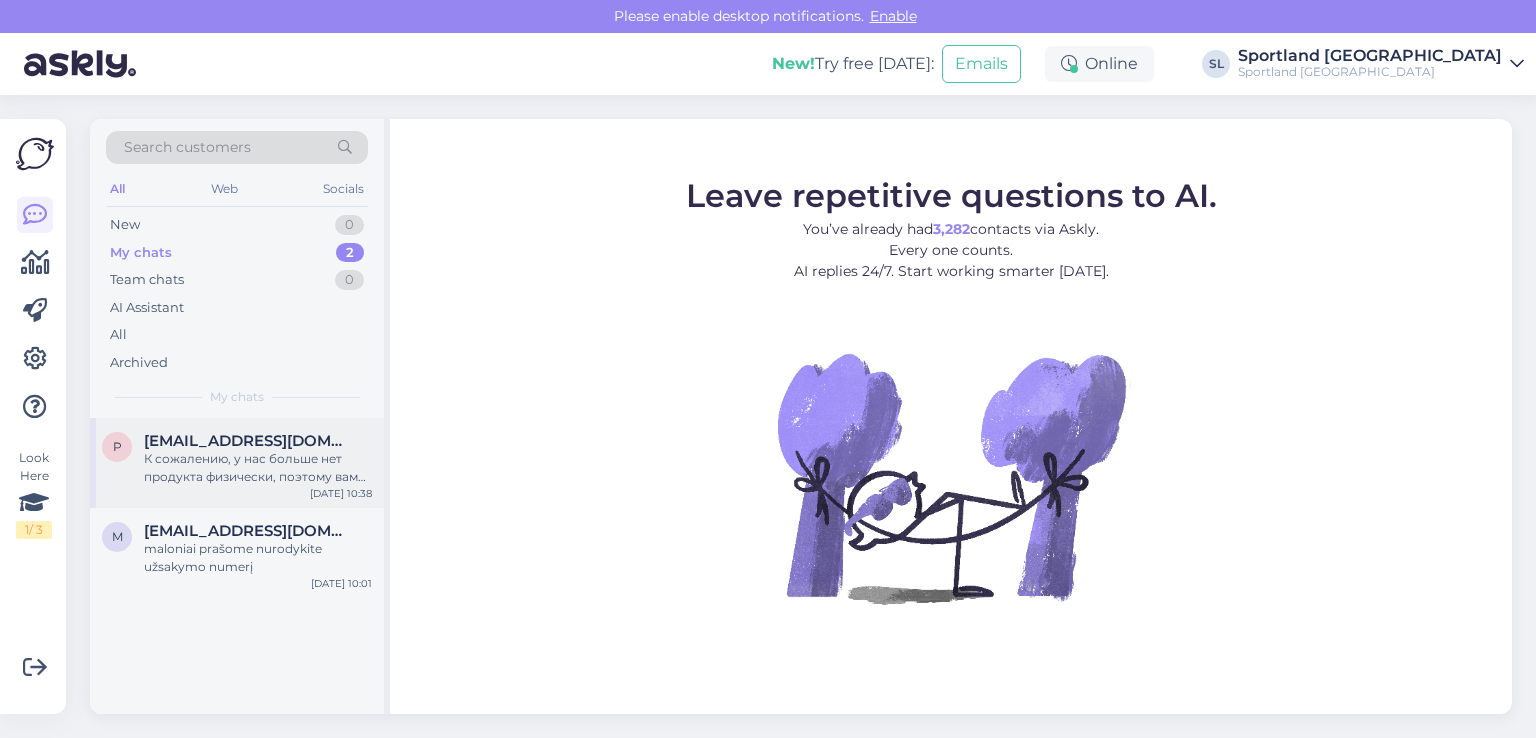 click on "[EMAIL_ADDRESS][DOMAIN_NAME]" at bounding box center (248, 441) 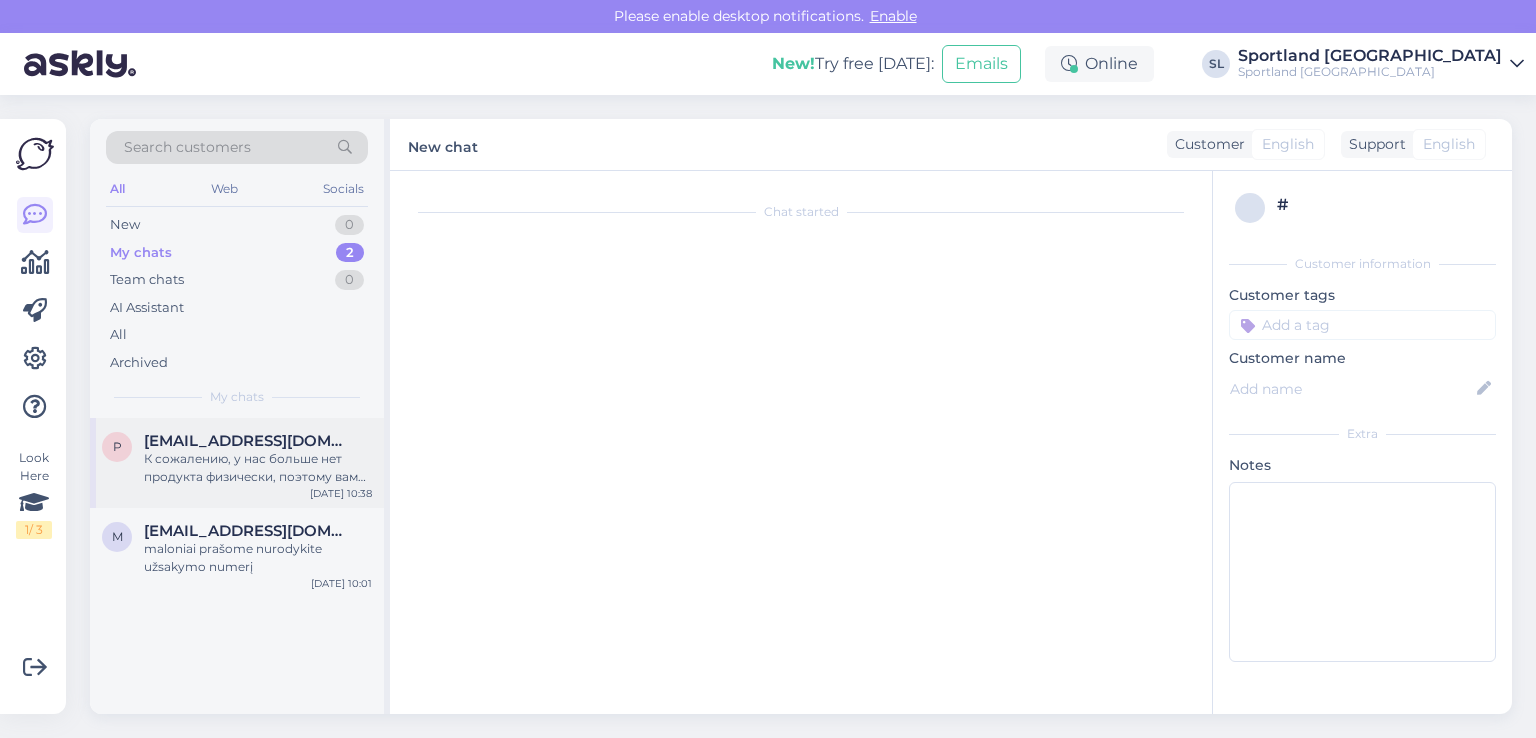 scroll, scrollTop: 85, scrollLeft: 0, axis: vertical 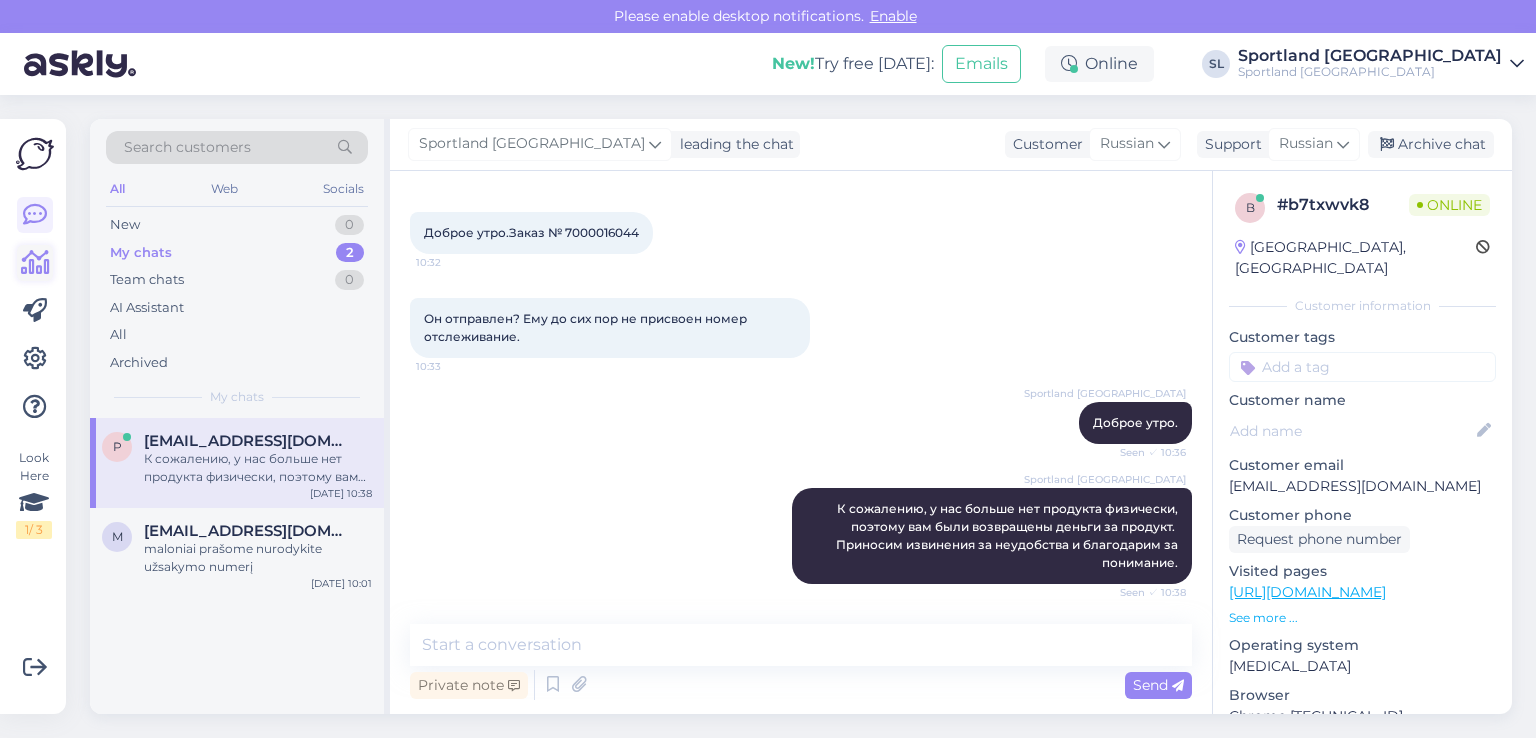 click at bounding box center [35, 263] 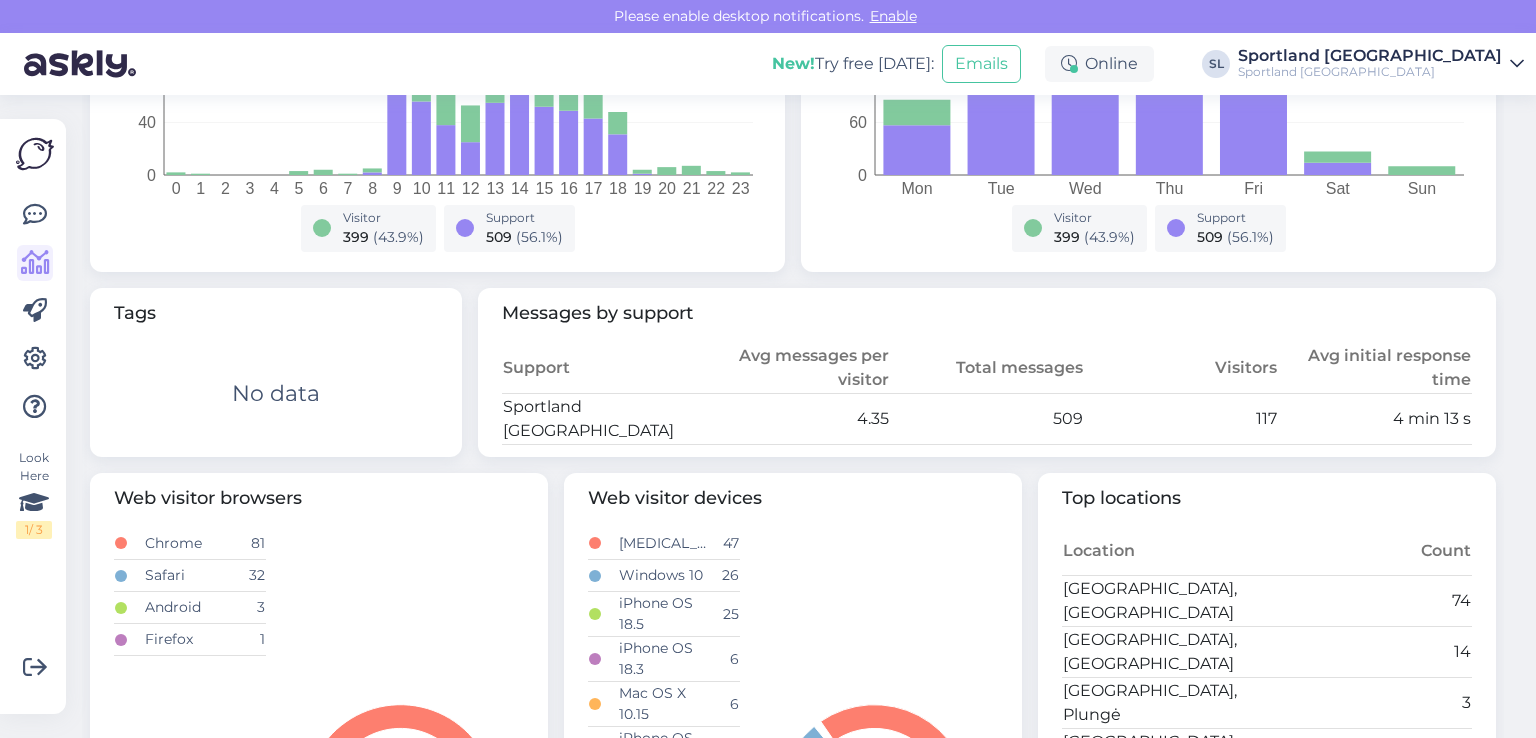 scroll, scrollTop: 0, scrollLeft: 0, axis: both 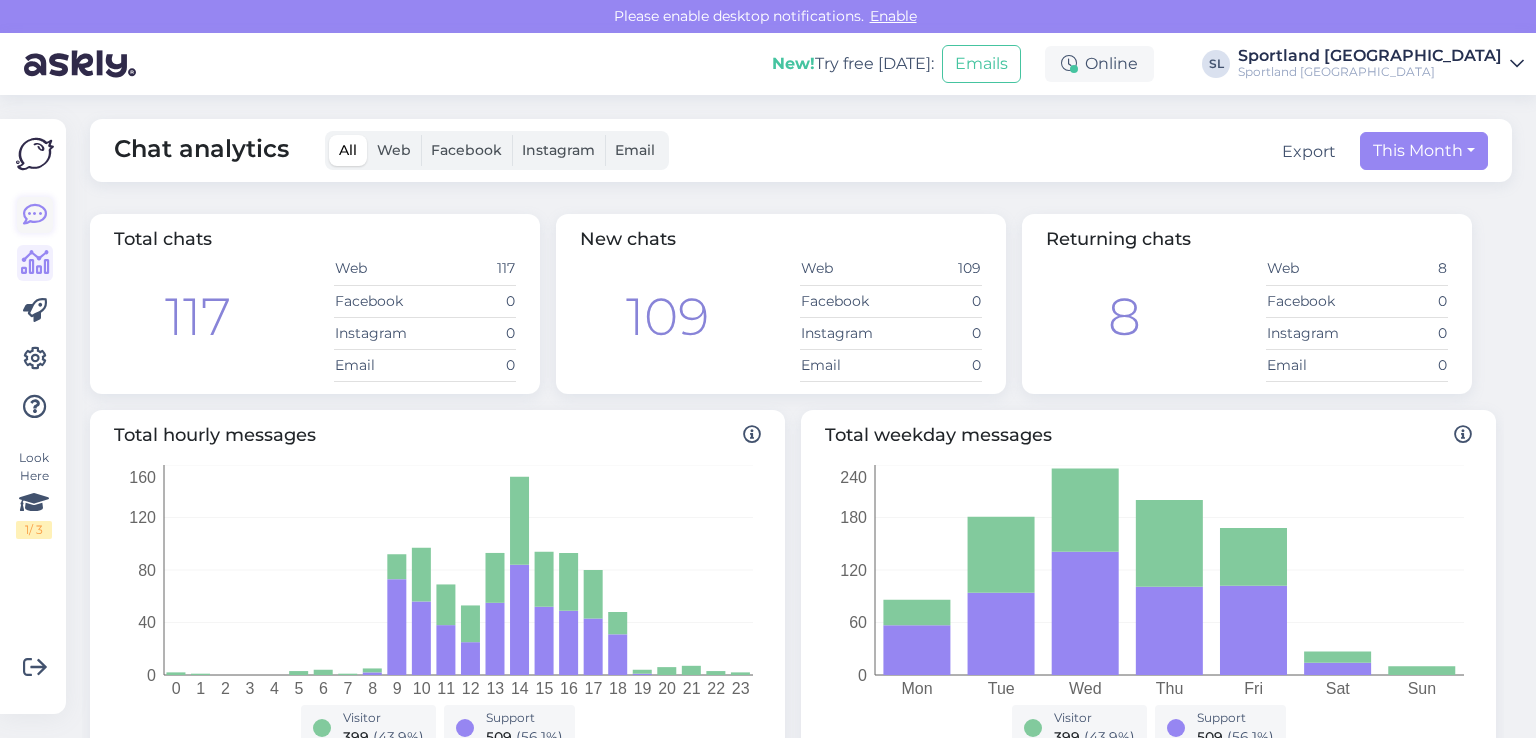 click at bounding box center (35, 215) 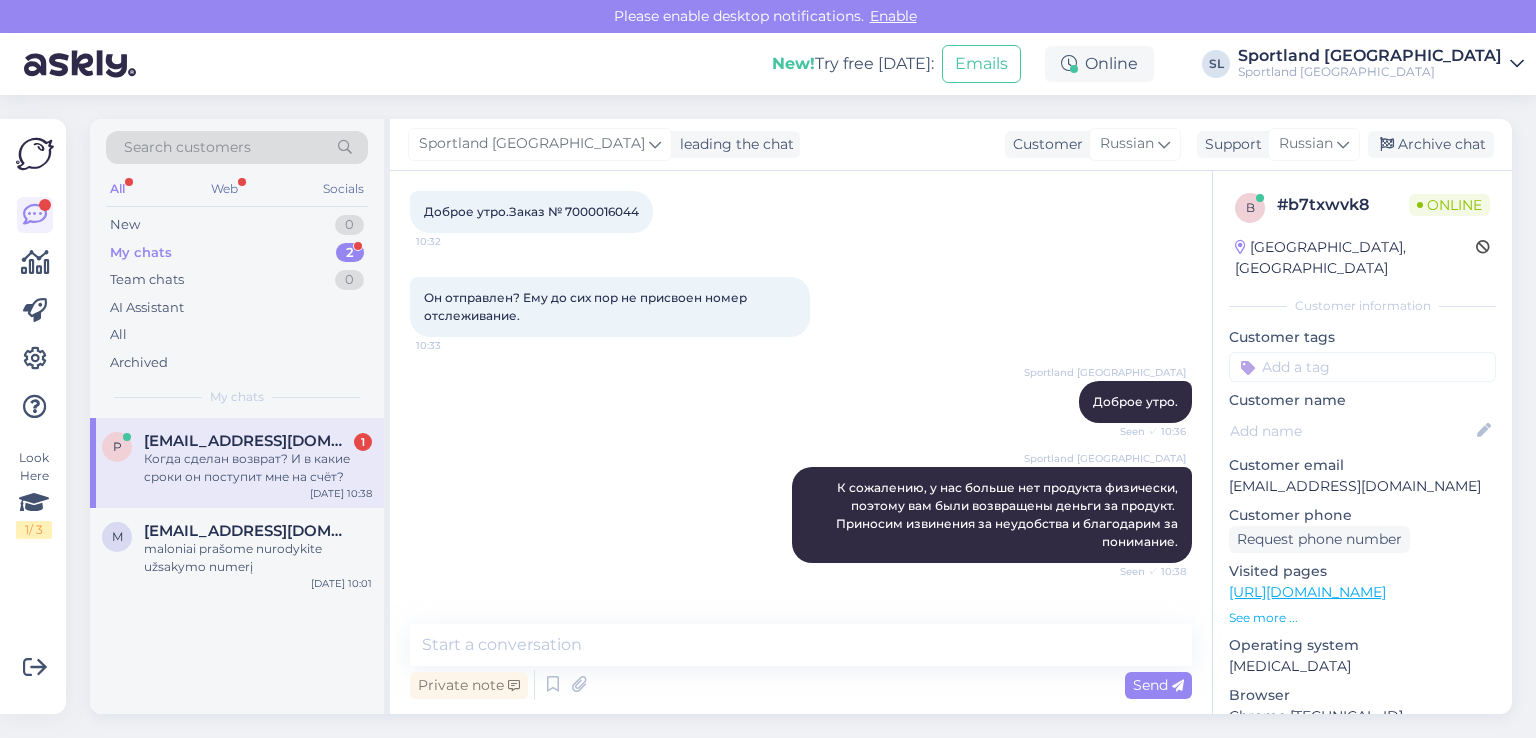 scroll, scrollTop: 189, scrollLeft: 0, axis: vertical 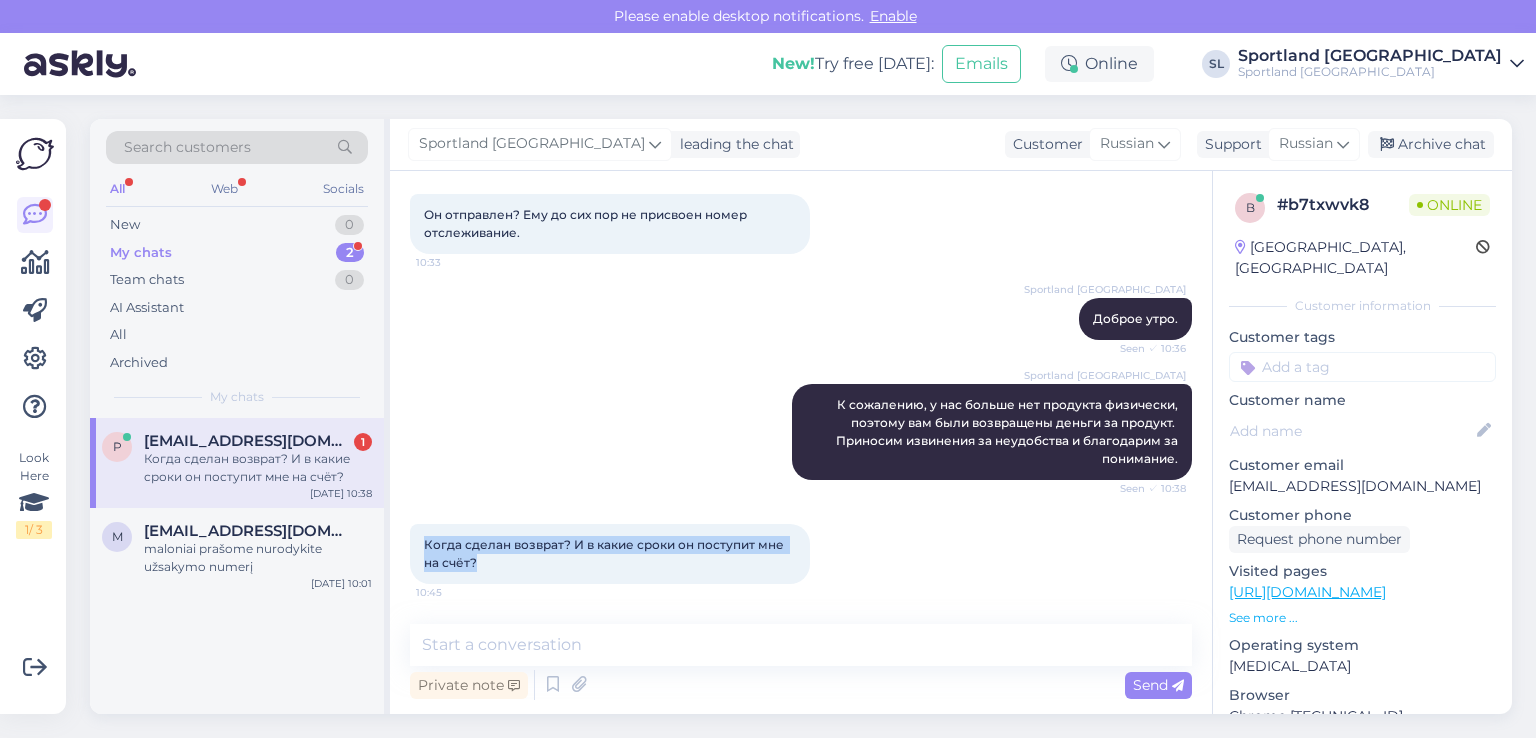 drag, startPoint x: 488, startPoint y: 569, endPoint x: 425, endPoint y: 544, distance: 67.77905 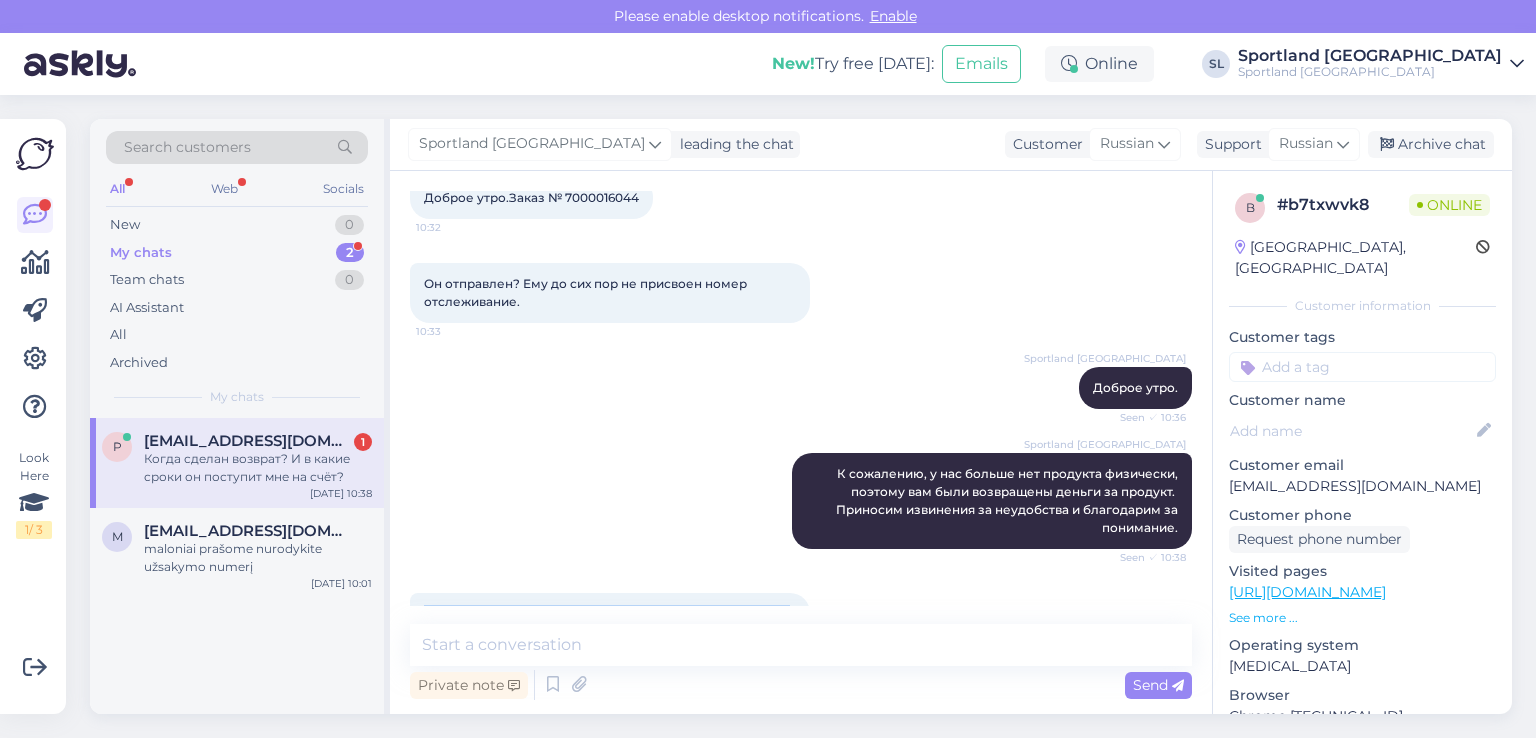 scroll, scrollTop: 0, scrollLeft: 0, axis: both 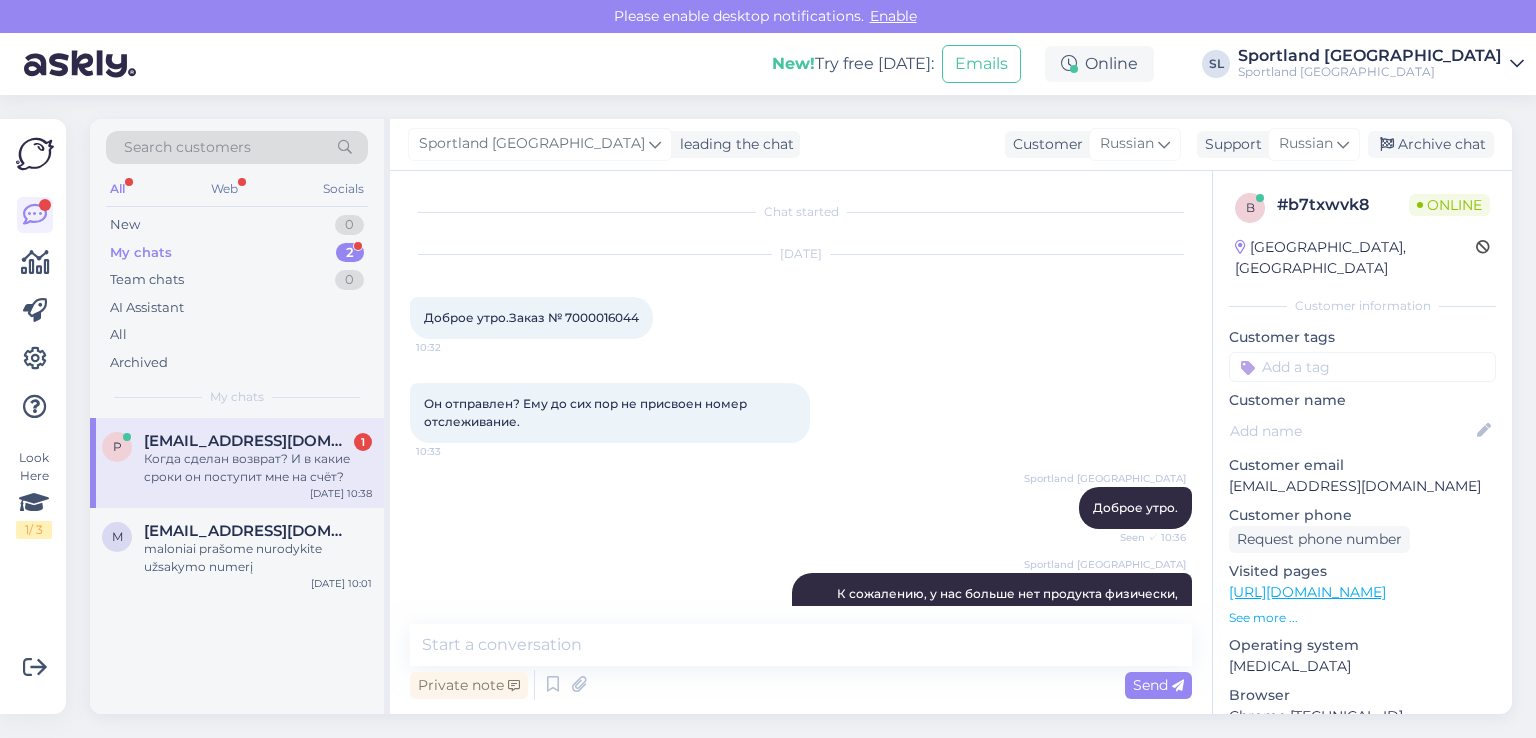 click on "Доброе утро.Заказ № 7000016044" at bounding box center [531, 317] 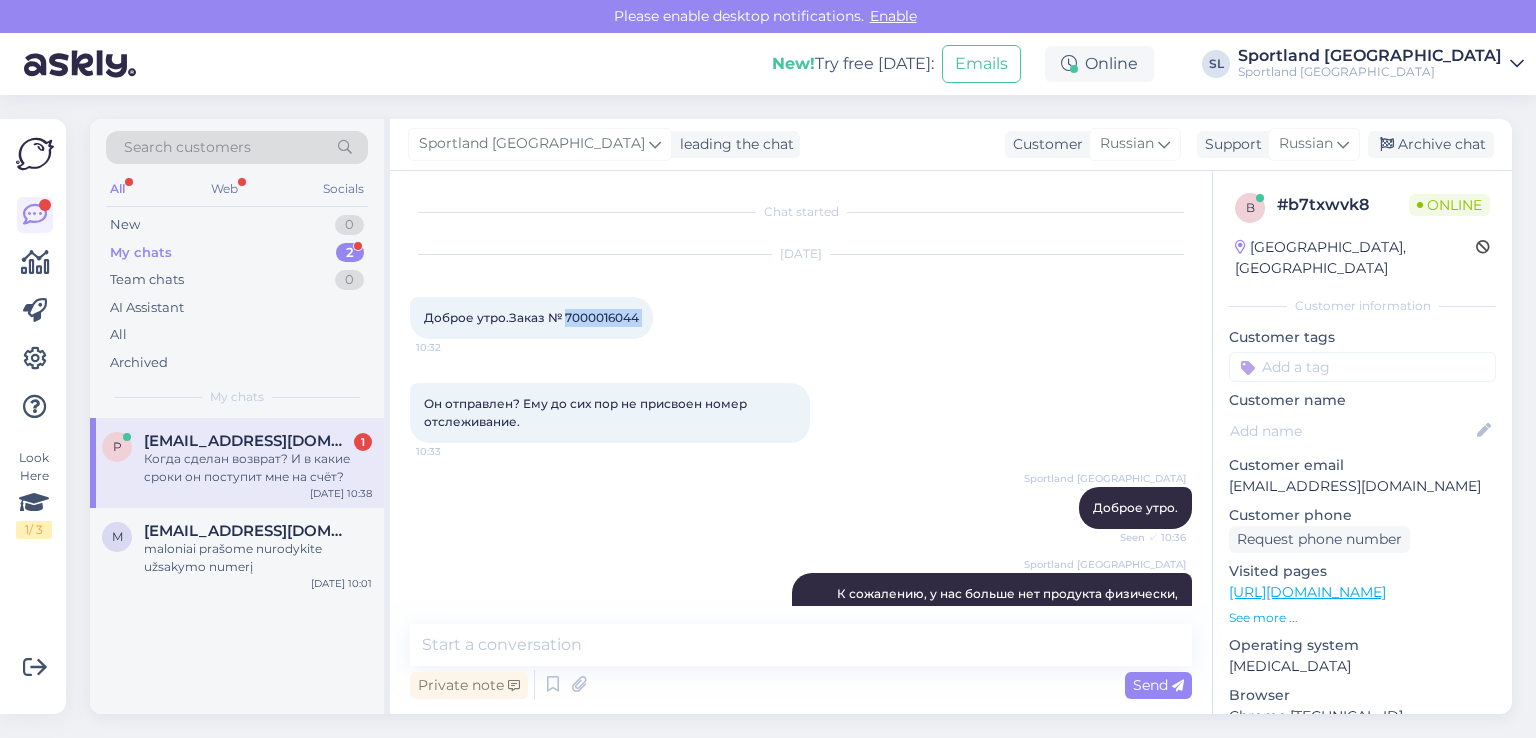 click on "Доброе утро.Заказ № 7000016044" at bounding box center [531, 317] 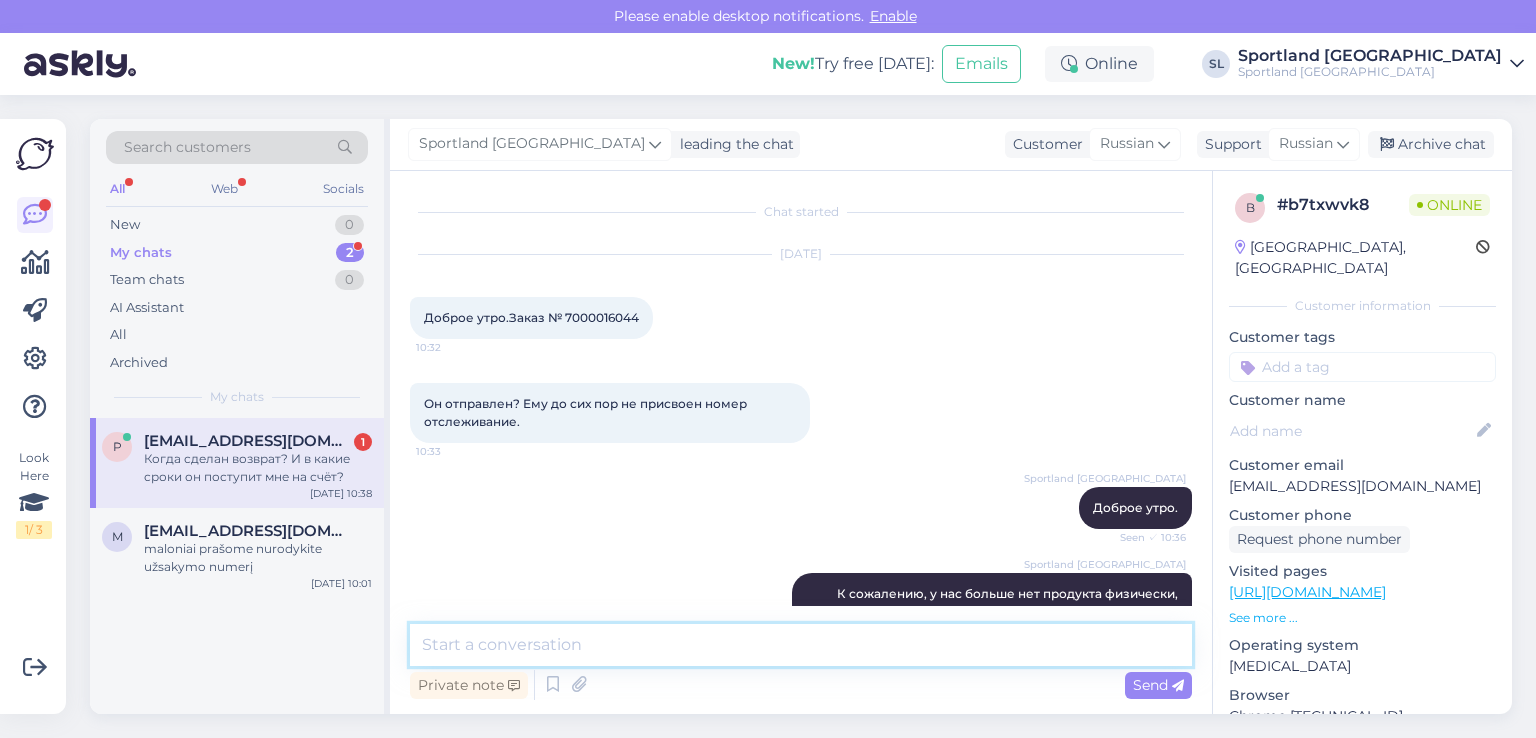 click at bounding box center (801, 645) 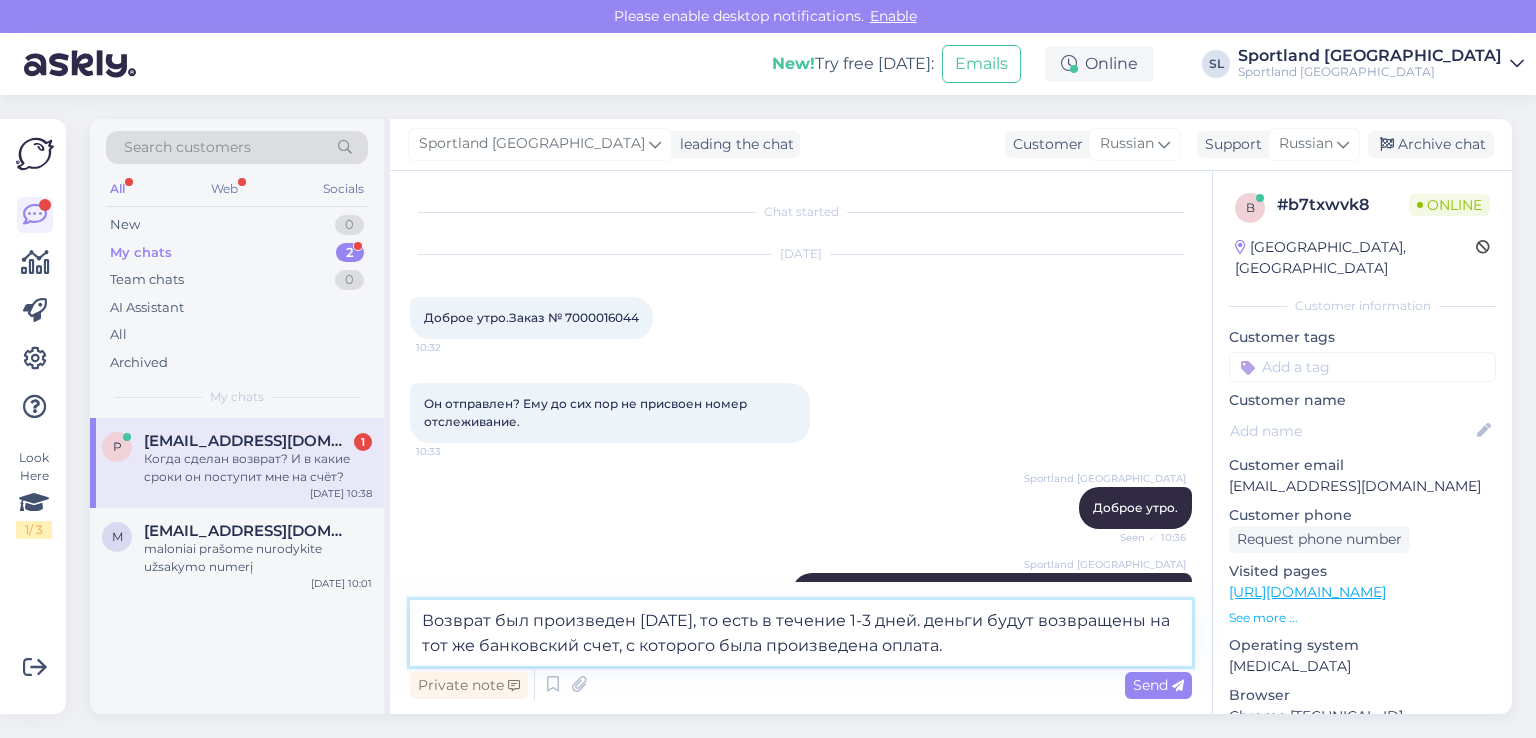 click on "Возврат был произведен [DATE], то есть в течение 1-3 дней. деньги будут возвращены на тот же банковский счет, с которого была произведена оплата." at bounding box center [801, 633] 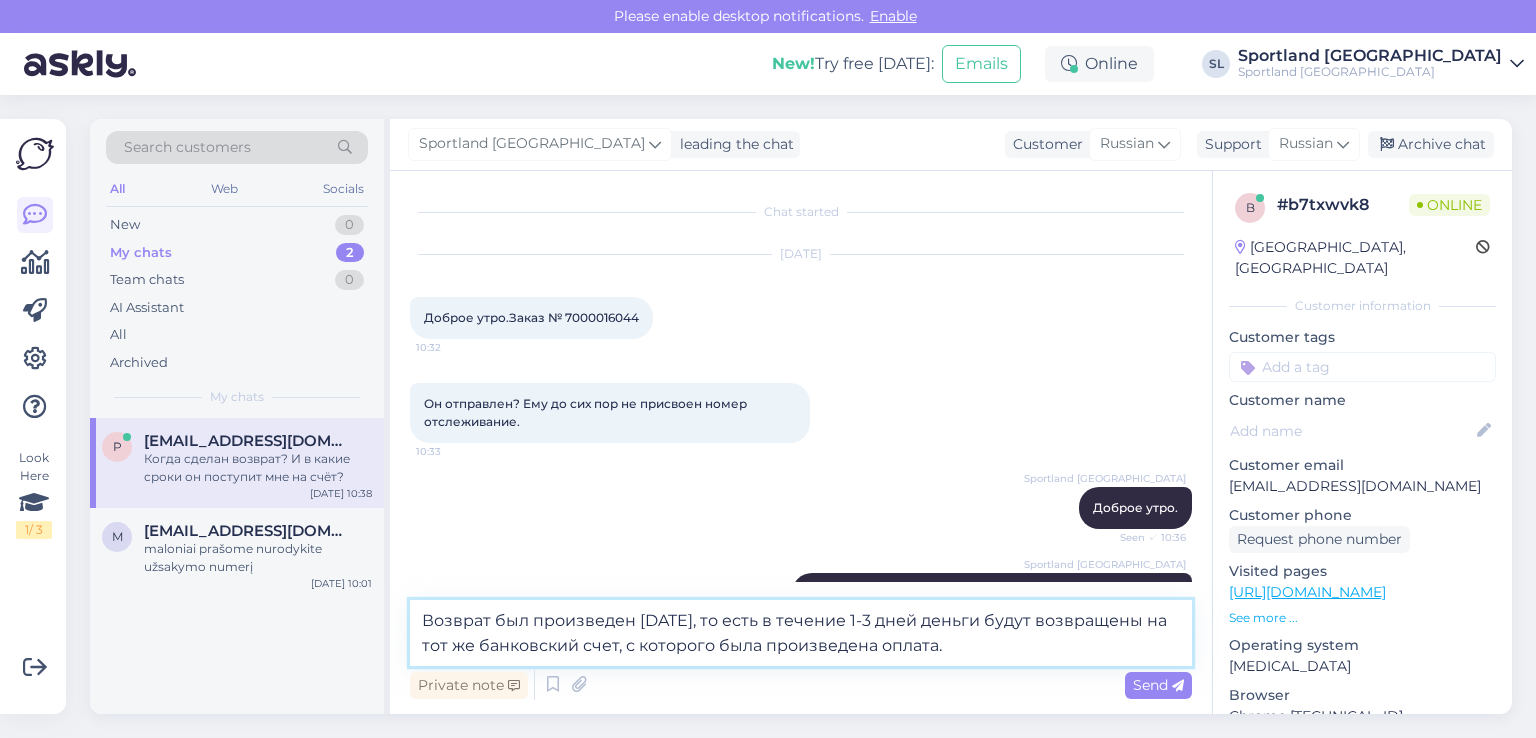 scroll, scrollTop: 213, scrollLeft: 0, axis: vertical 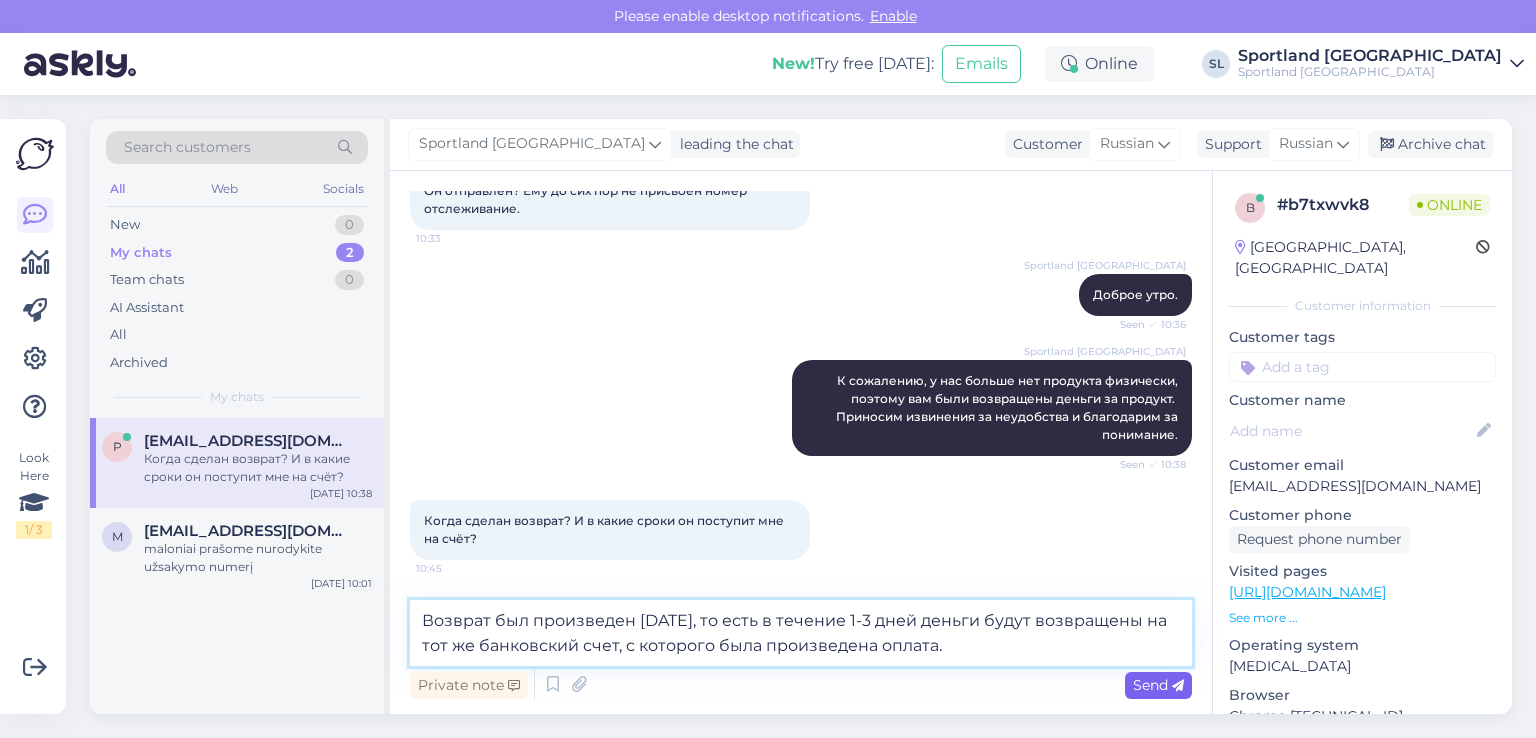 type on "Возврат был произведен [DATE], то есть в течение 1-3 дней деньги будут возвращены на тот же банковский счет, с которого была произведена оплата." 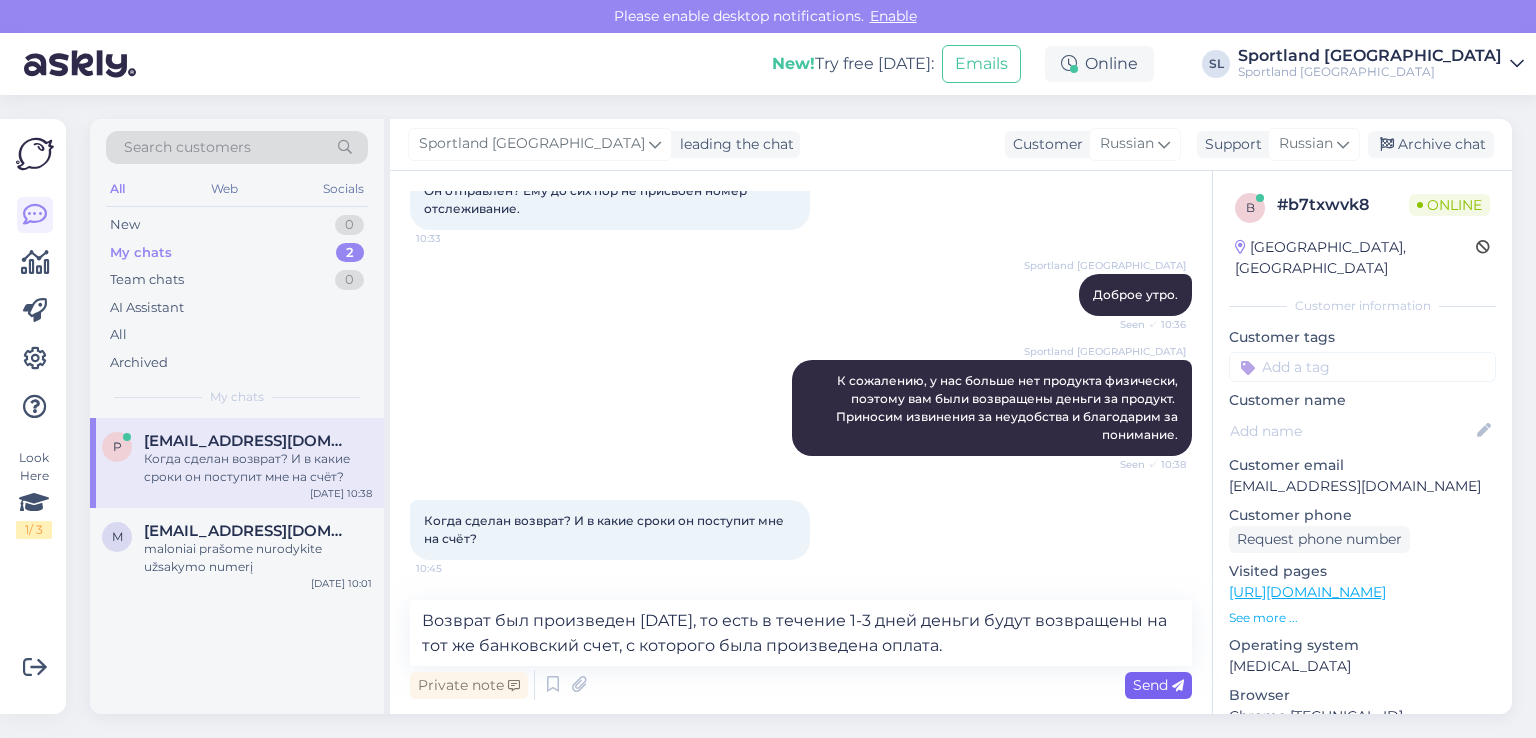 click on "Send" at bounding box center (1158, 685) 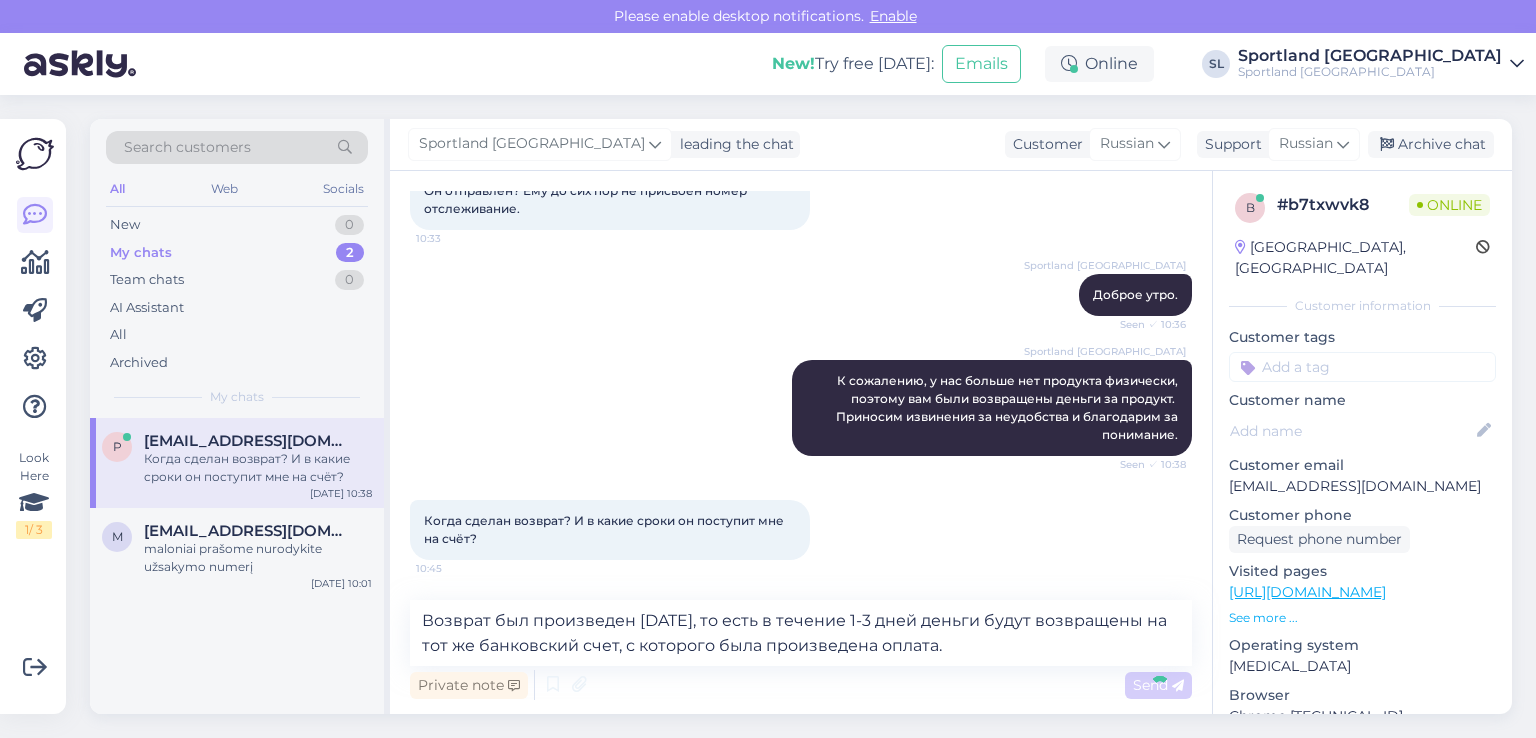 type 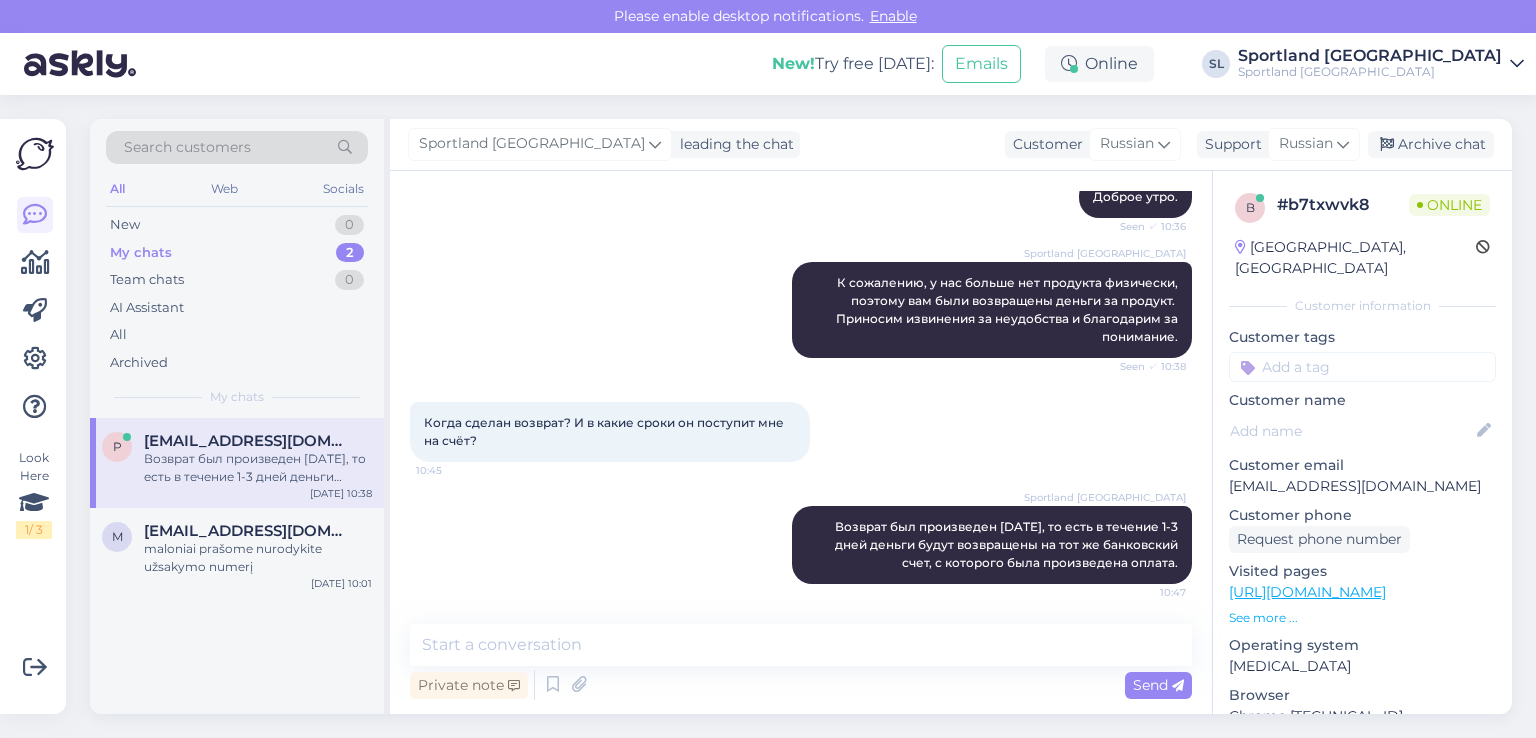 scroll, scrollTop: 311, scrollLeft: 0, axis: vertical 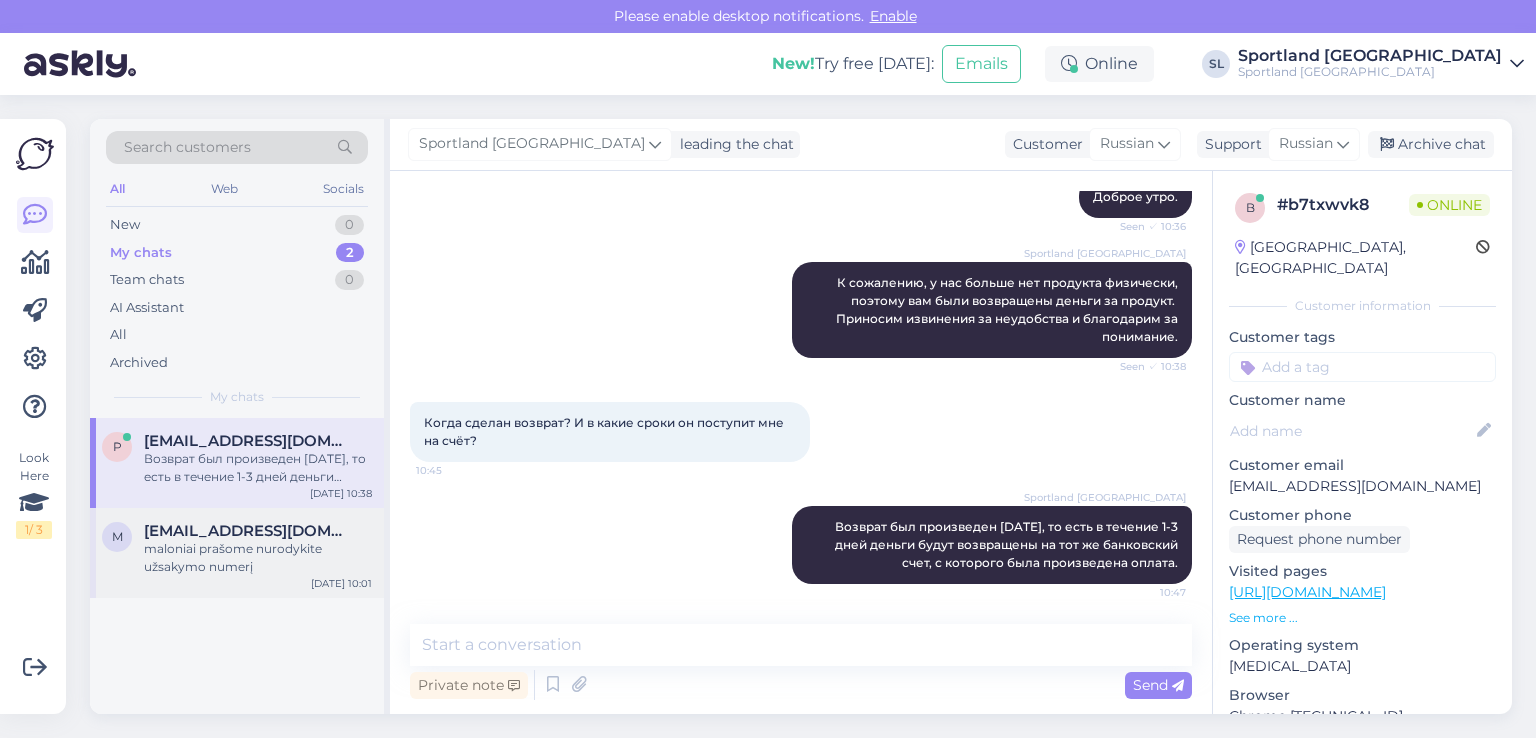 click on "m [EMAIL_ADDRESS][DOMAIN_NAME] maloniai prašome nurodykite užsakymo numerį  [DATE] 10:01" at bounding box center [237, 553] 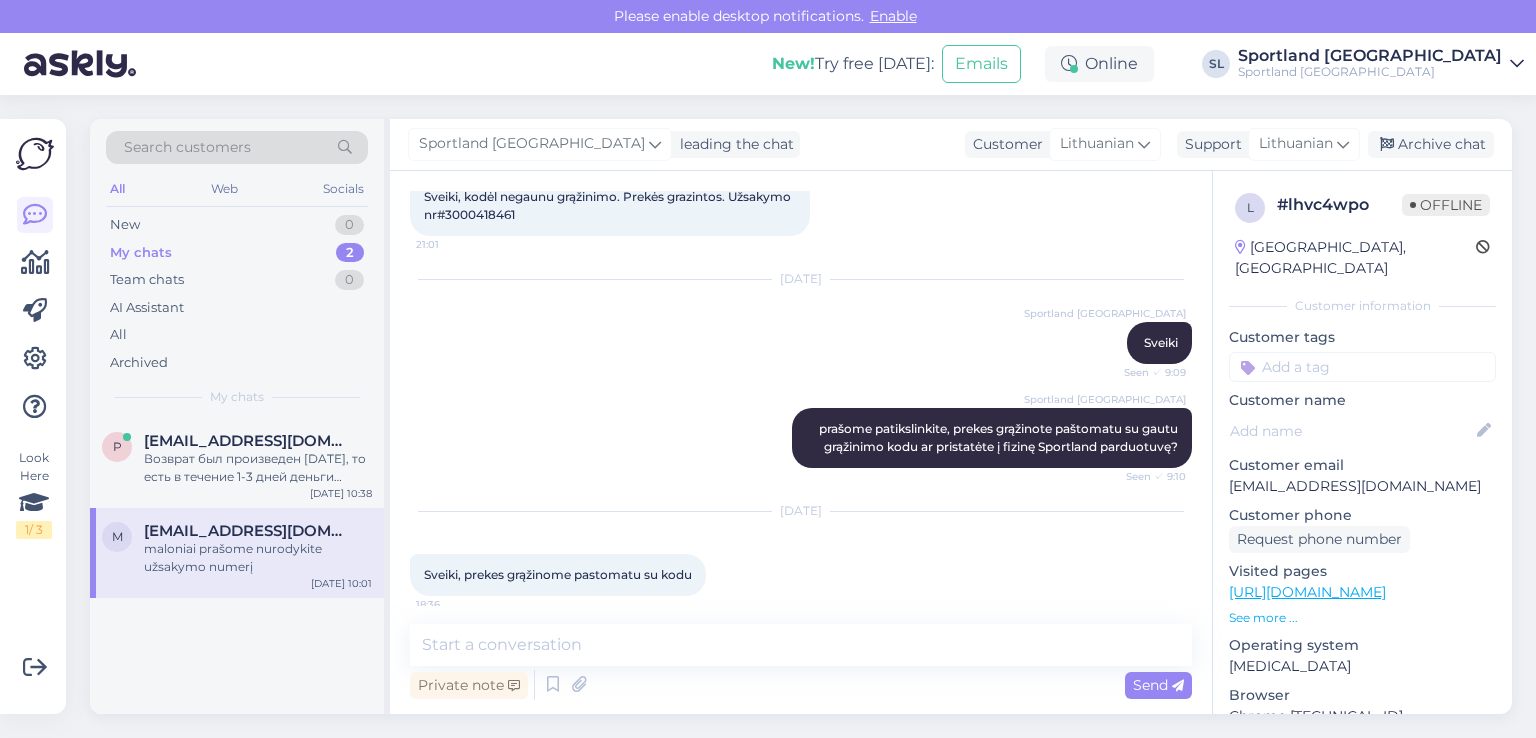 scroll, scrollTop: 0, scrollLeft: 0, axis: both 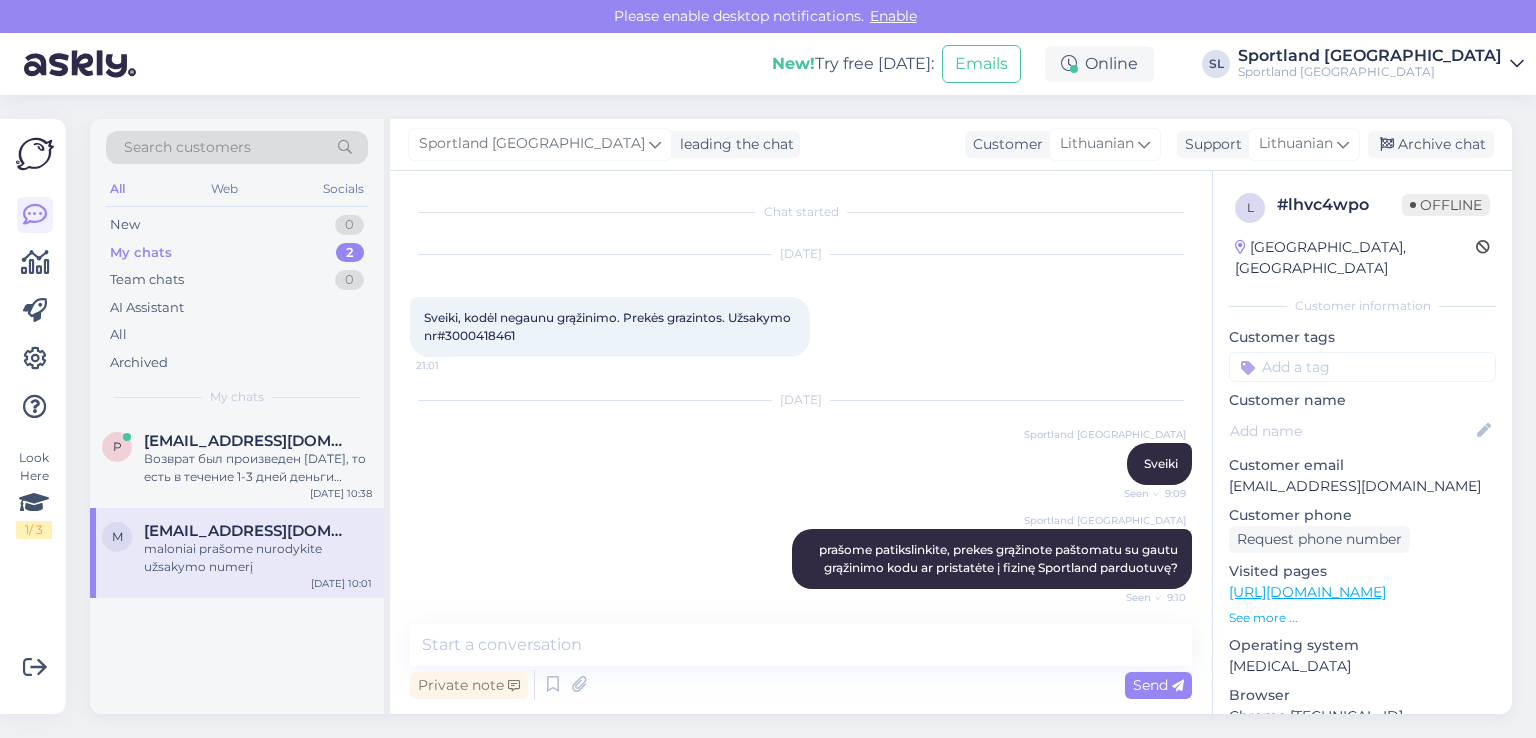 click on "Sveiki, kodėl negaunu grąžinimo. Prekės grazintos. Užsakymo nr#3000418461" at bounding box center (609, 326) 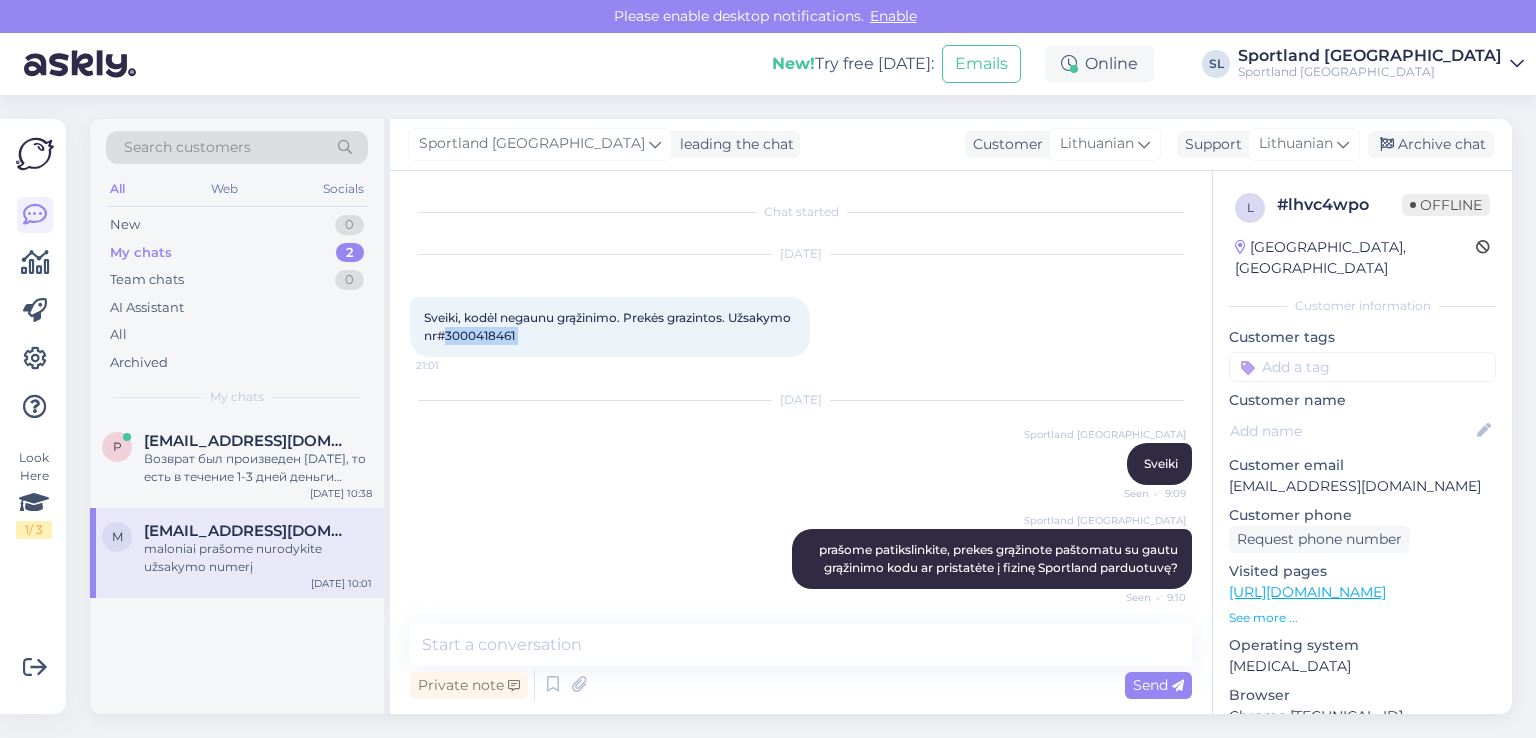 click on "Sveiki, kodėl negaunu grąžinimo. Prekės grazintos. Užsakymo nr#3000418461" at bounding box center [609, 326] 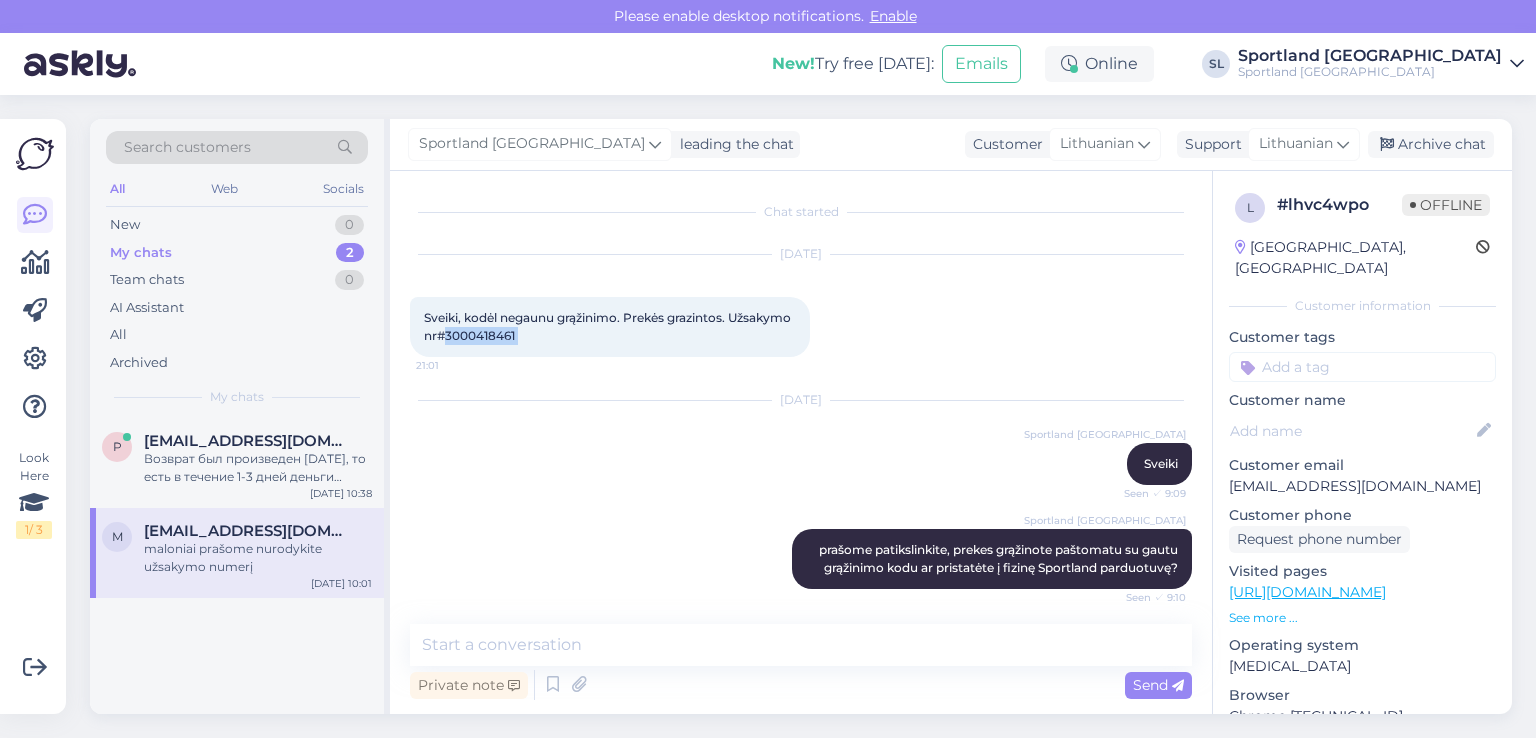 copy on "3000418461 21:01" 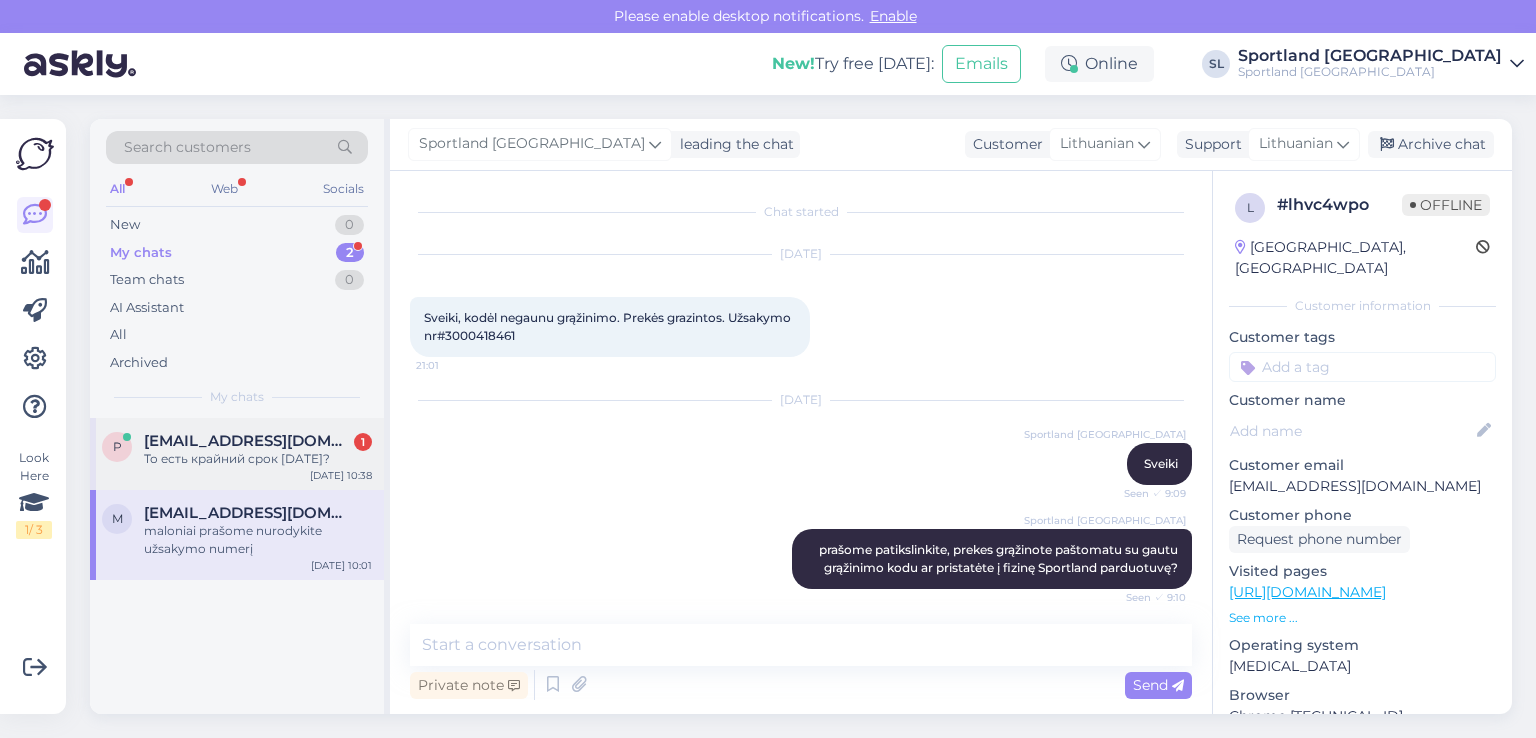 click on "То есть крайний срок [DATE]?" at bounding box center [258, 459] 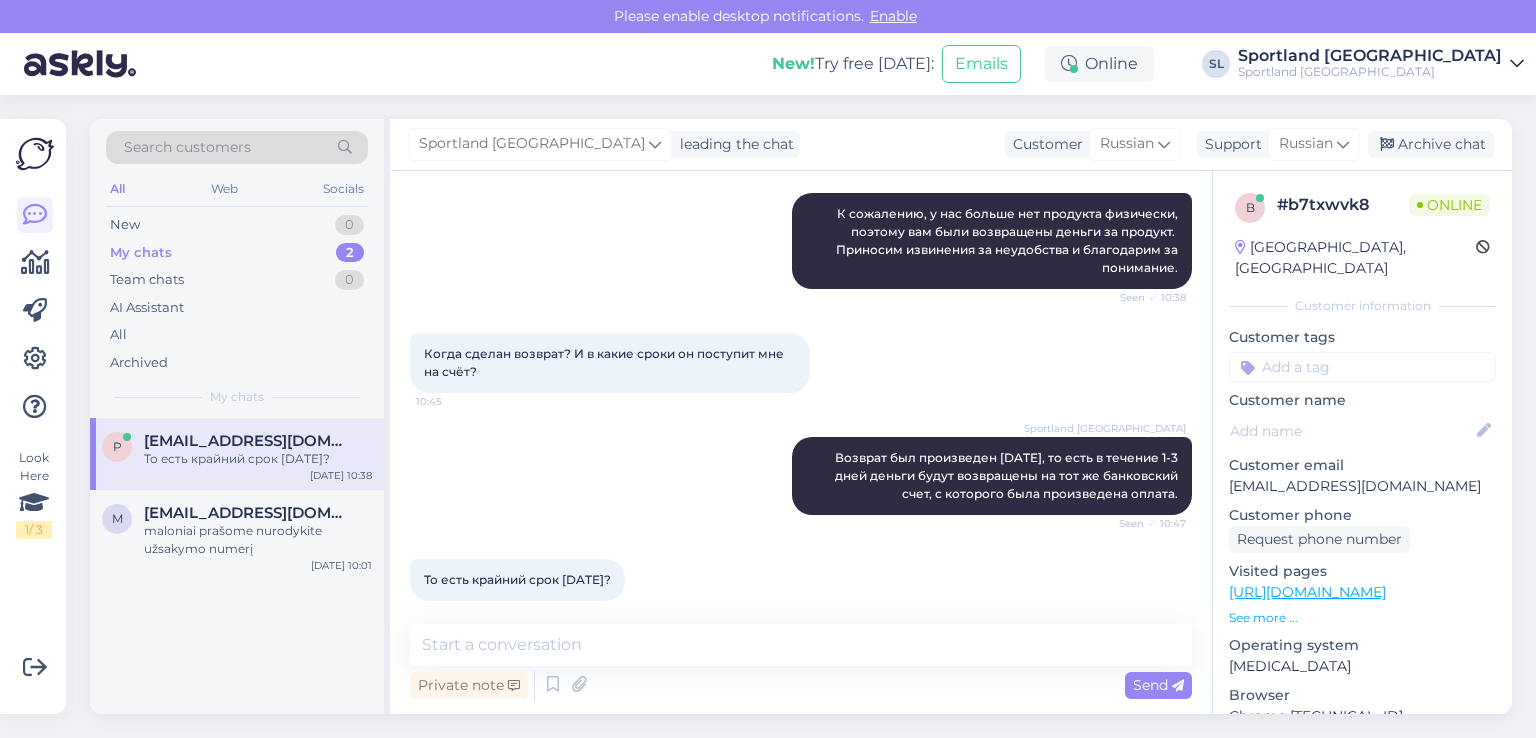 scroll, scrollTop: 397, scrollLeft: 0, axis: vertical 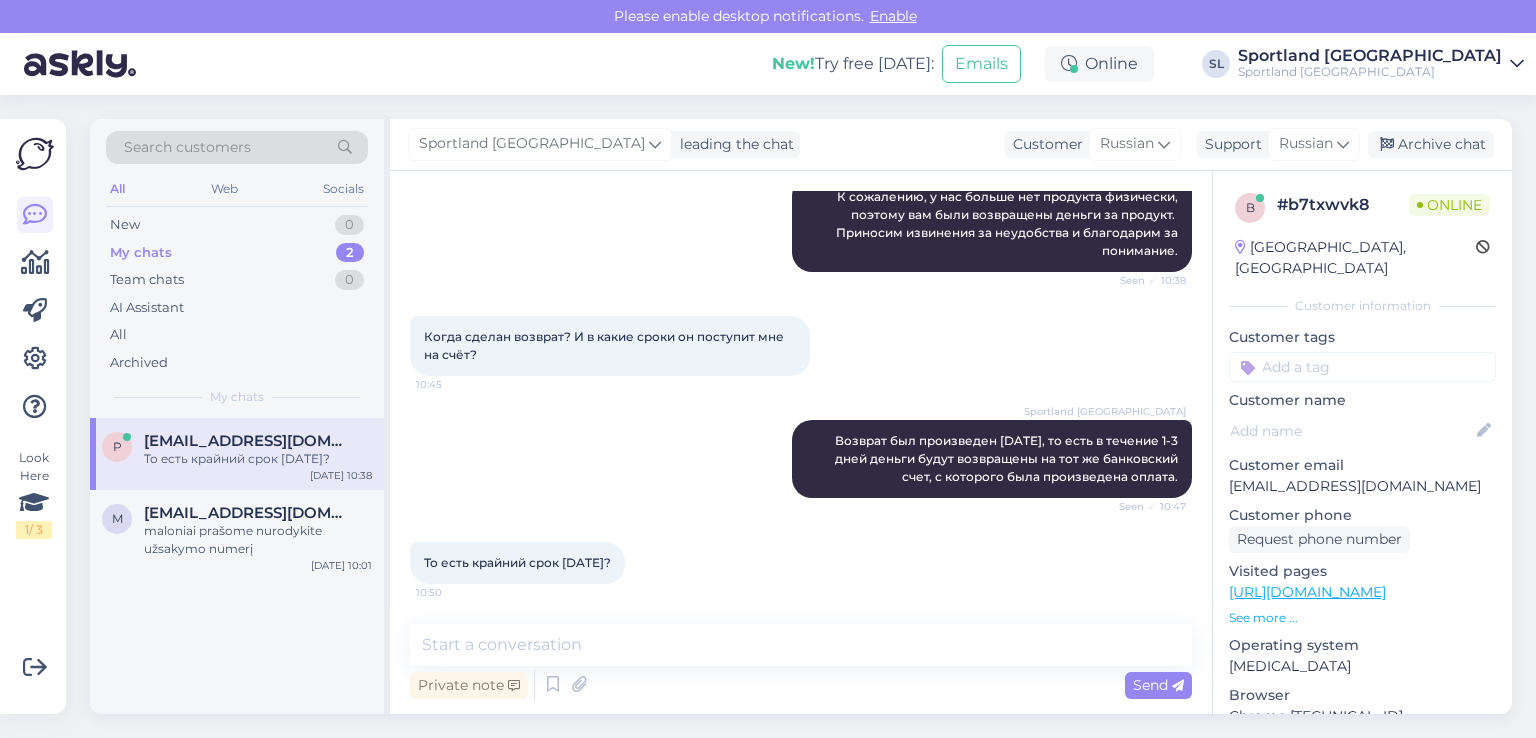 drag, startPoint x: 636, startPoint y: 564, endPoint x: 427, endPoint y: 556, distance: 209.15306 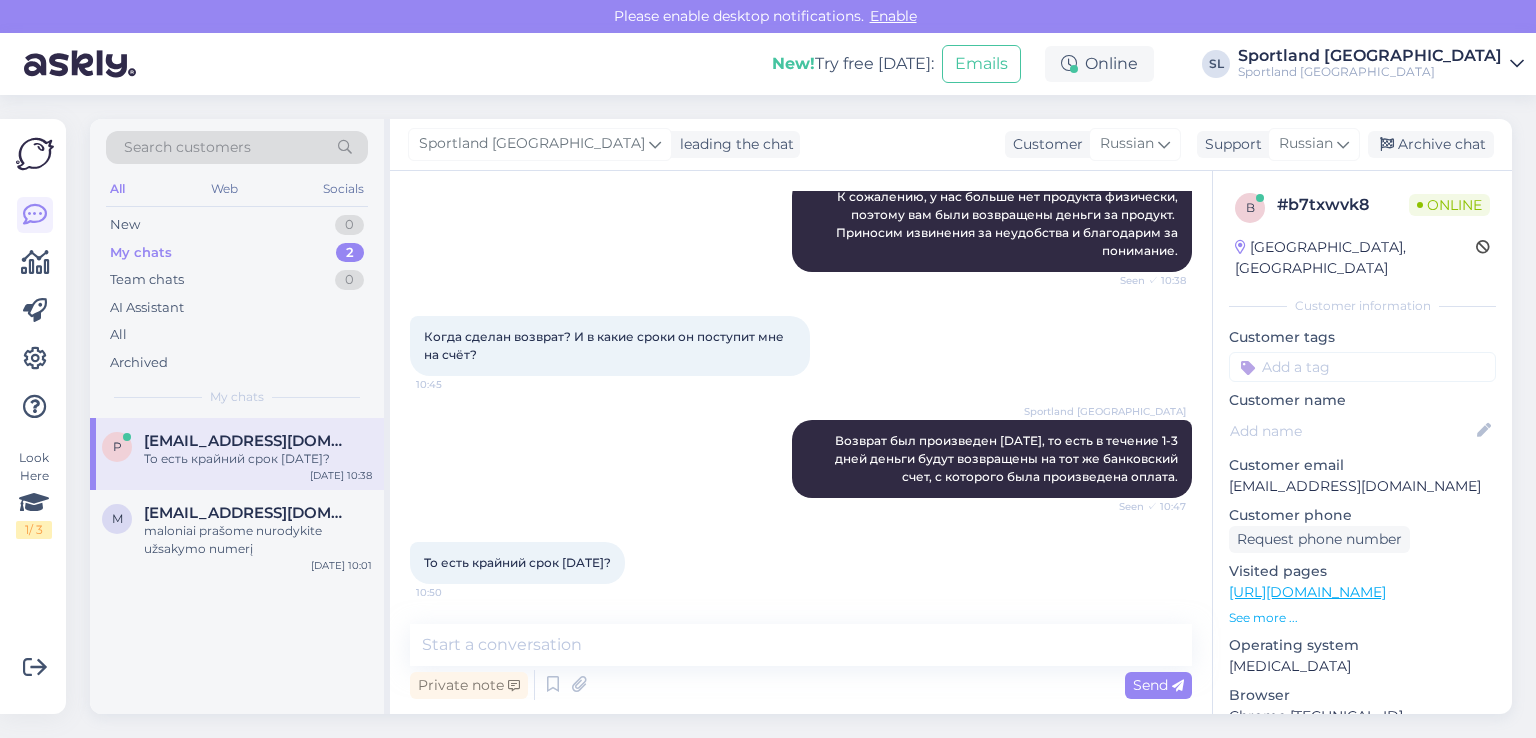 click on "То есть крайний срок [DATE]? 10:50" at bounding box center (517, 563) 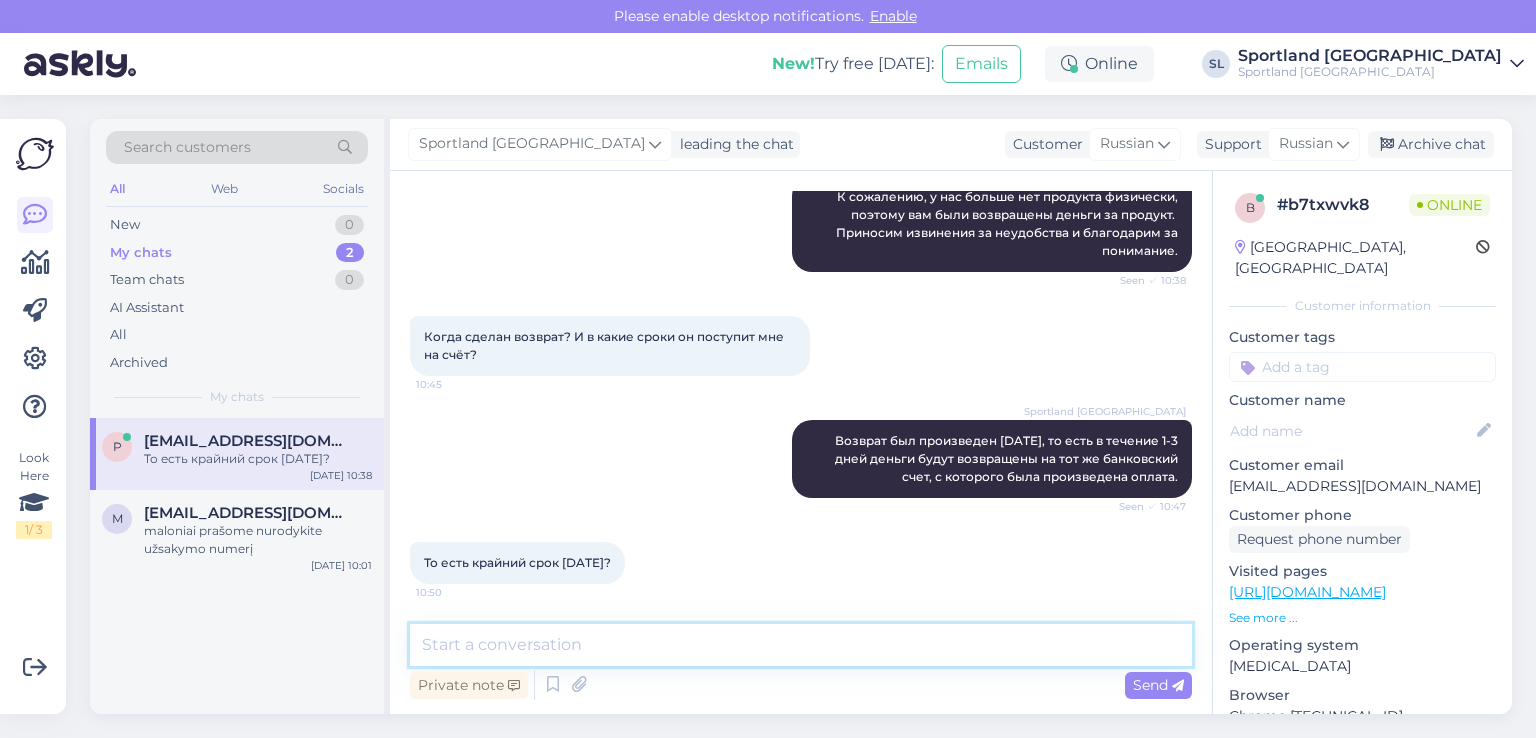 click at bounding box center (801, 645) 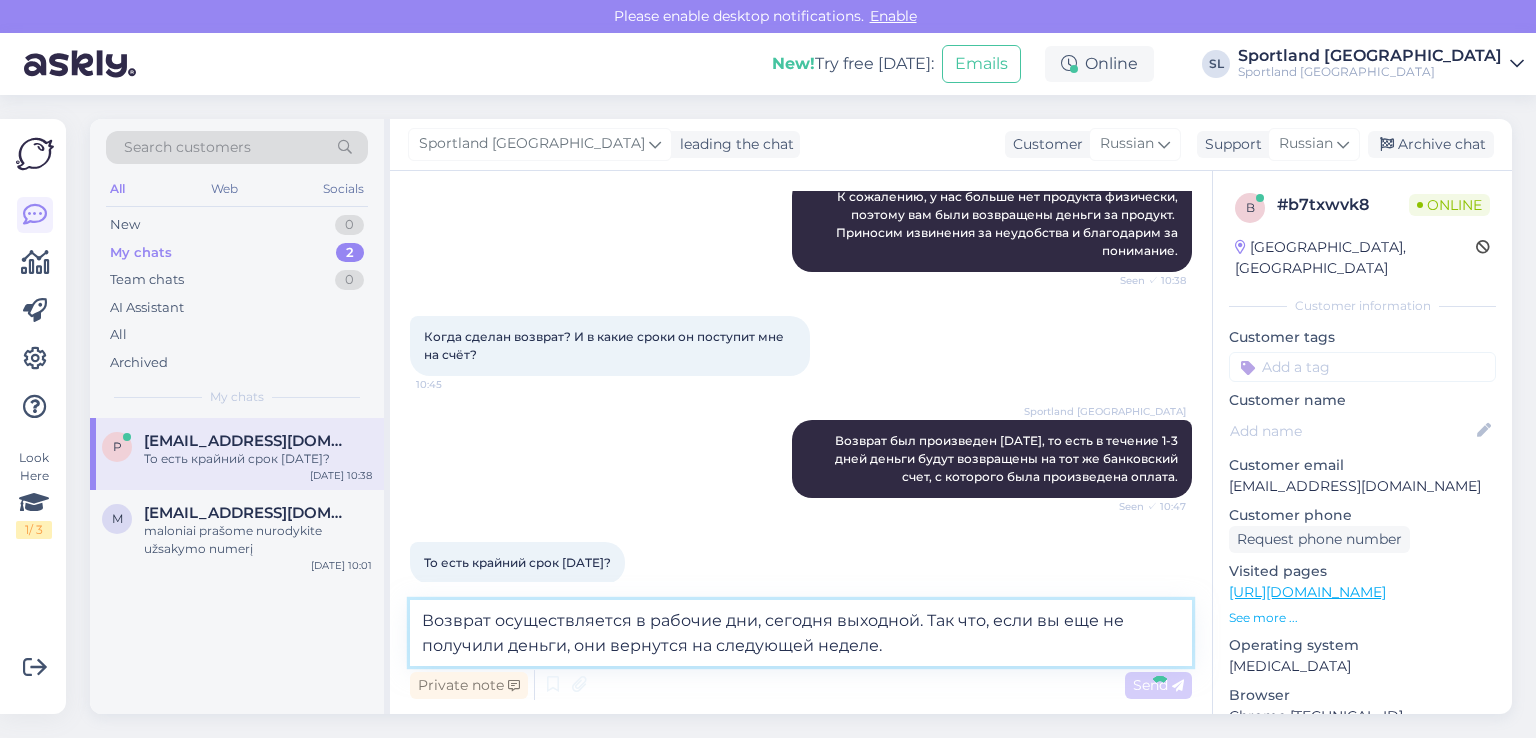 type 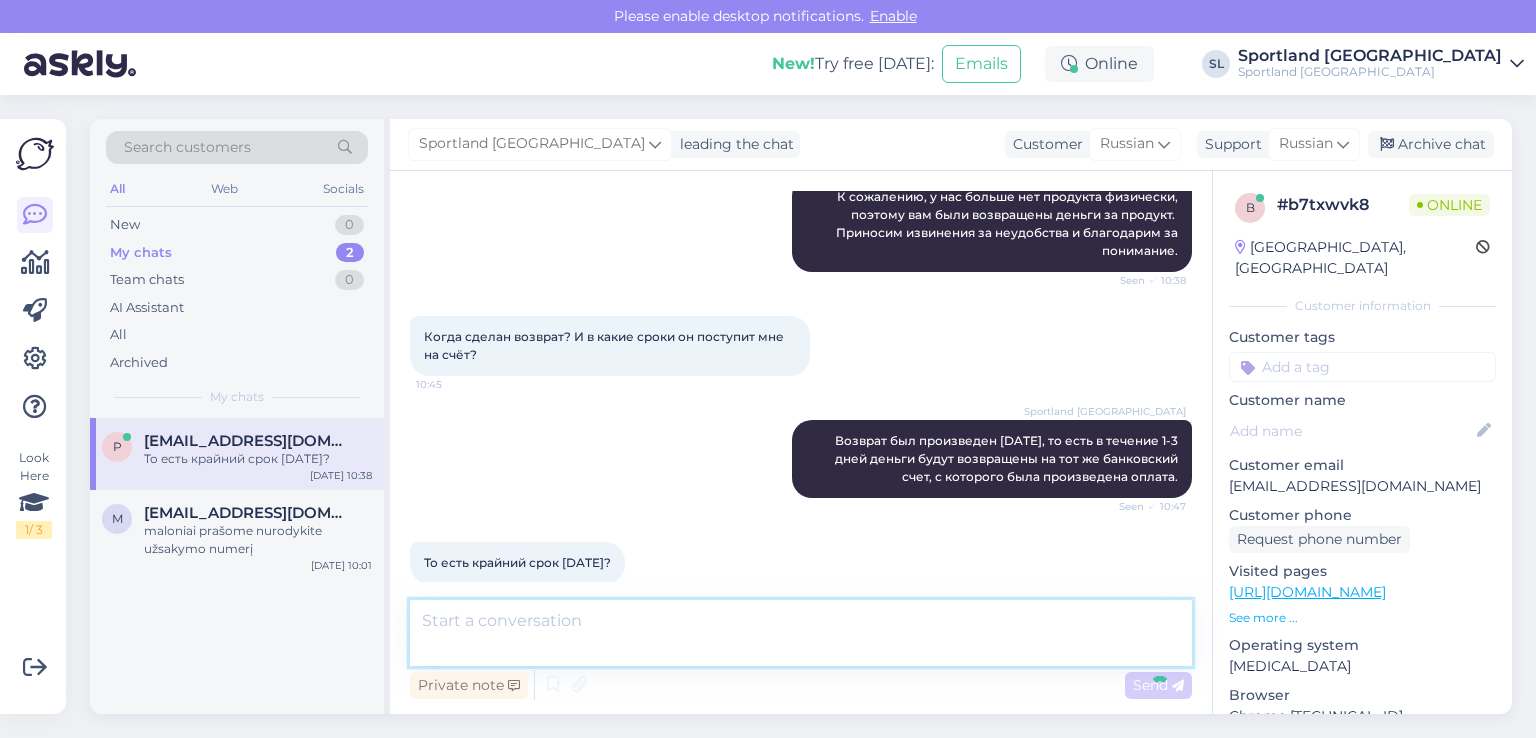 scroll, scrollTop: 520, scrollLeft: 0, axis: vertical 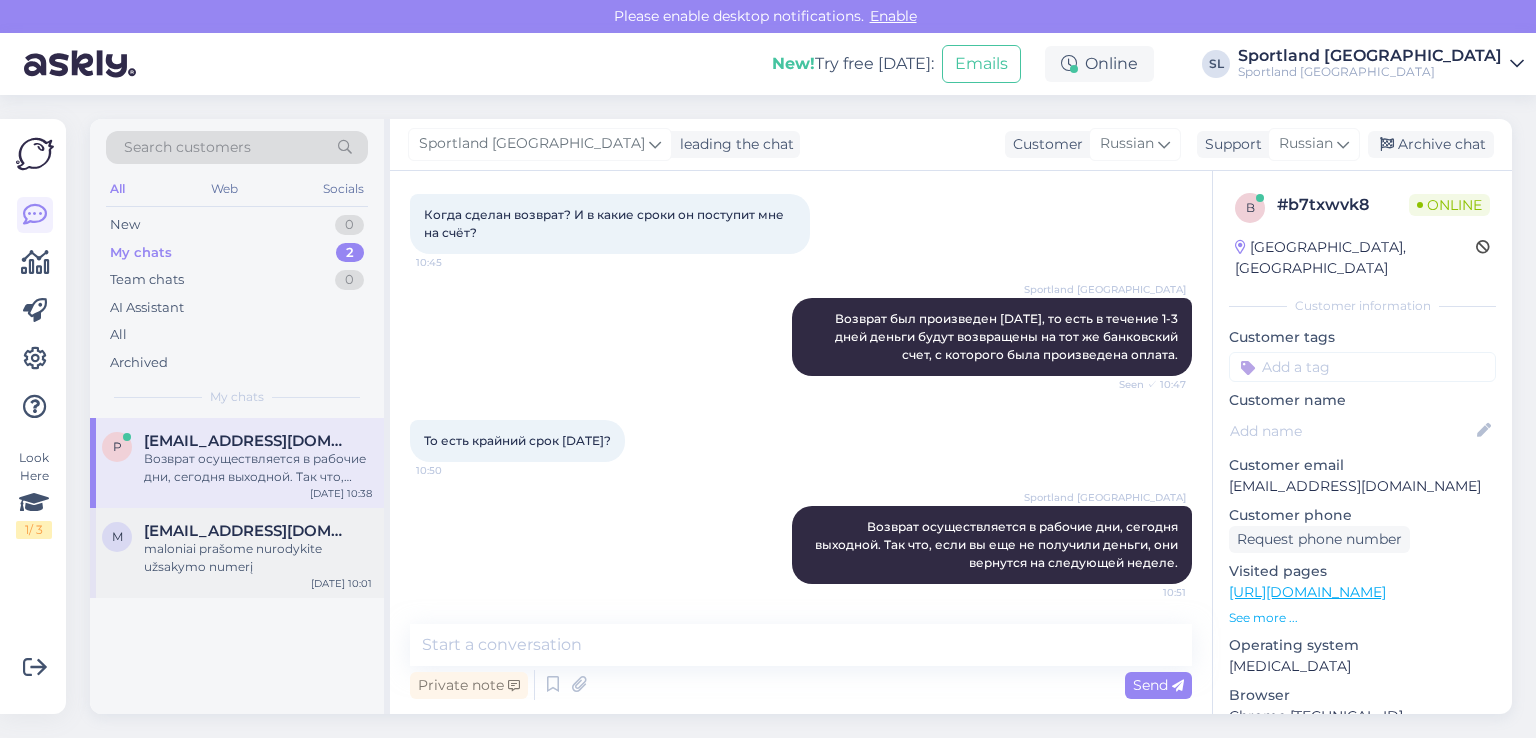 click on "maloniai prašome nurodykite užsakymo numerį" at bounding box center [258, 558] 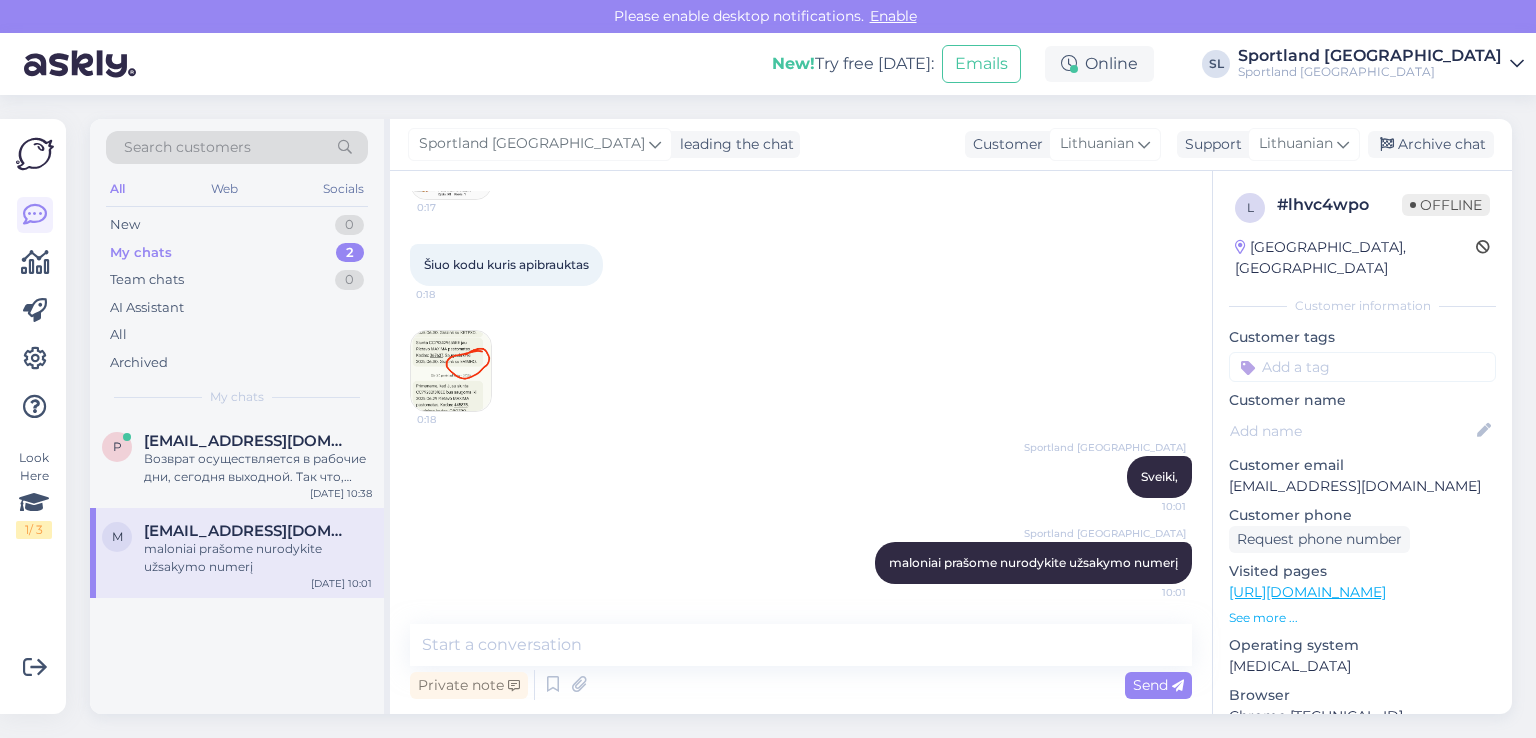 scroll, scrollTop: 1082, scrollLeft: 0, axis: vertical 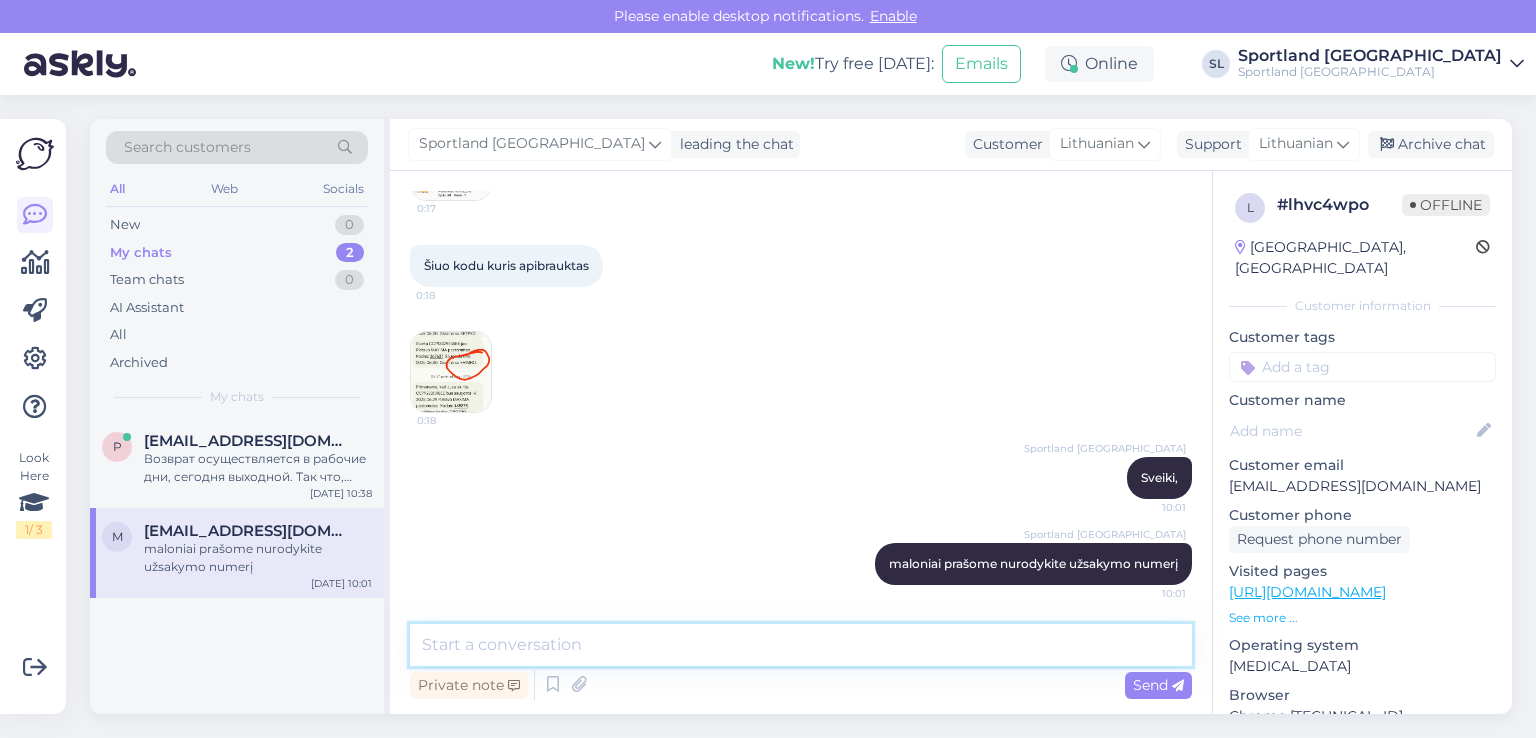 click at bounding box center (801, 645) 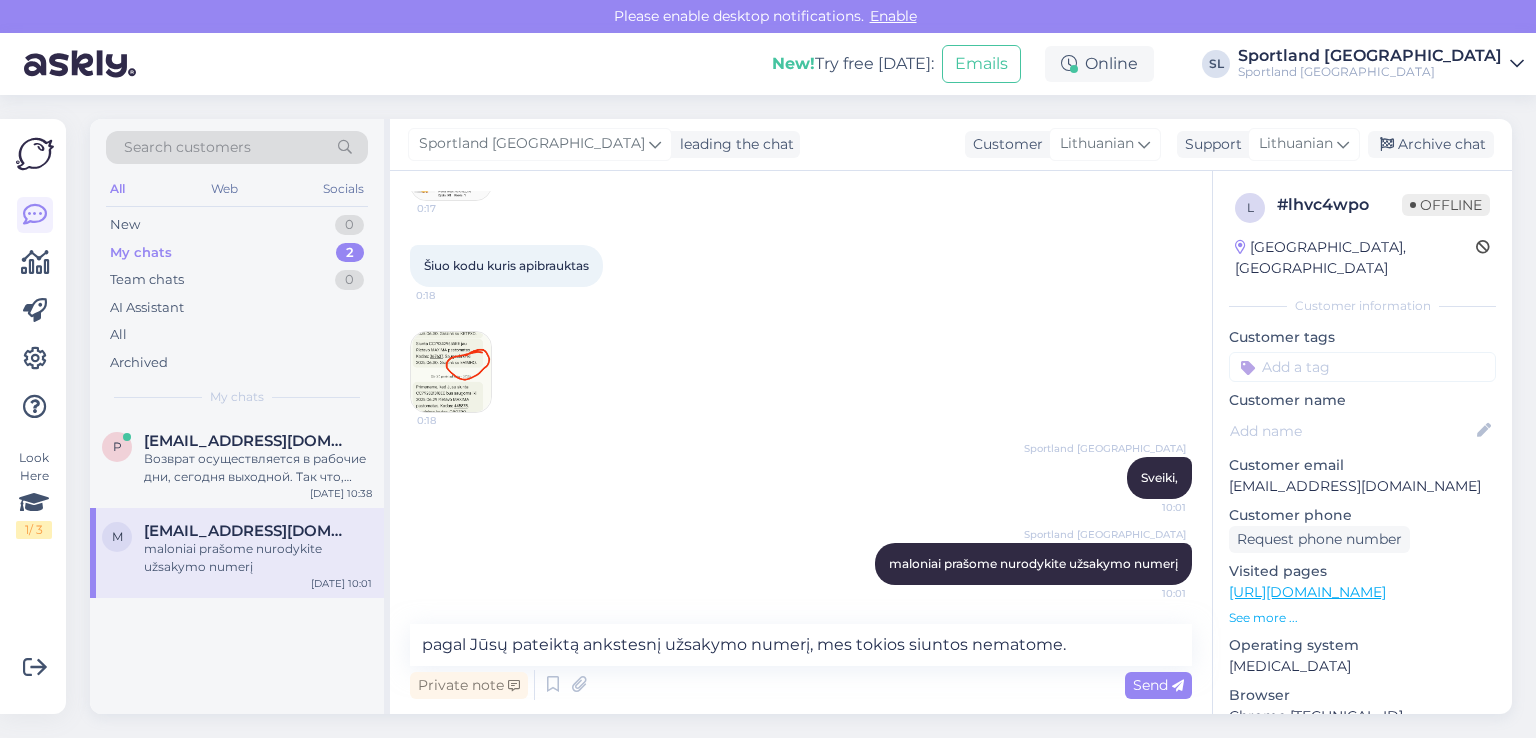 click at bounding box center [451, 372] 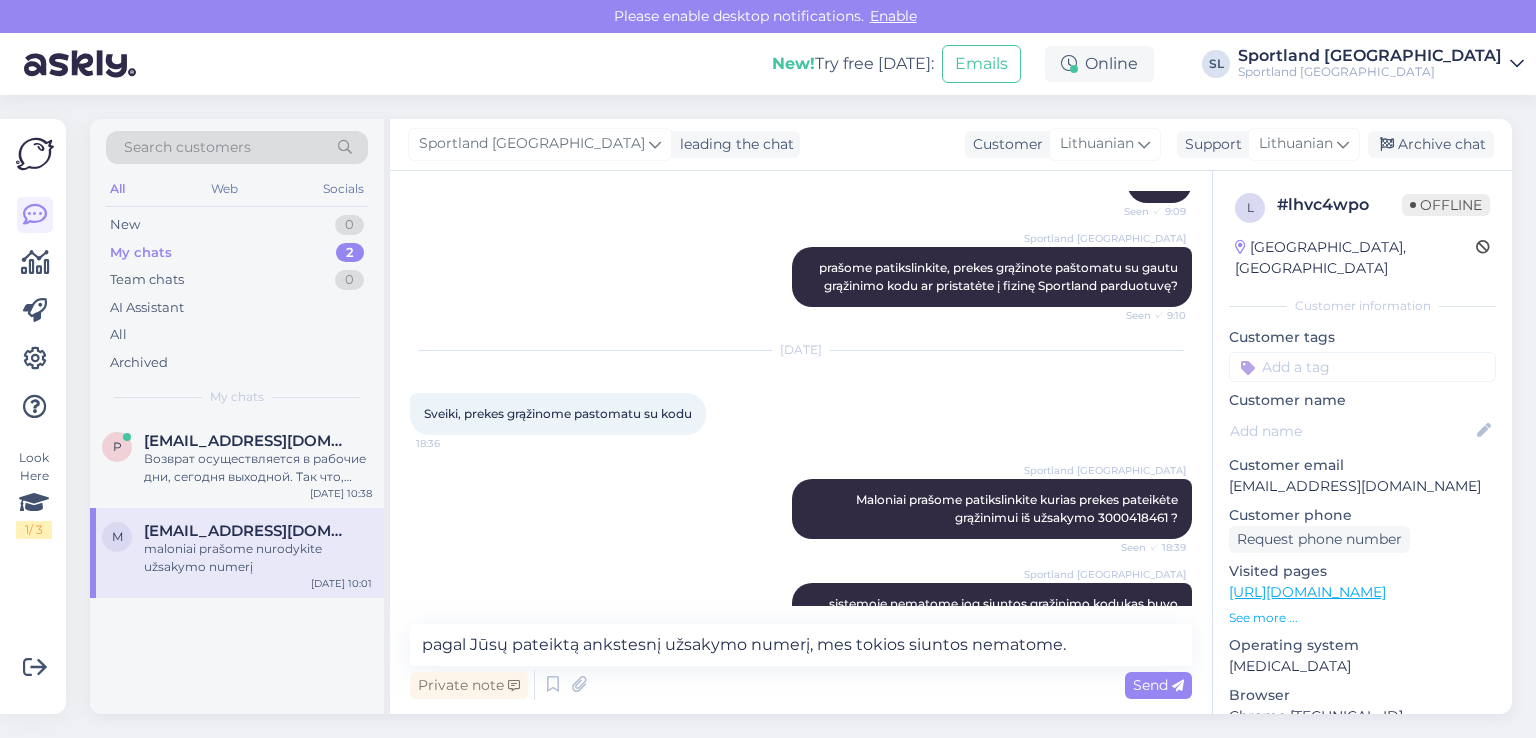 scroll, scrollTop: 0, scrollLeft: 0, axis: both 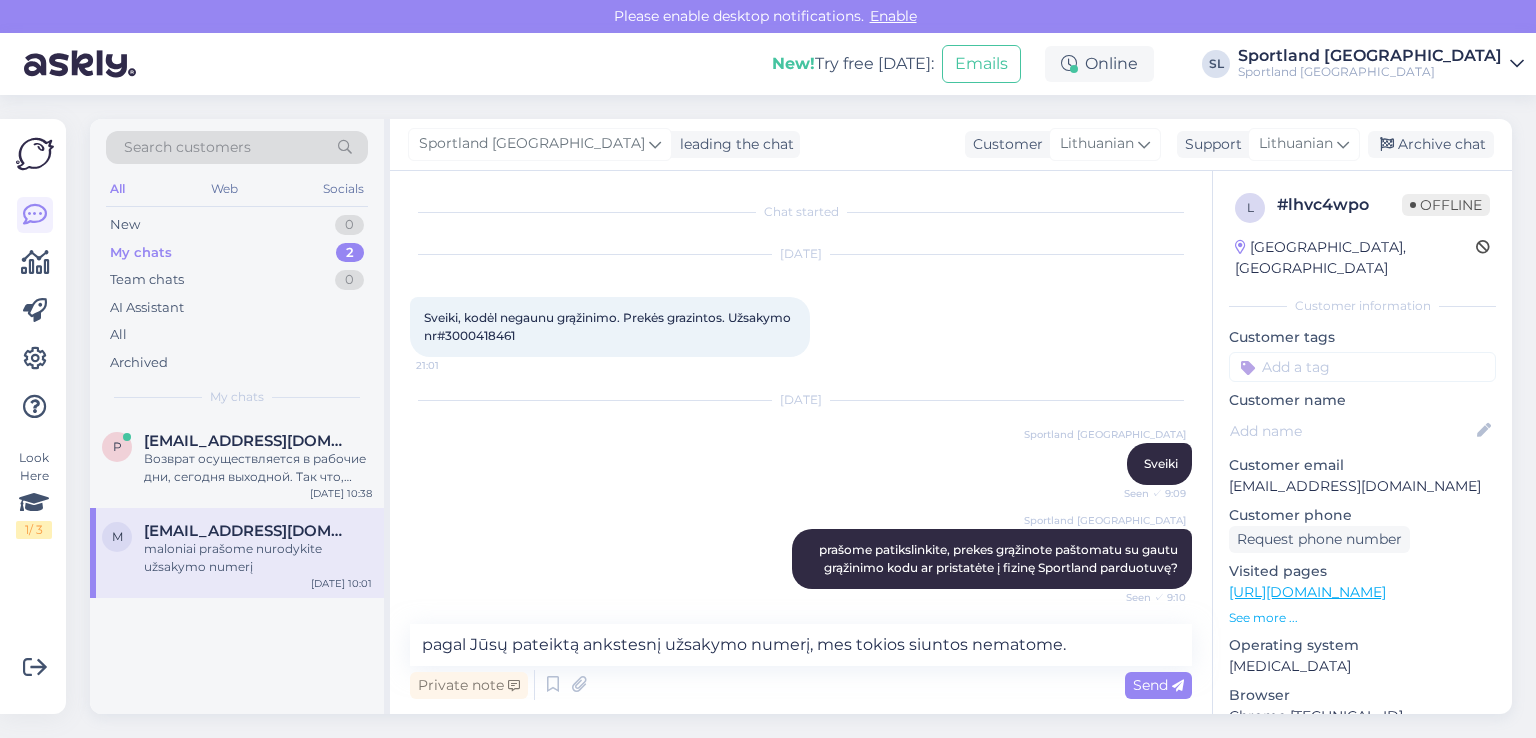 click on "Sveiki, kodėl negaunu grąžinimo. Prekės grazintos. Užsakymo nr#3000418461" at bounding box center [609, 326] 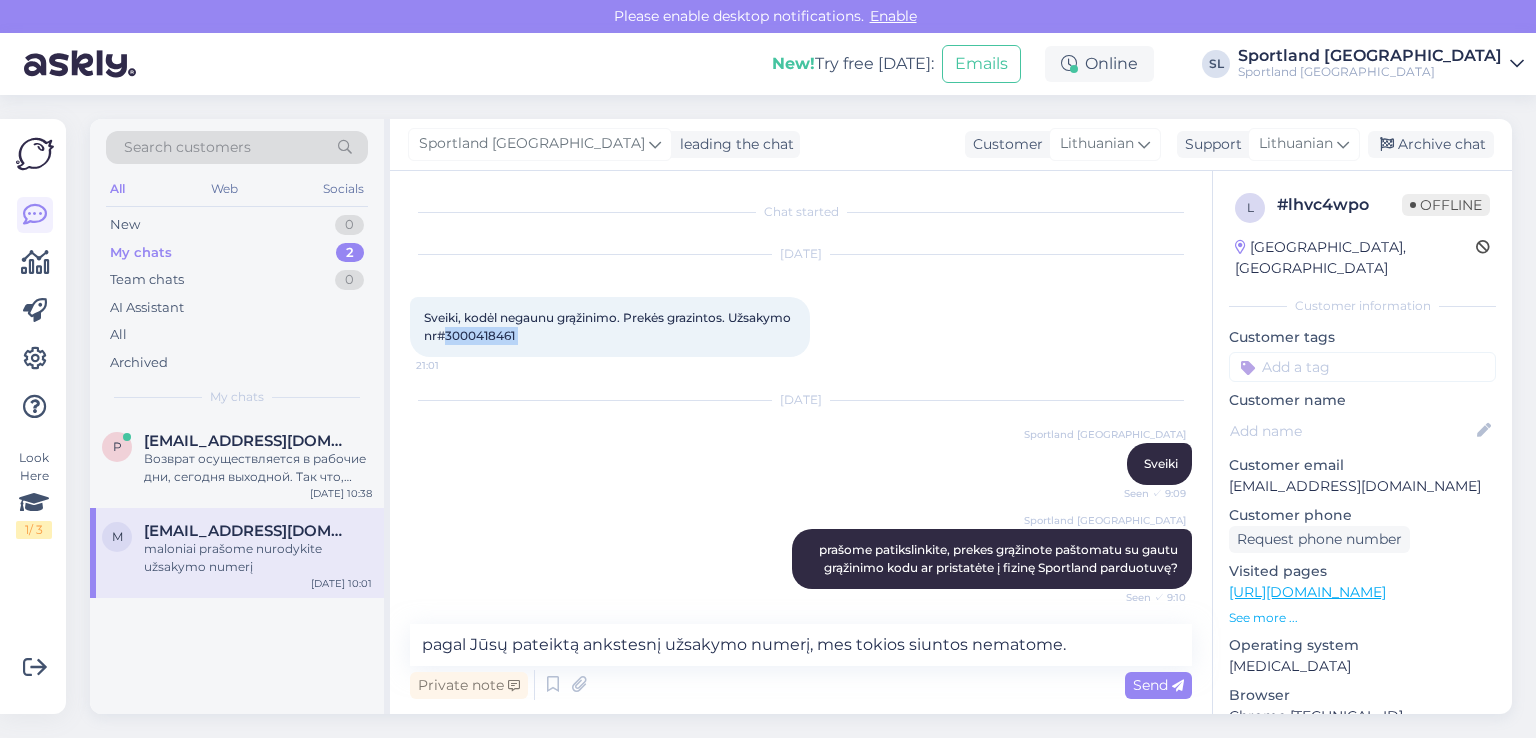 click on "Sveiki, kodėl negaunu grąžinimo. Prekės grazintos. Užsakymo nr#3000418461" at bounding box center (609, 326) 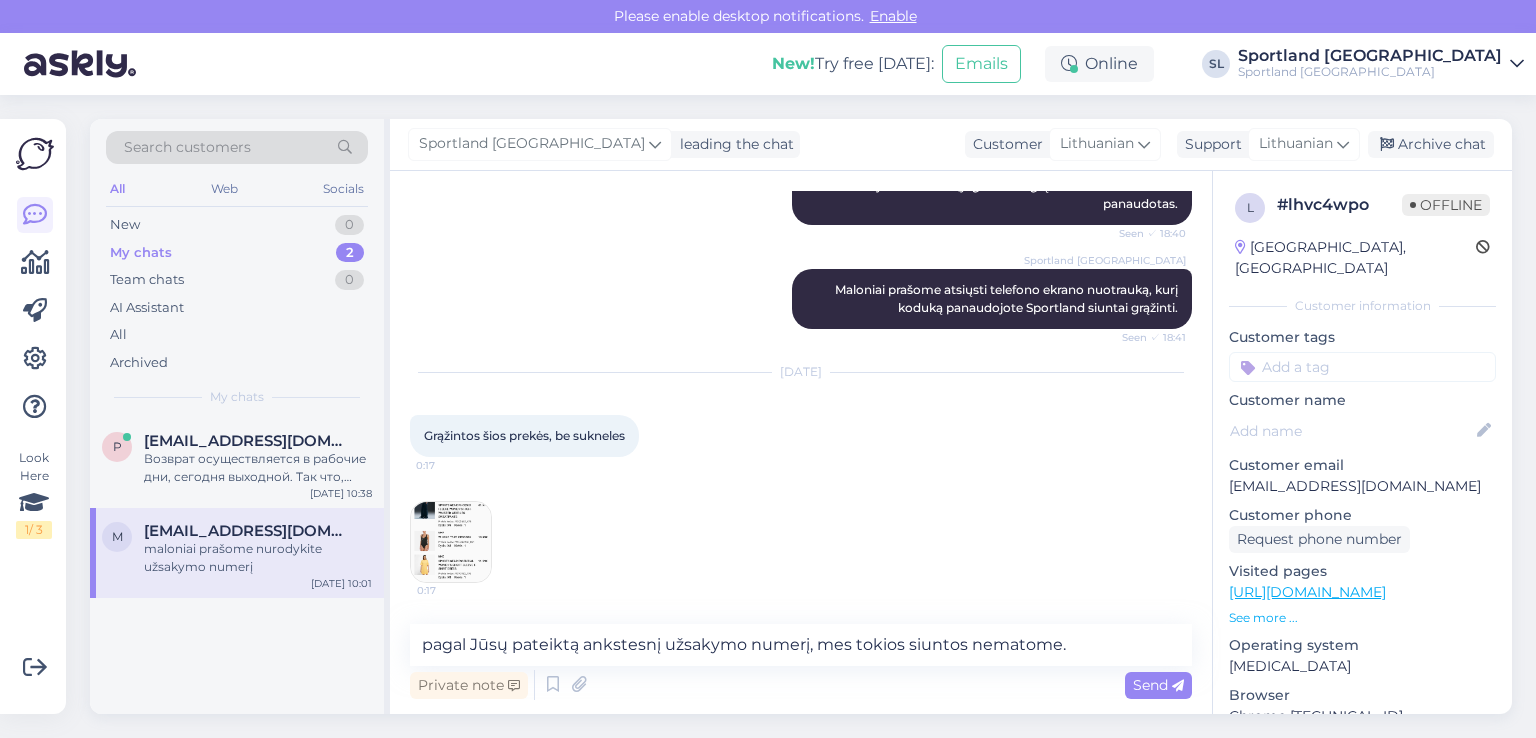 scroll, scrollTop: 1082, scrollLeft: 0, axis: vertical 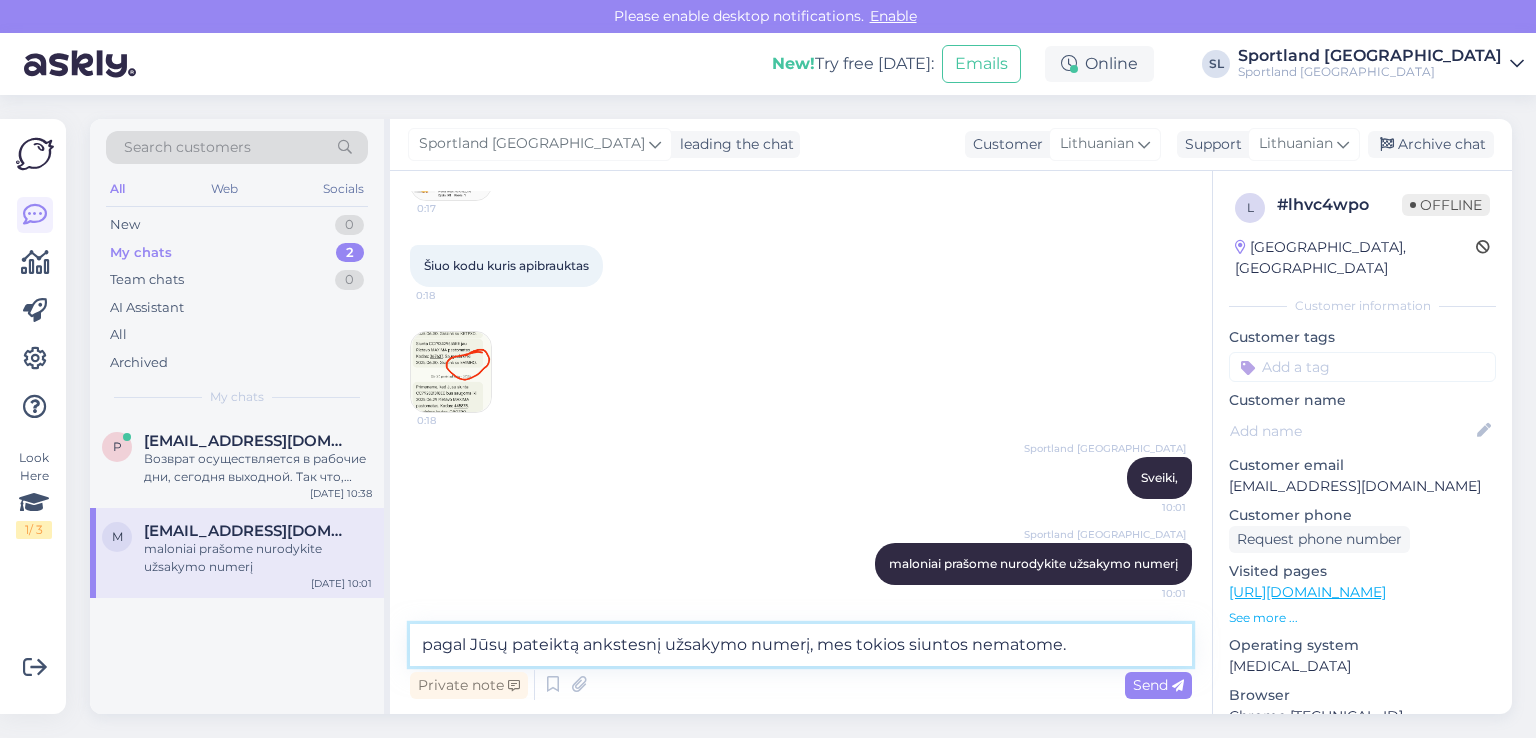 click on "pagal Jūsų pateiktą ankstesnį užsakymo numerį, mes tokios siuntos nematome." at bounding box center (801, 645) 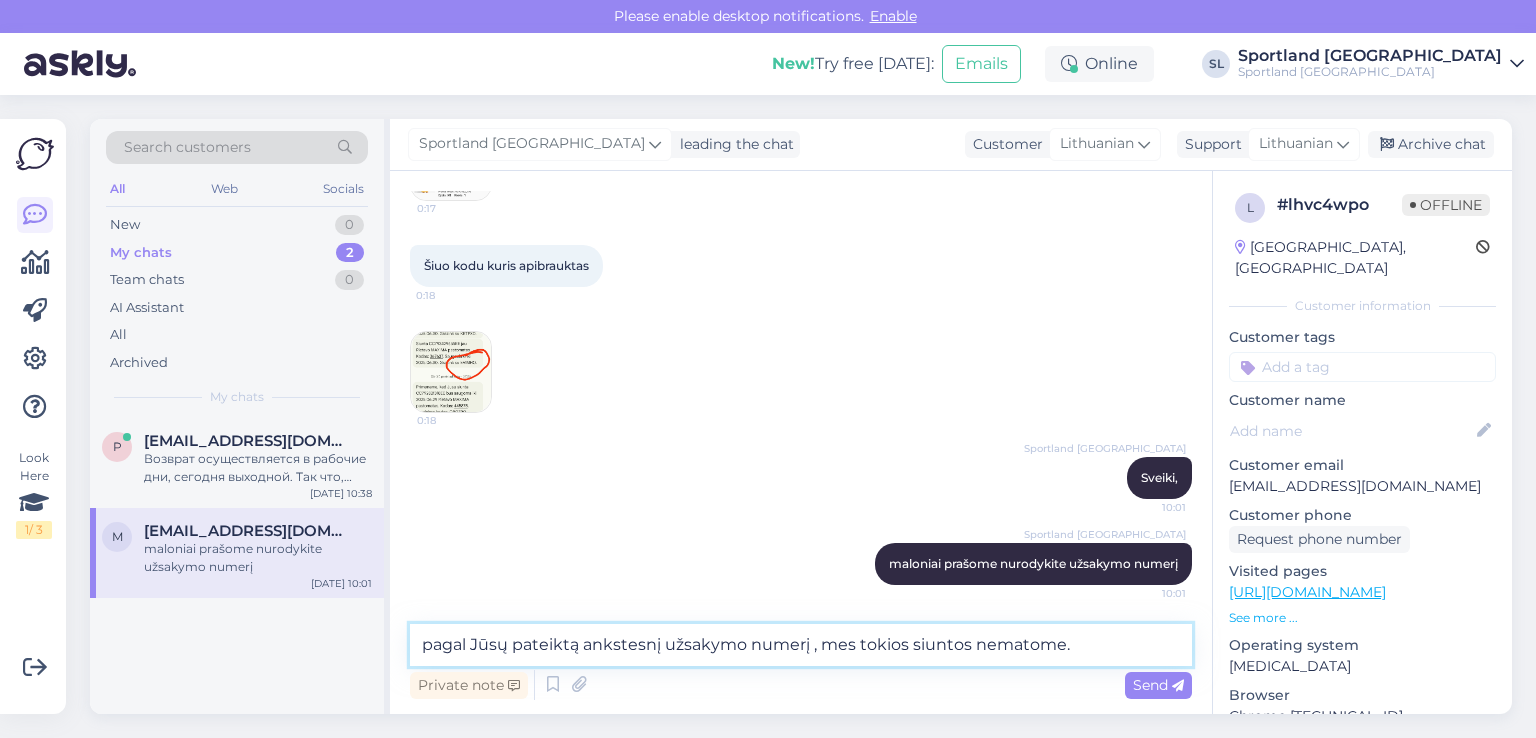 paste on "3000418461" 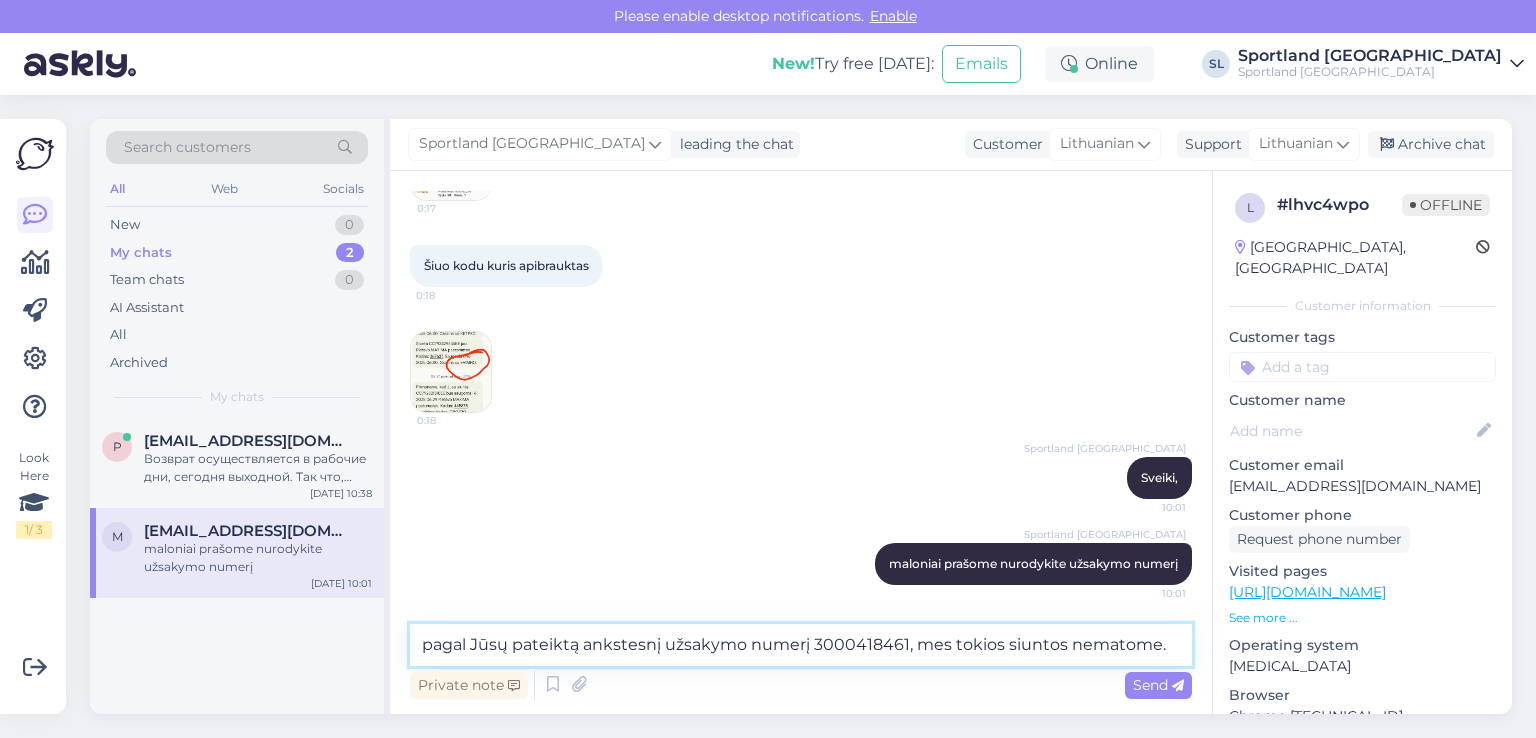 click on "pagal Jūsų pateiktą ankstesnį užsakymo numerį 3000418461, mes tokios siuntos nematome." at bounding box center (801, 645) 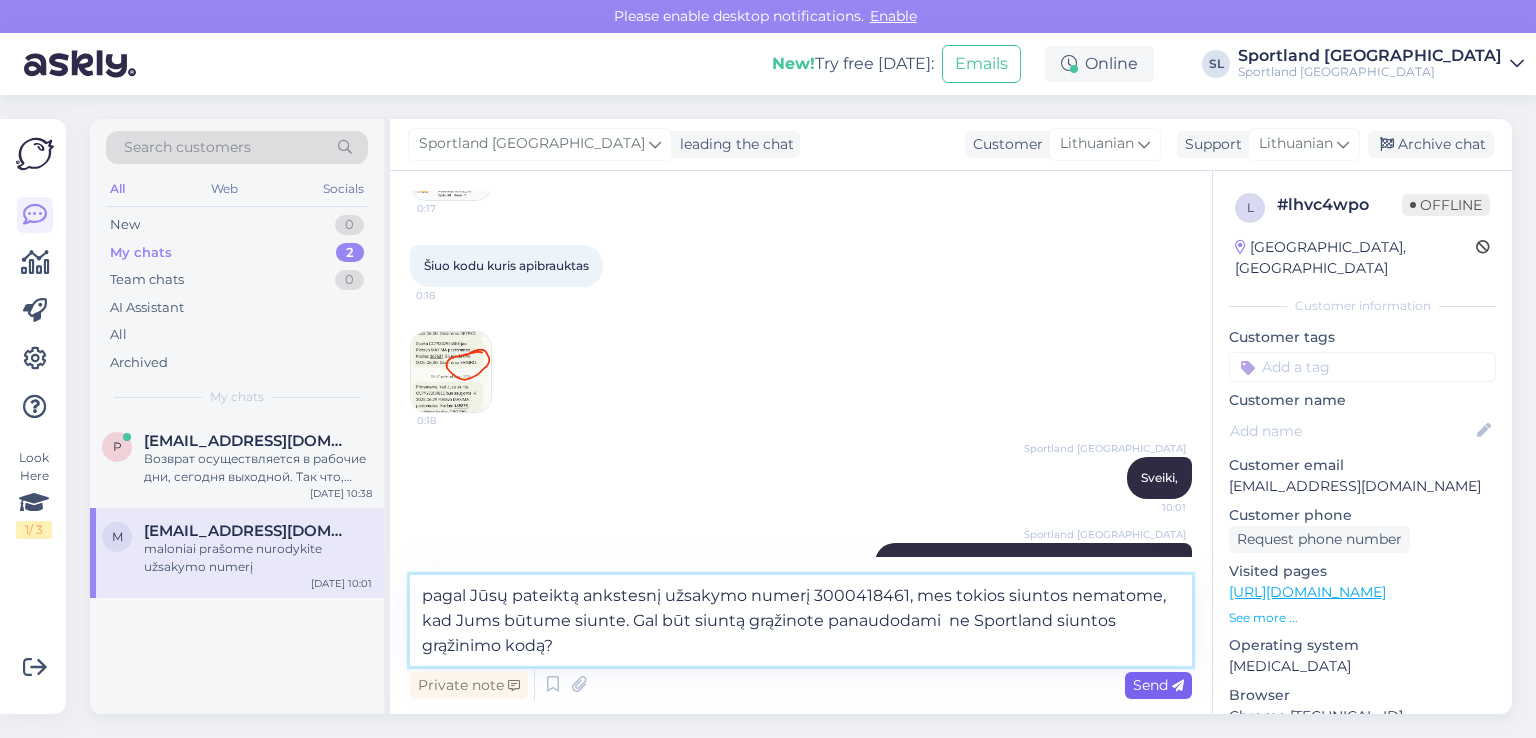 type on "pagal Jūsų pateiktą ankstesnį užsakymo numerį 3000418461, mes tokios siuntos nematome, kad Jums būtume siunte. Gal būt siuntą grąžinote panaudodami  ne Sportland siuntos grąžinimo kodą?" 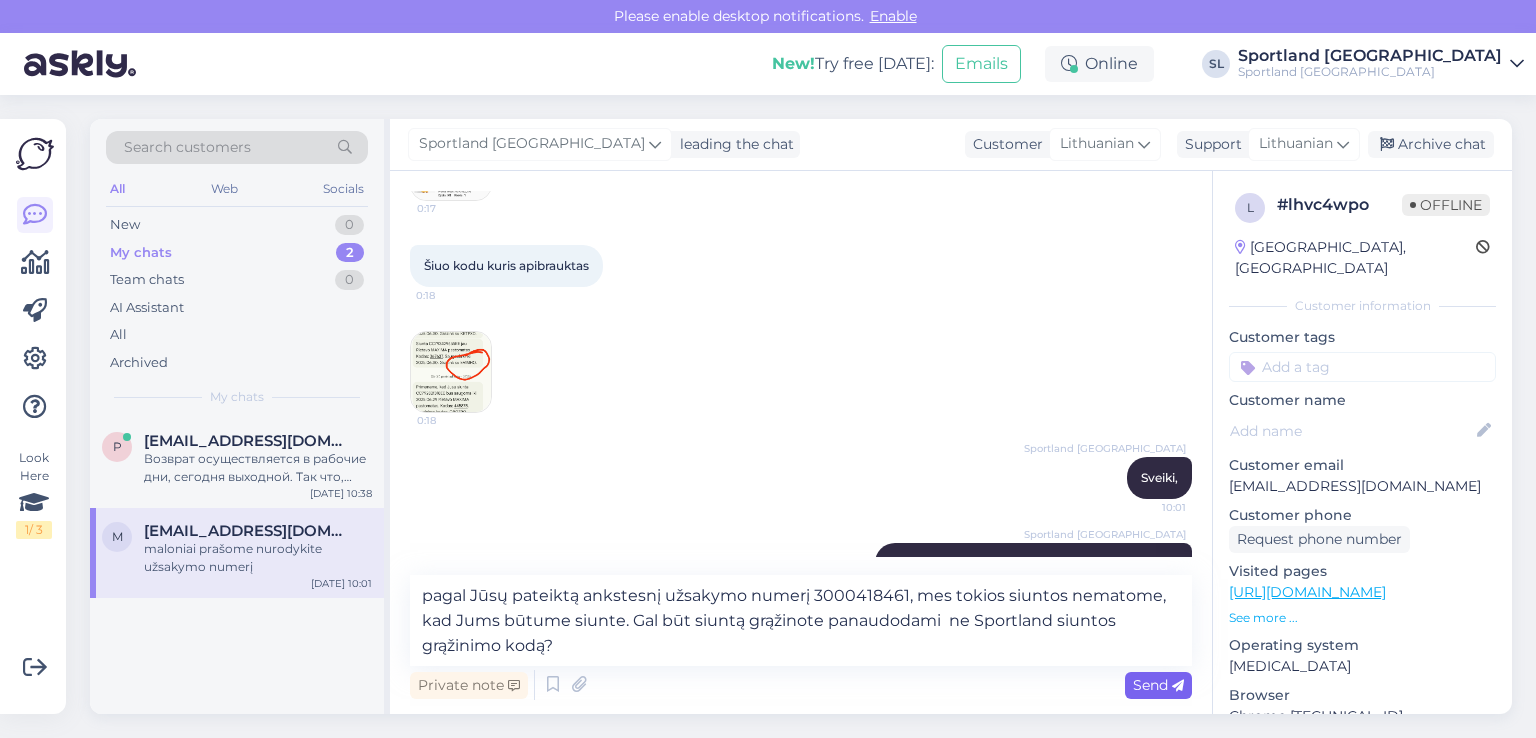 click at bounding box center (1178, 686) 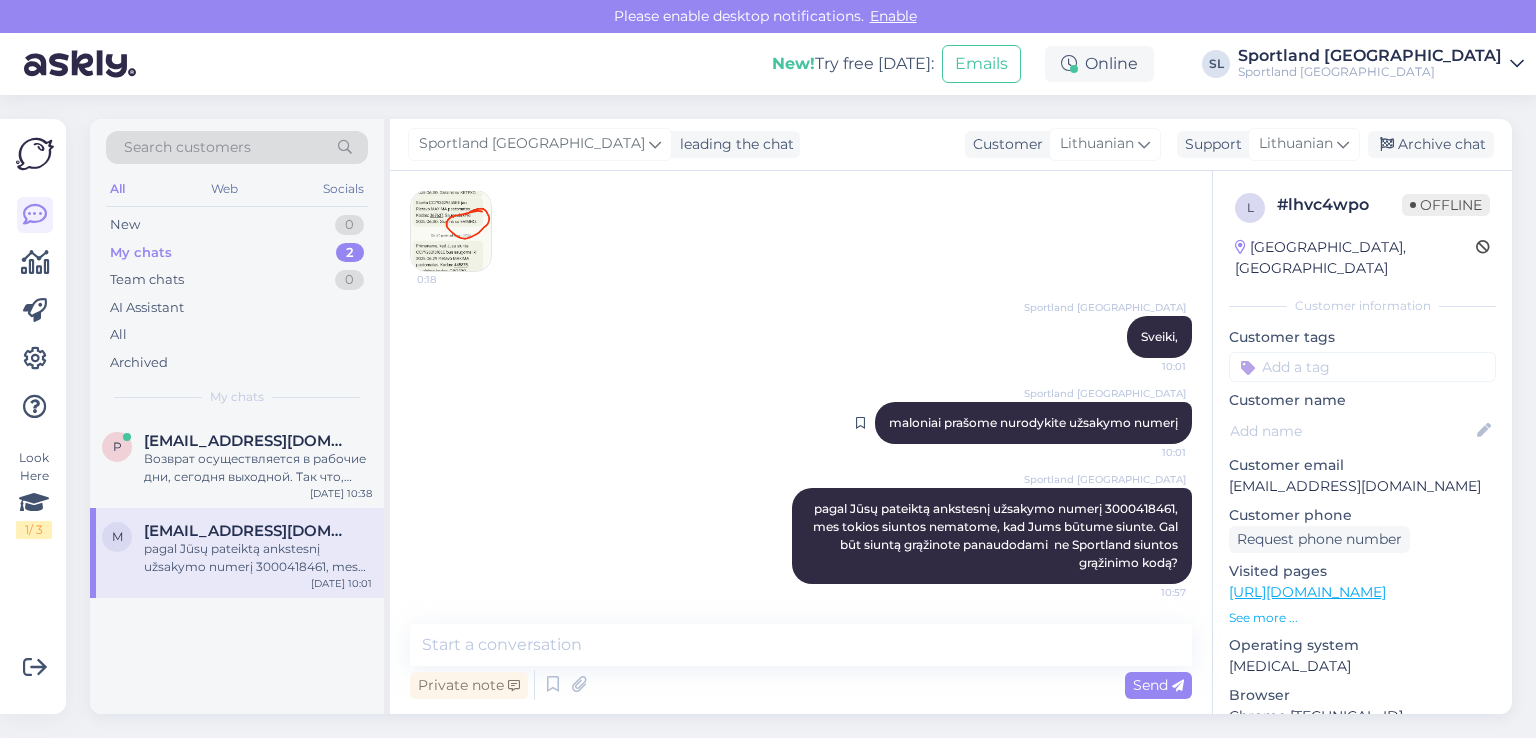scroll, scrollTop: 1222, scrollLeft: 0, axis: vertical 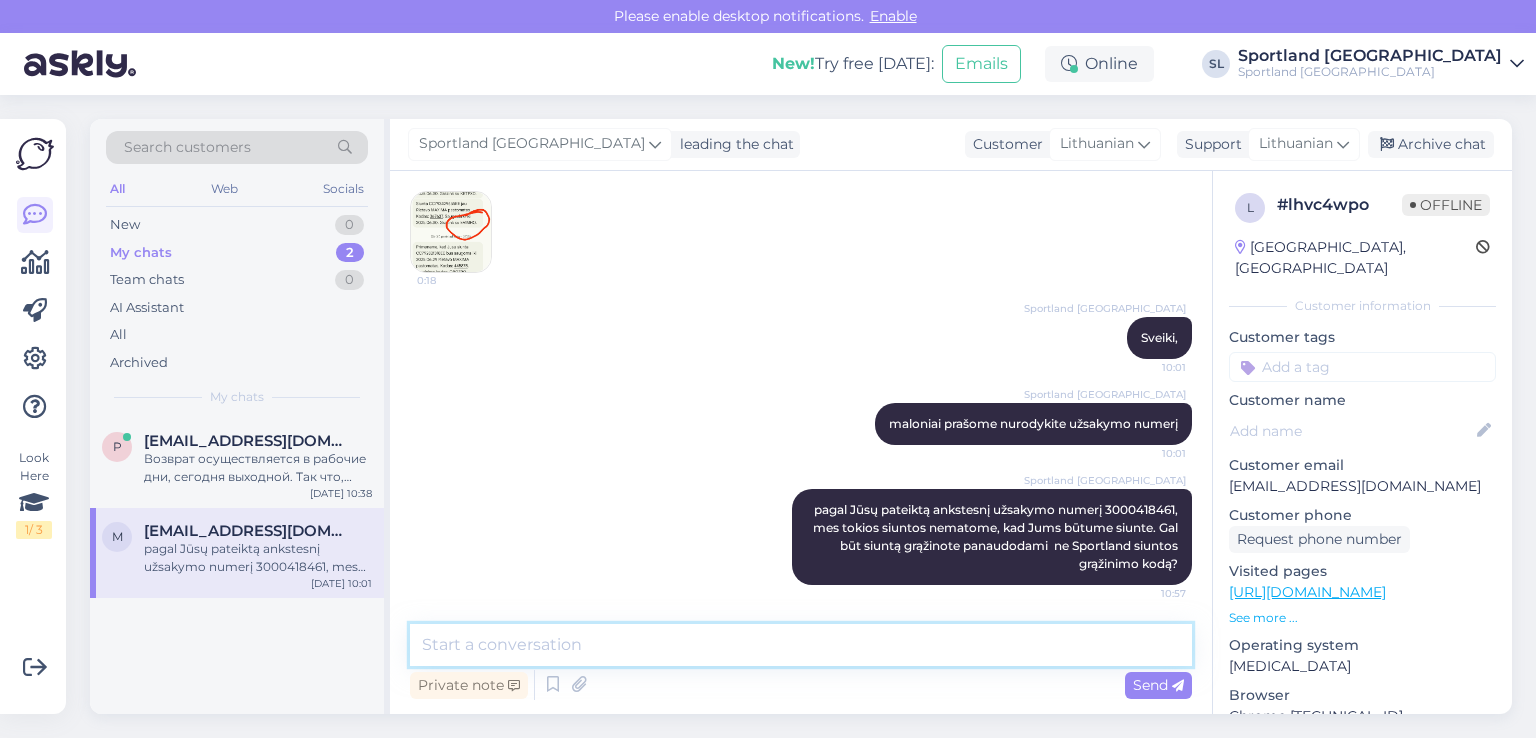 click at bounding box center [801, 645] 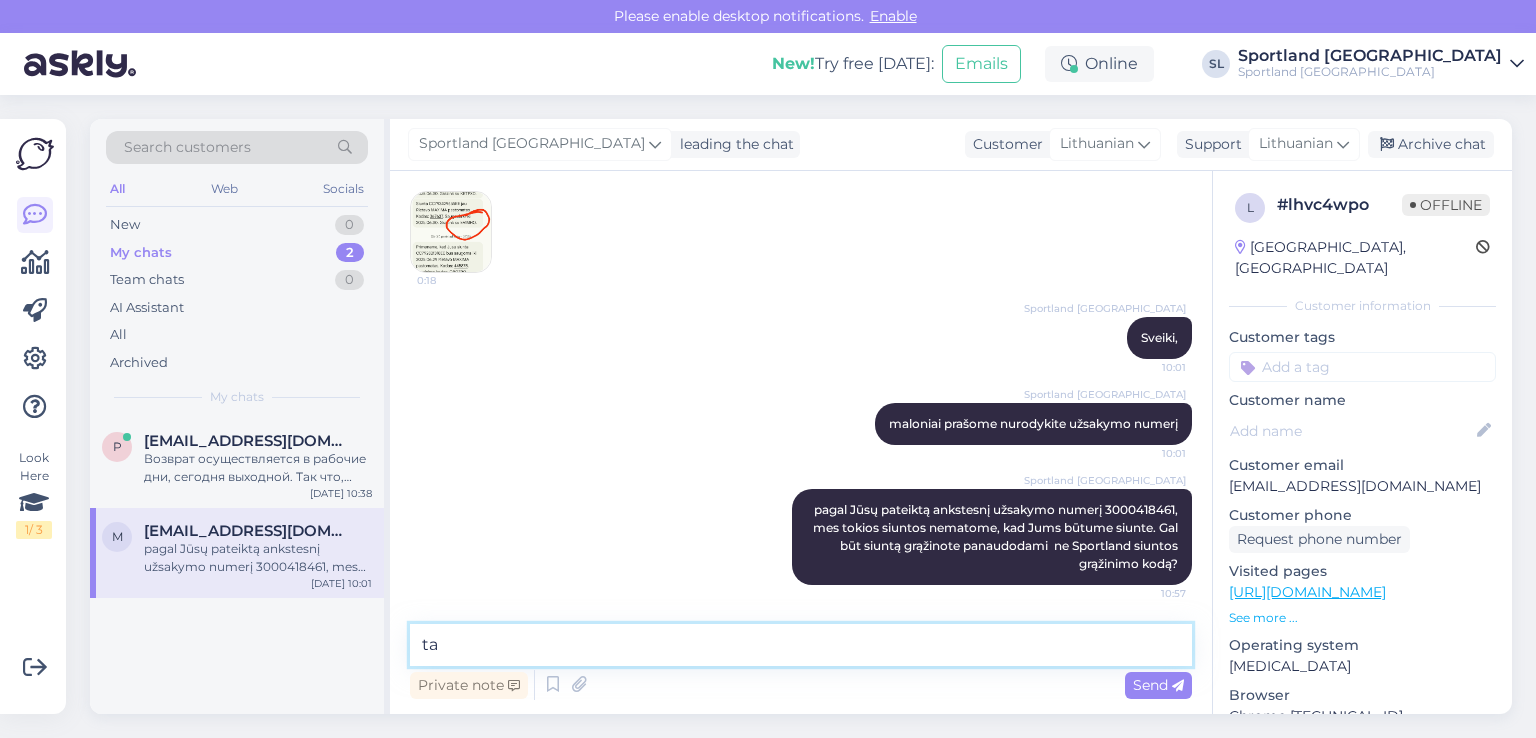type on "t" 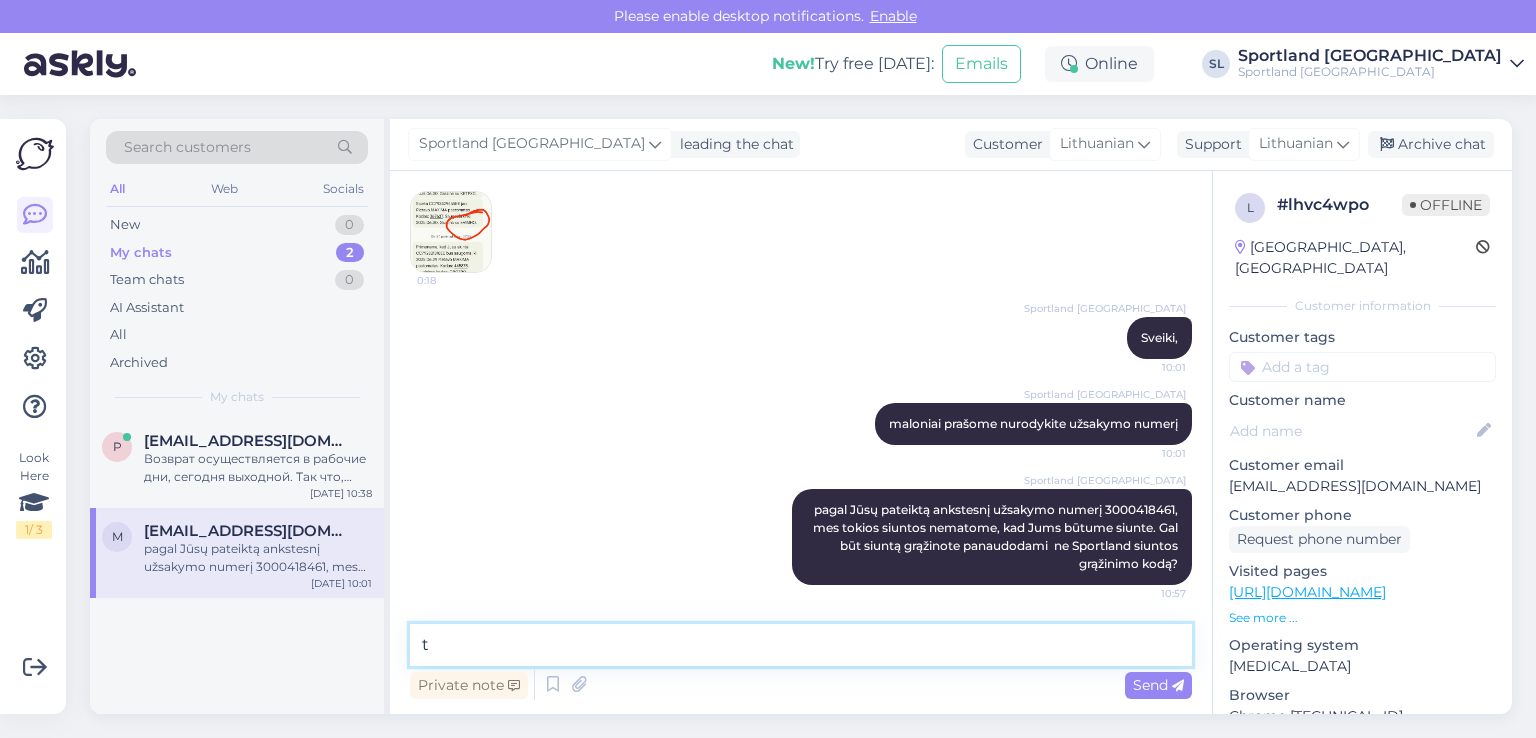 type 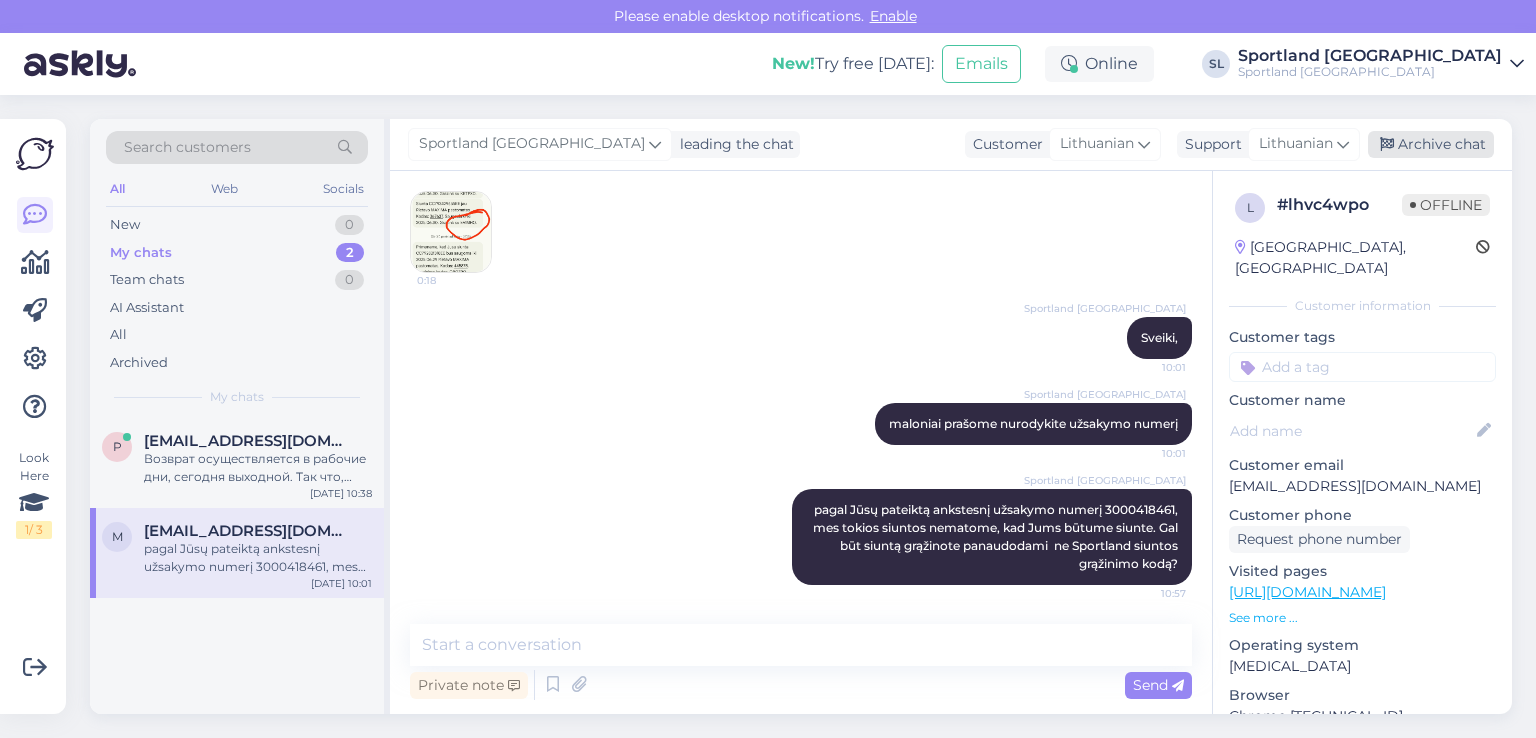click on "Archive chat" at bounding box center [1431, 144] 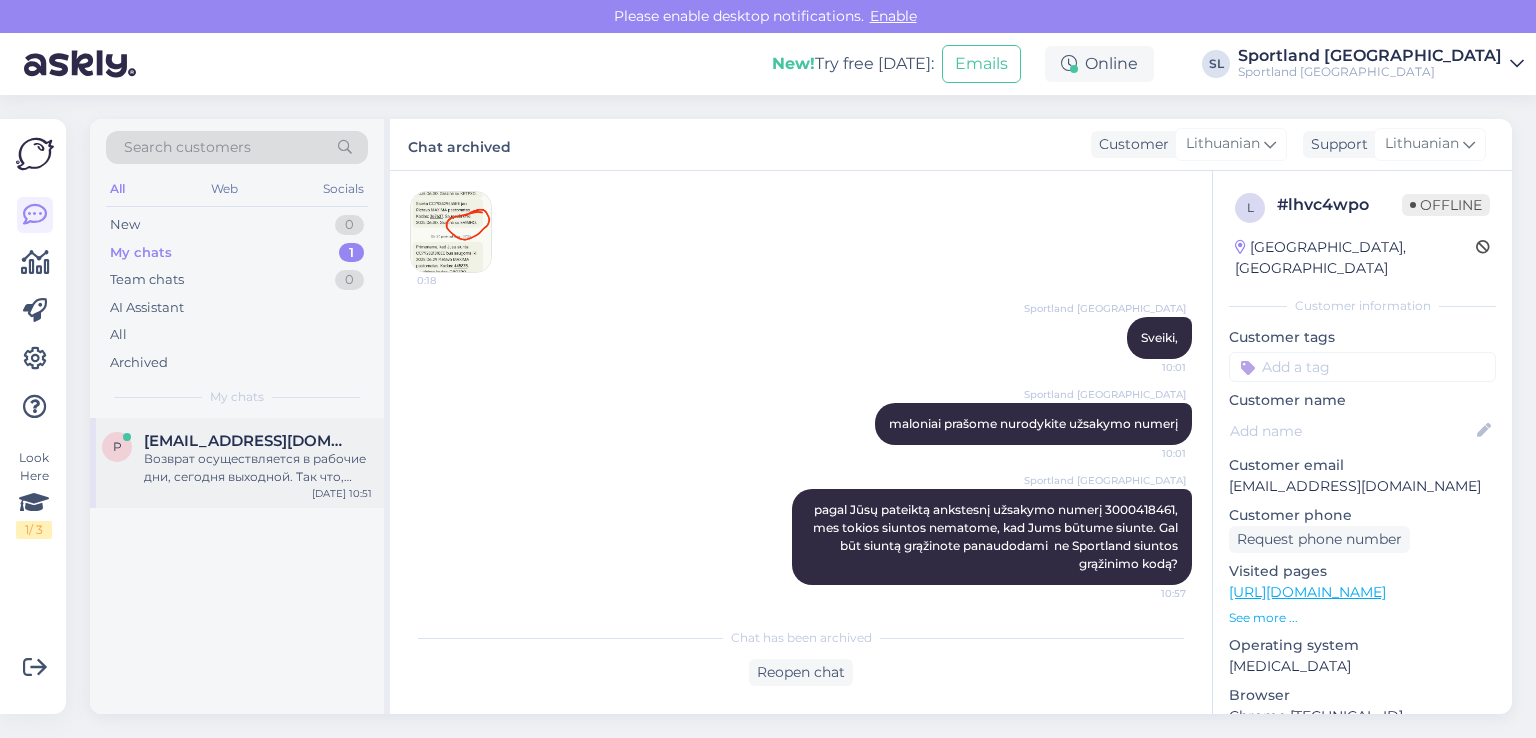 click on "[EMAIL_ADDRESS][DOMAIN_NAME]" at bounding box center (248, 441) 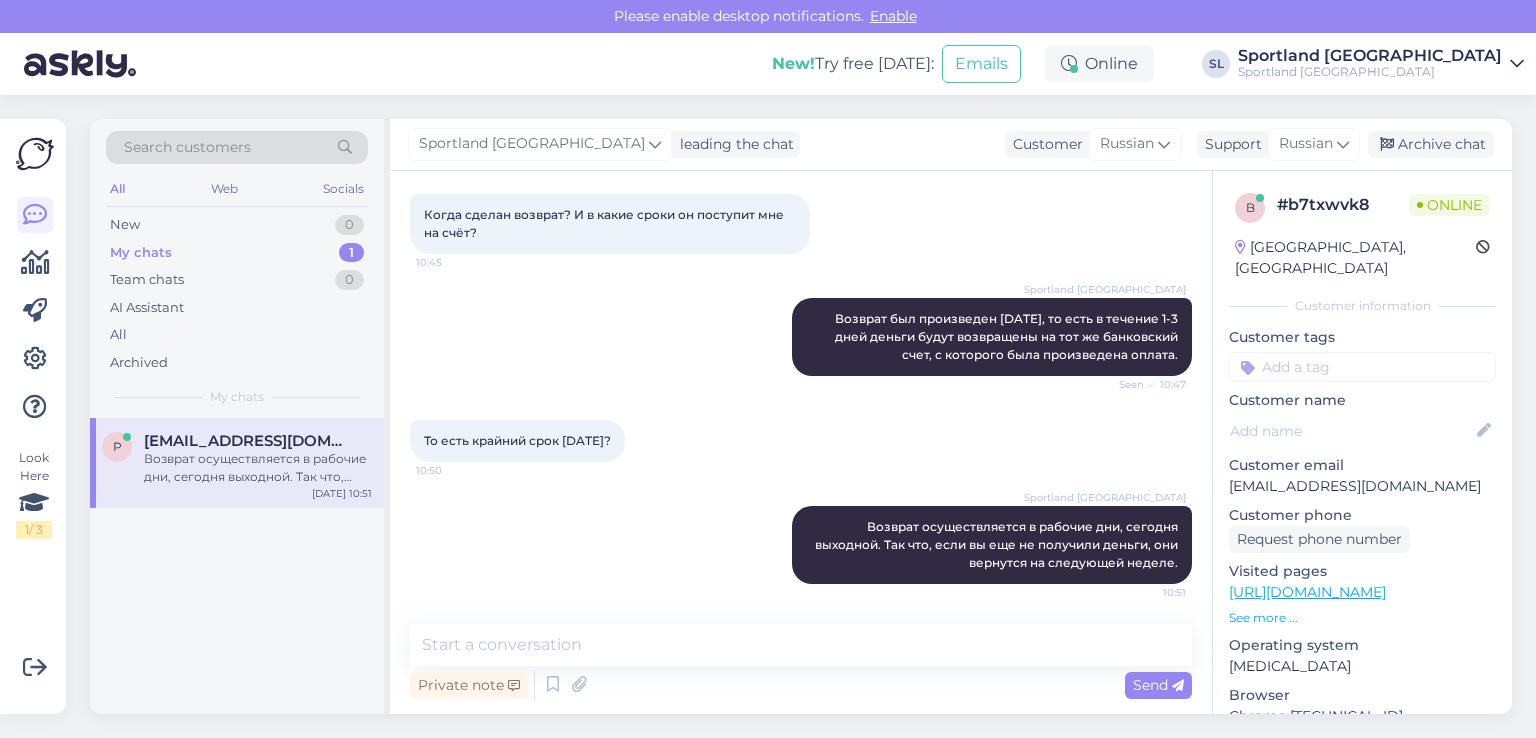 scroll, scrollTop: 519, scrollLeft: 0, axis: vertical 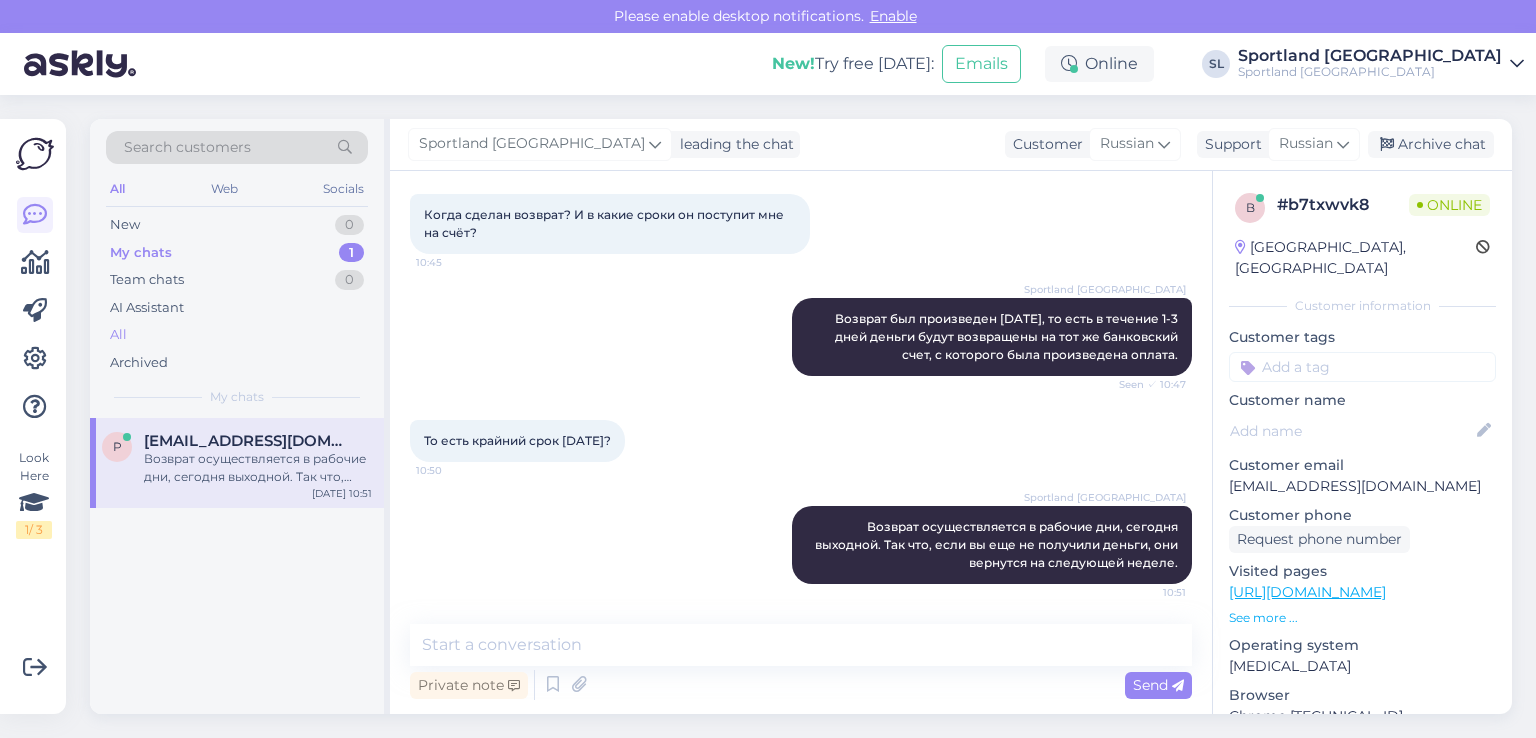 click on "All" at bounding box center [237, 335] 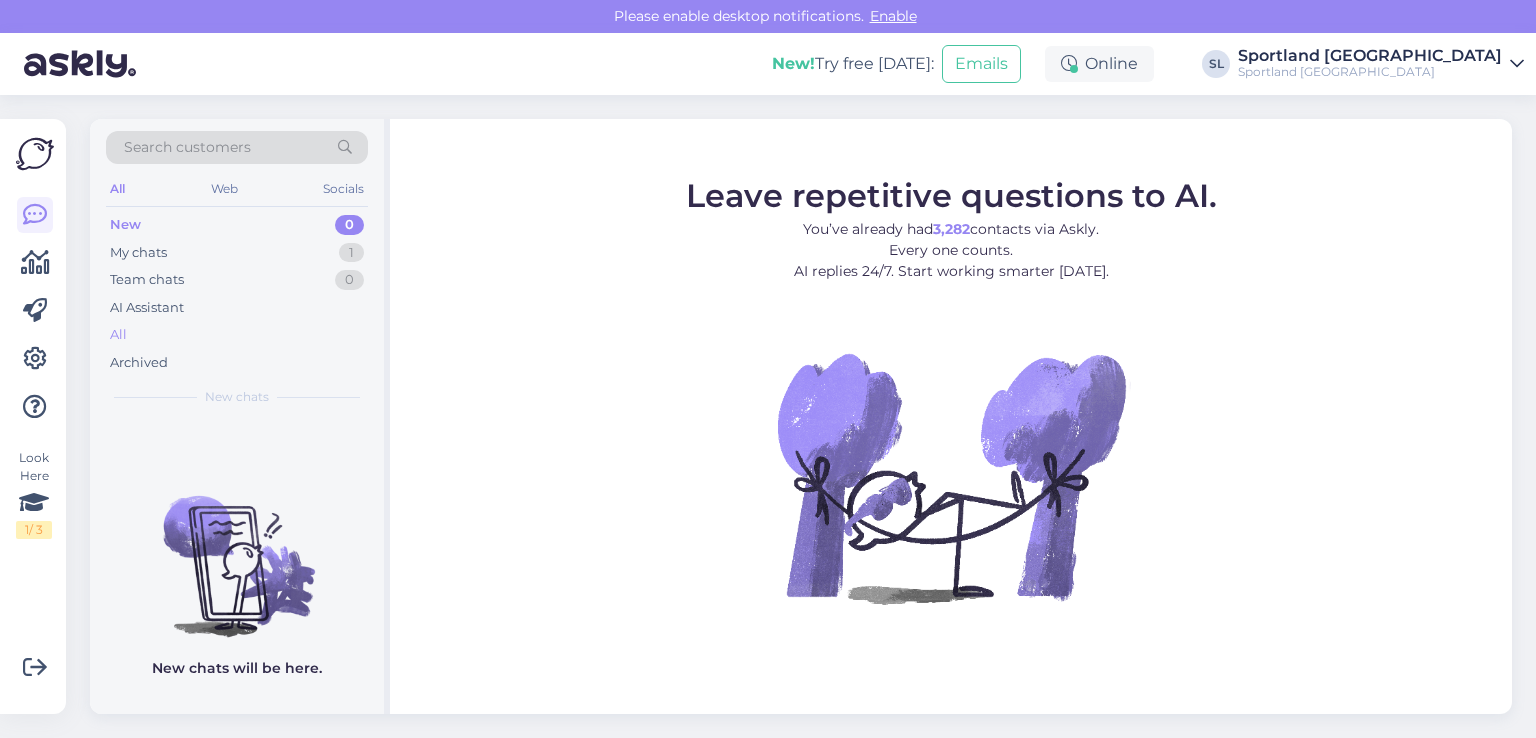 scroll, scrollTop: 0, scrollLeft: 0, axis: both 